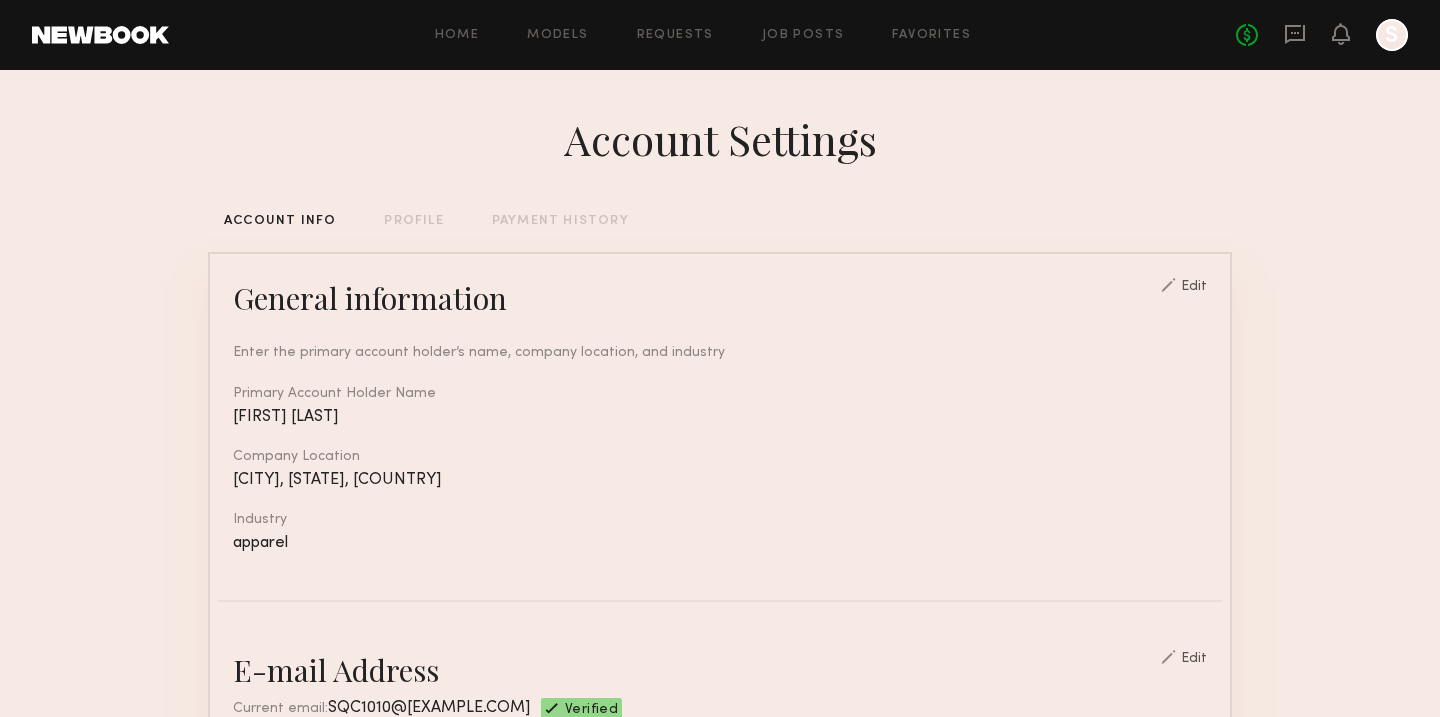 scroll, scrollTop: 0, scrollLeft: 0, axis: both 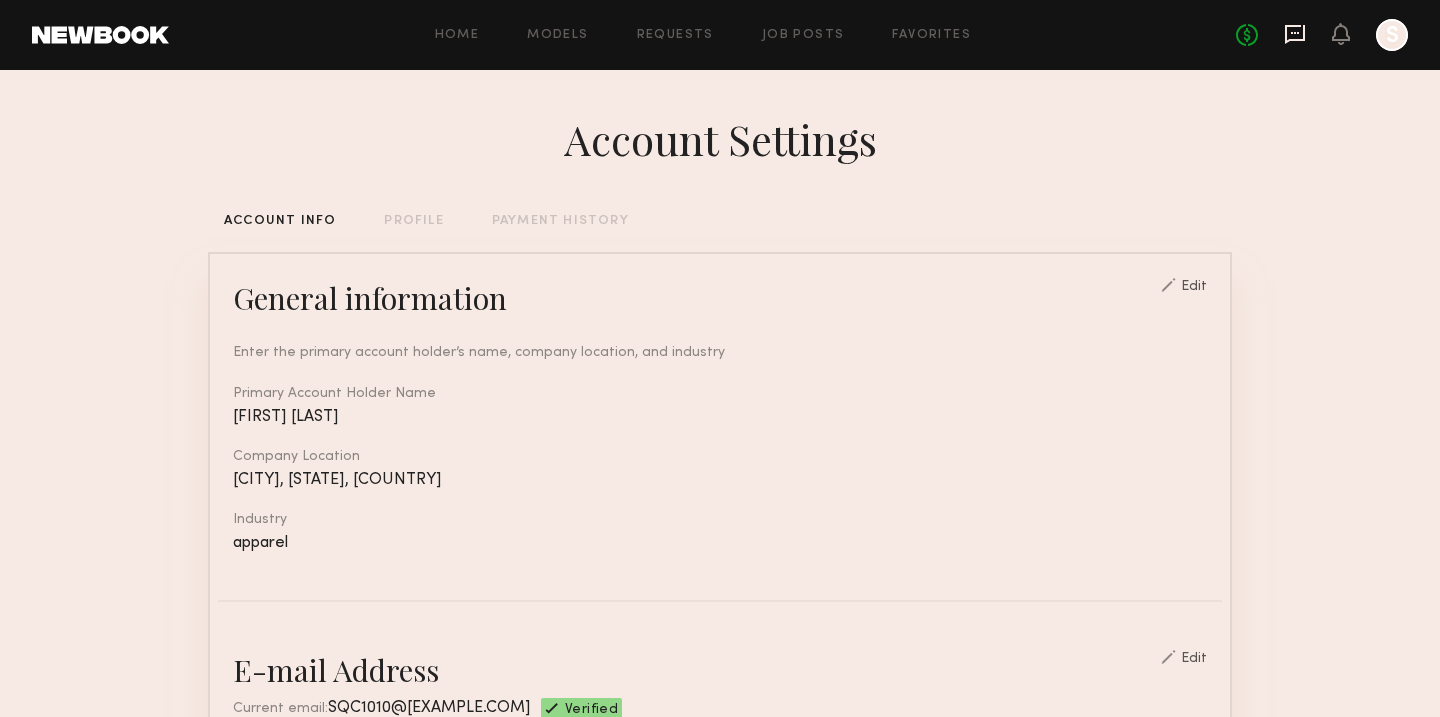 click 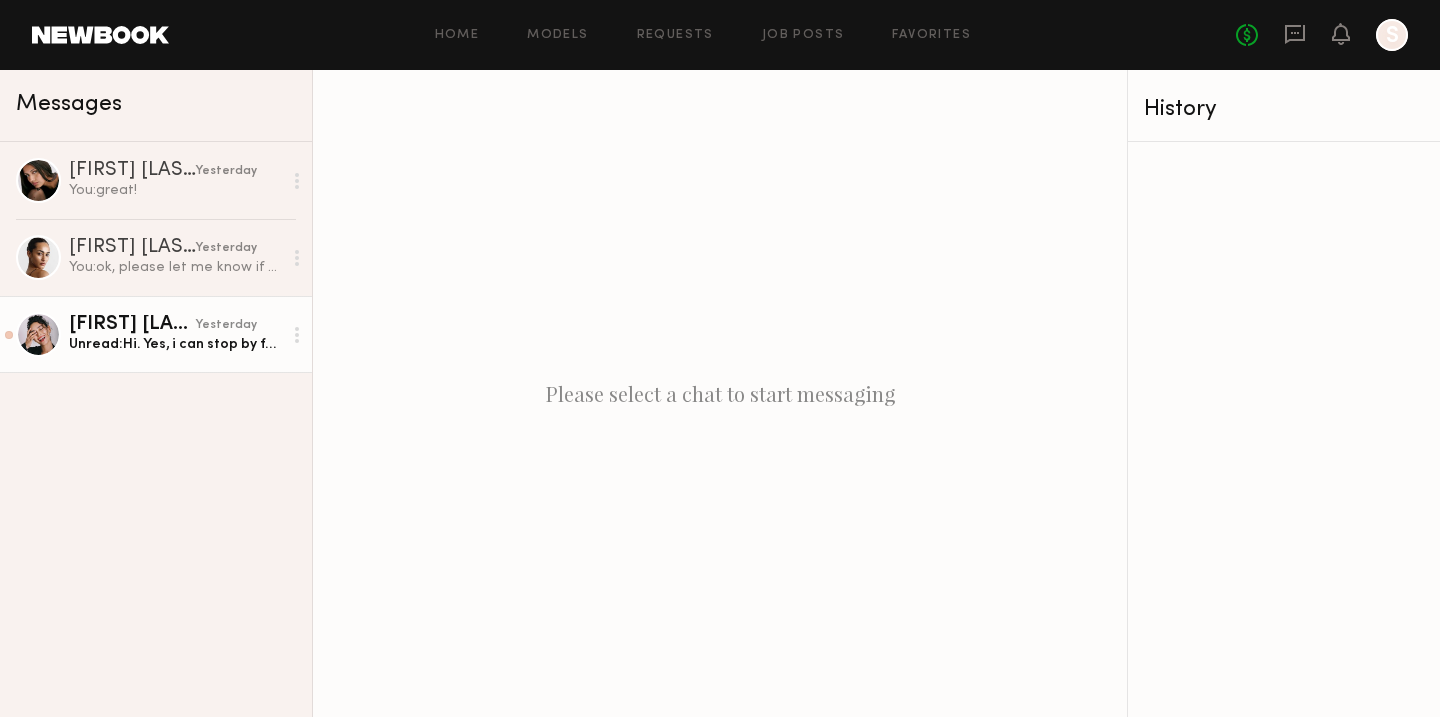 click on "[FIRST] [LAST]." 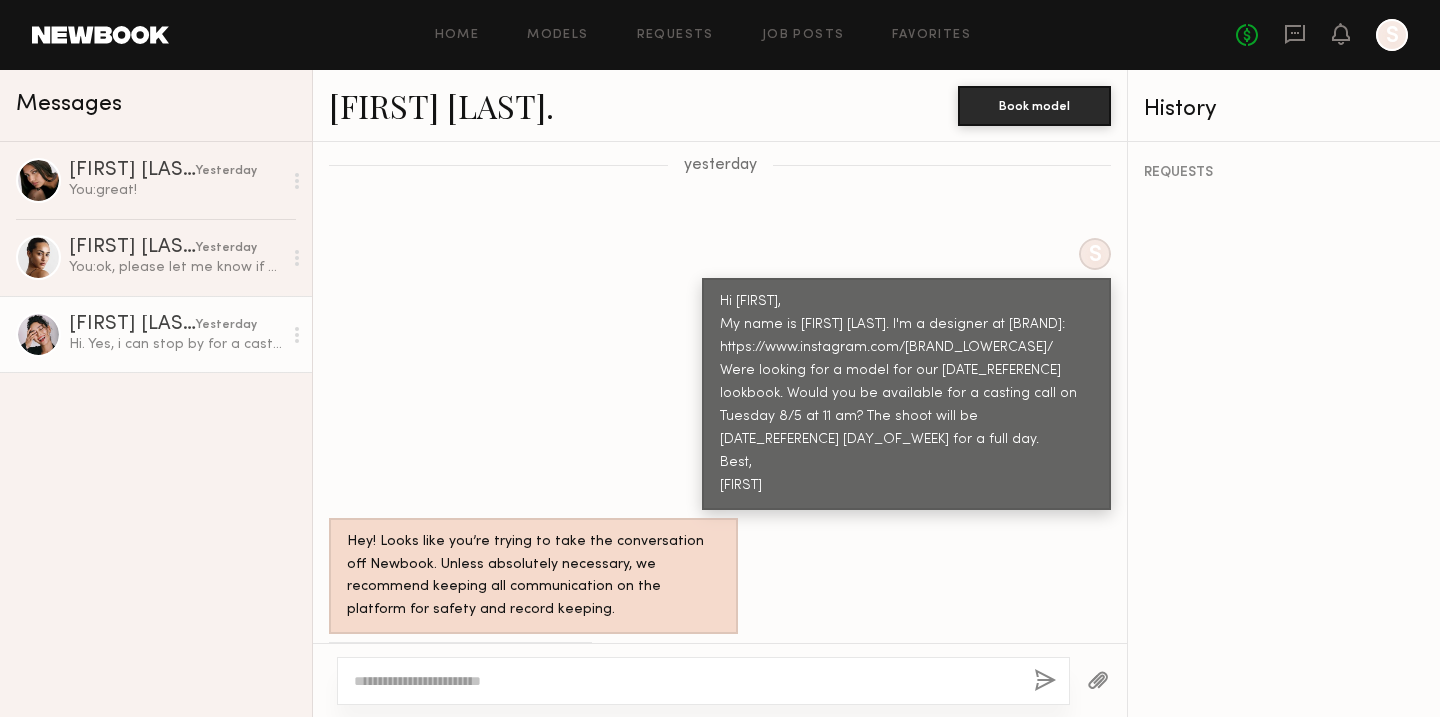 scroll, scrollTop: 704, scrollLeft: 0, axis: vertical 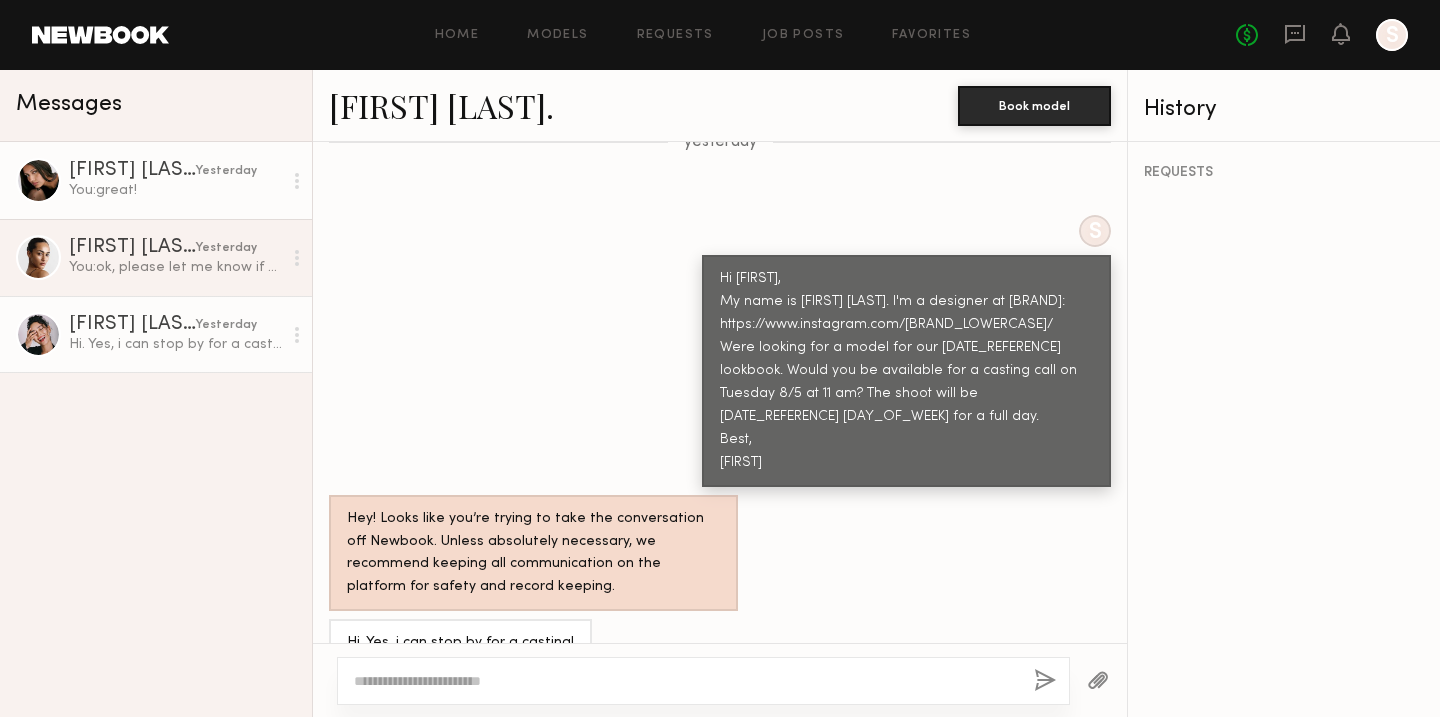 click on "[FIRST] [LAST]." 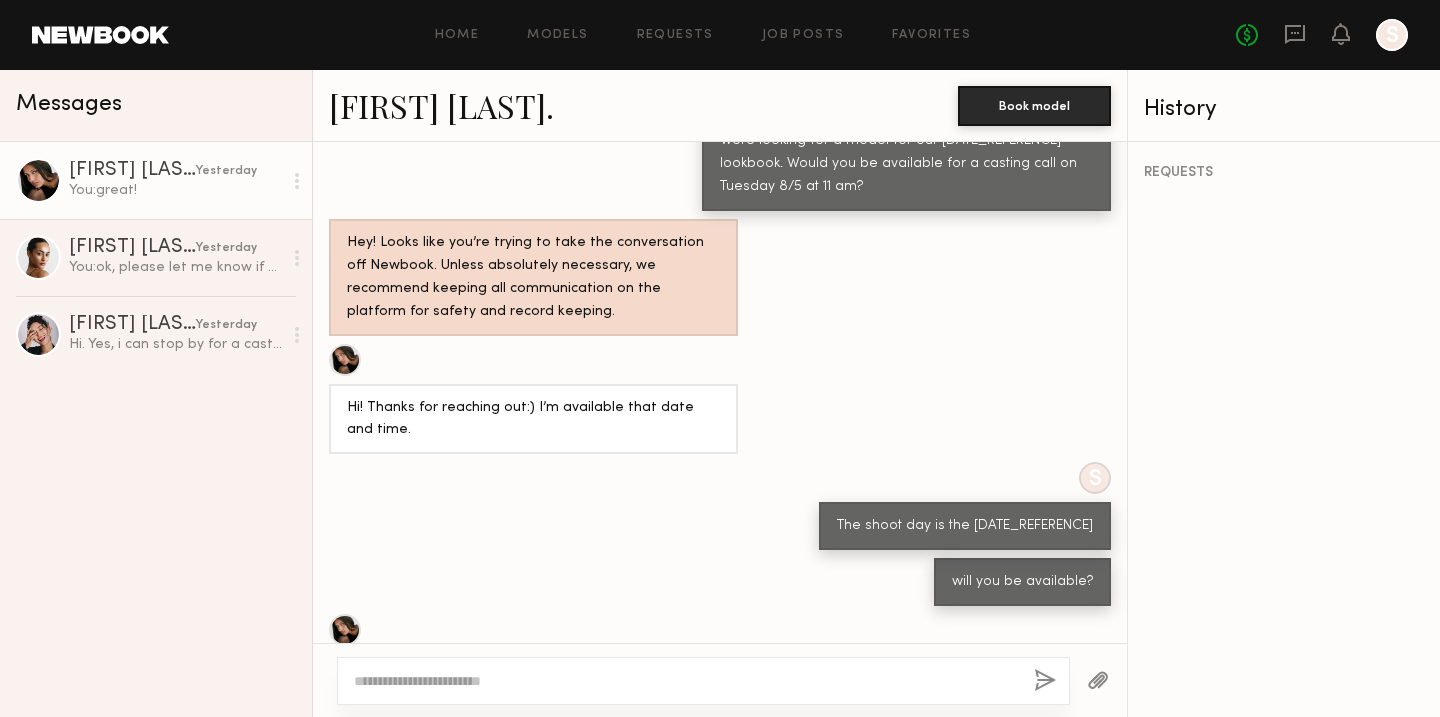 scroll, scrollTop: 851, scrollLeft: 0, axis: vertical 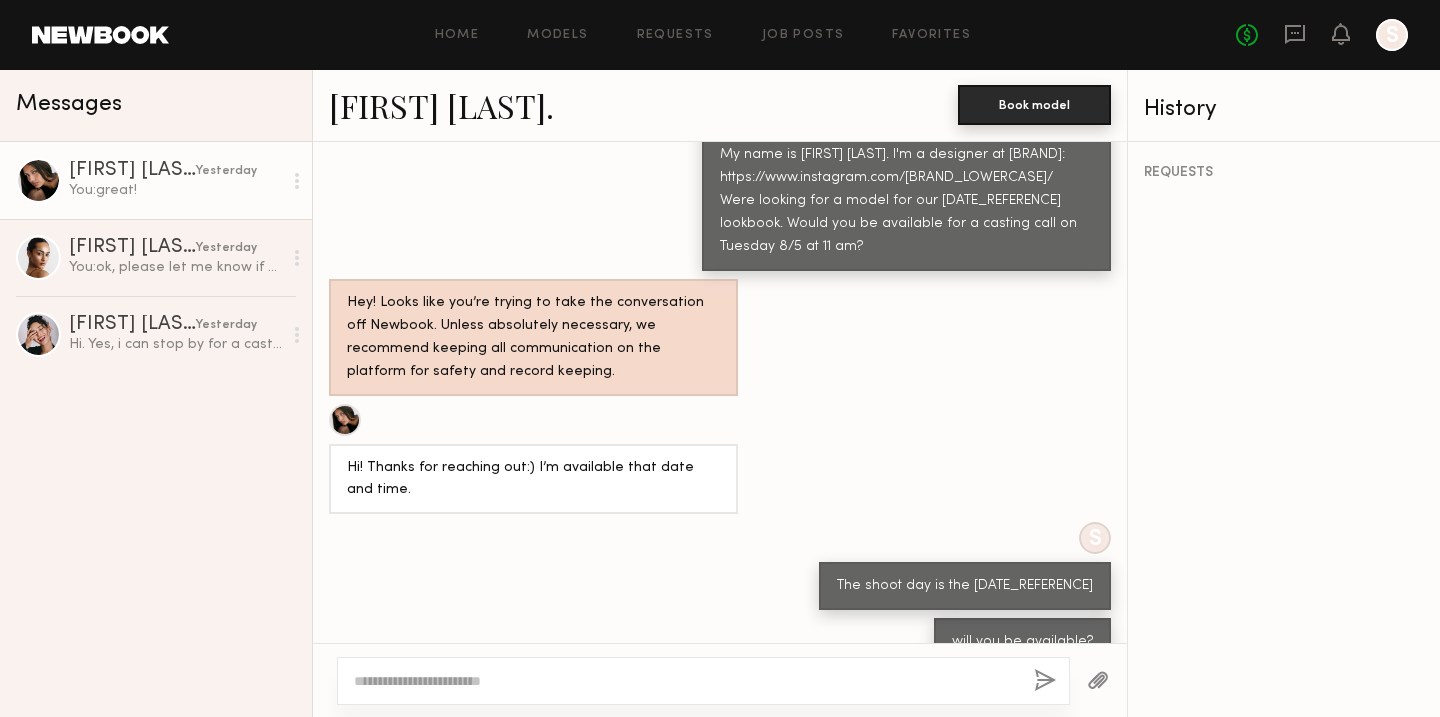 click on "Book model" 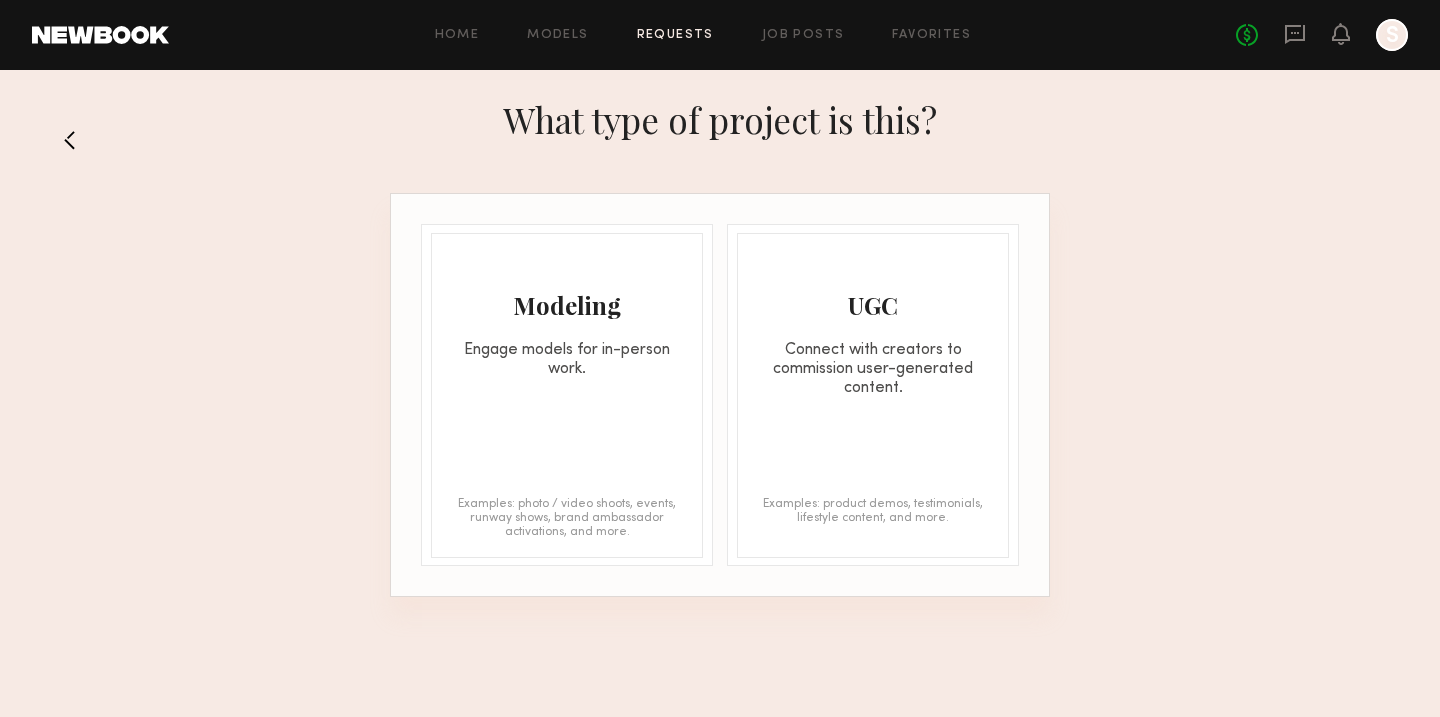 click on "Modeling Engage models for in-person work." 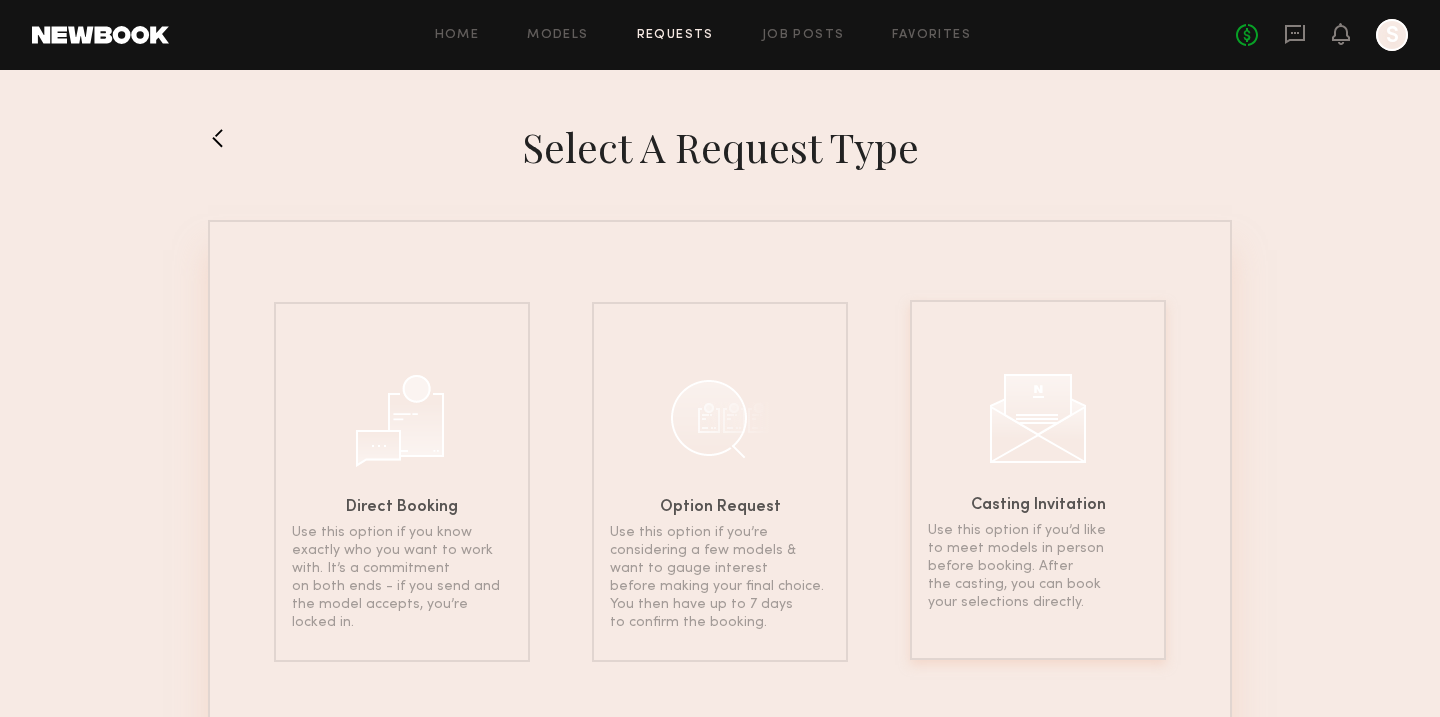 click on "Casting Invitation" 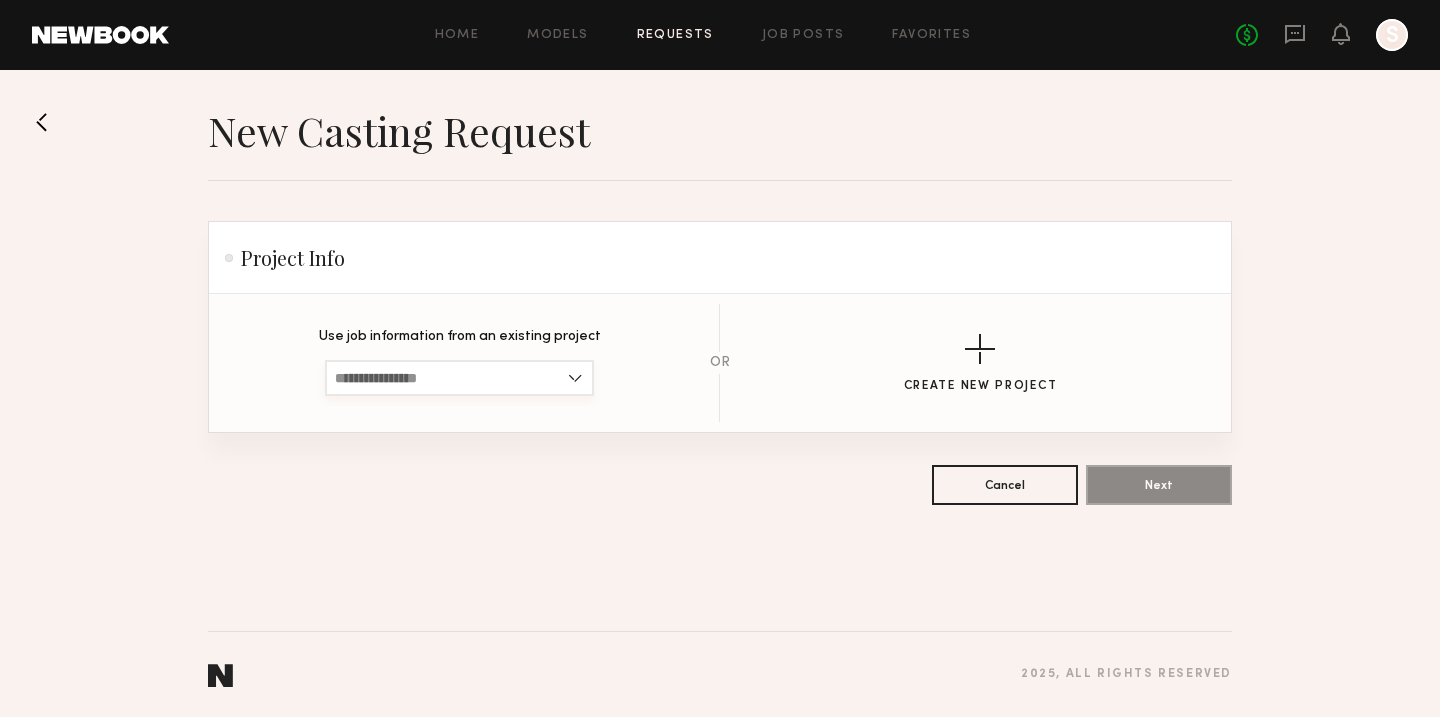 click at bounding box center (459, 378) 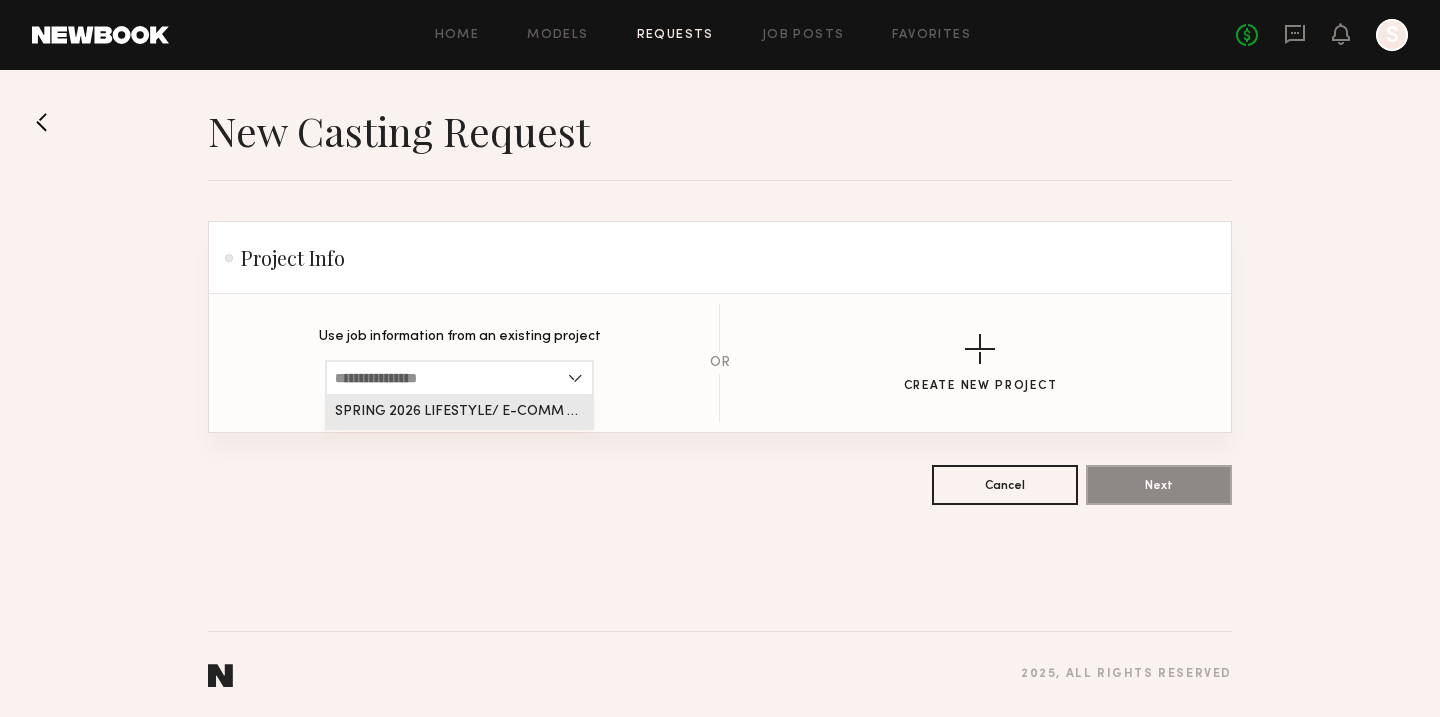 click on "SPRING 2026 LIFESTYLE/ E-COMM SHOOT" 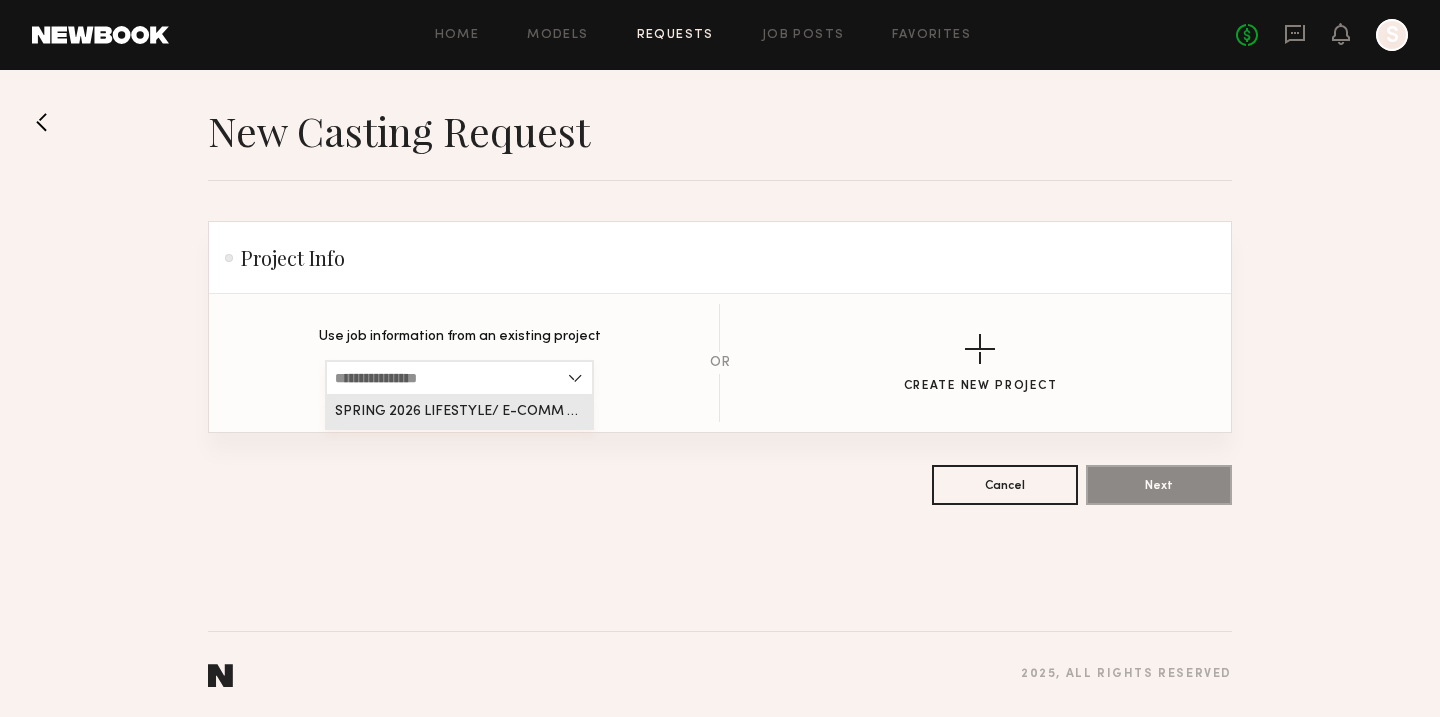 type on "**********" 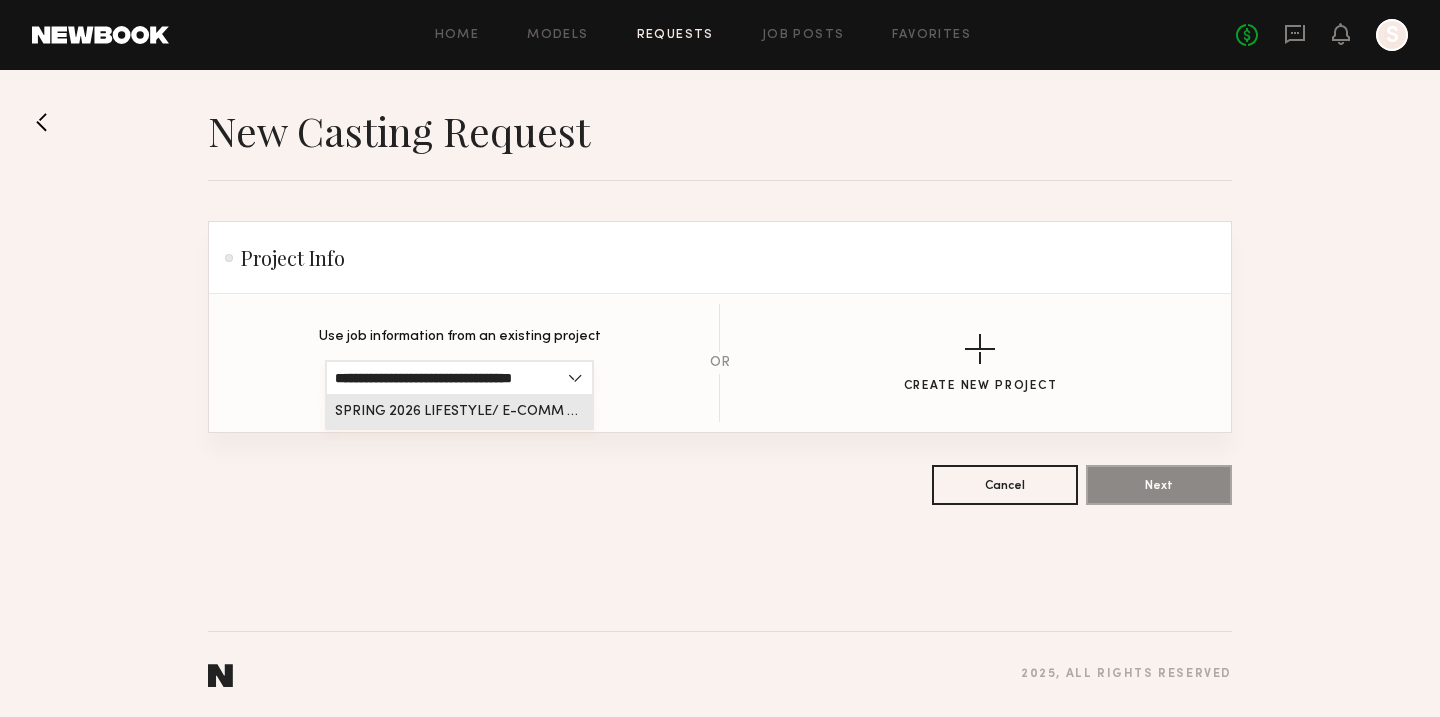 scroll, scrollTop: 0, scrollLeft: 49, axis: horizontal 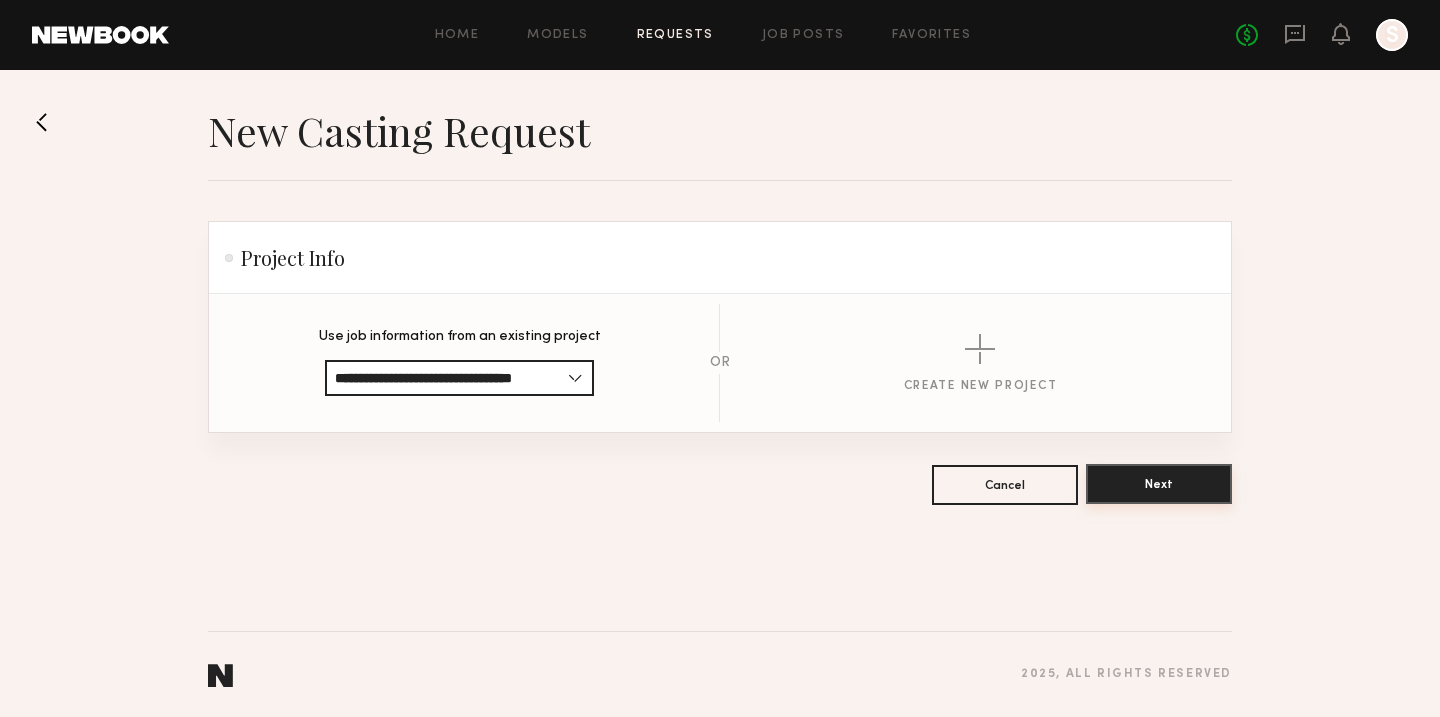 click on "Next" 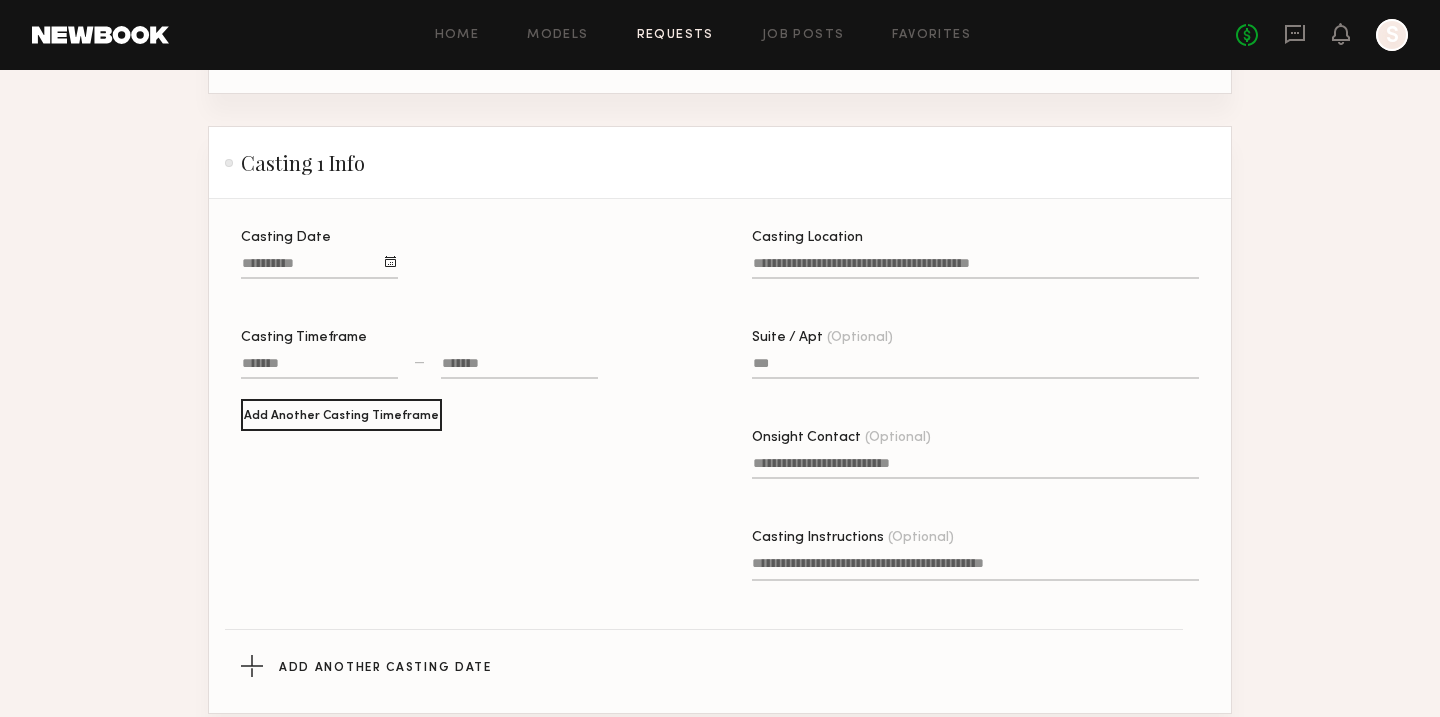 scroll, scrollTop: 400, scrollLeft: 0, axis: vertical 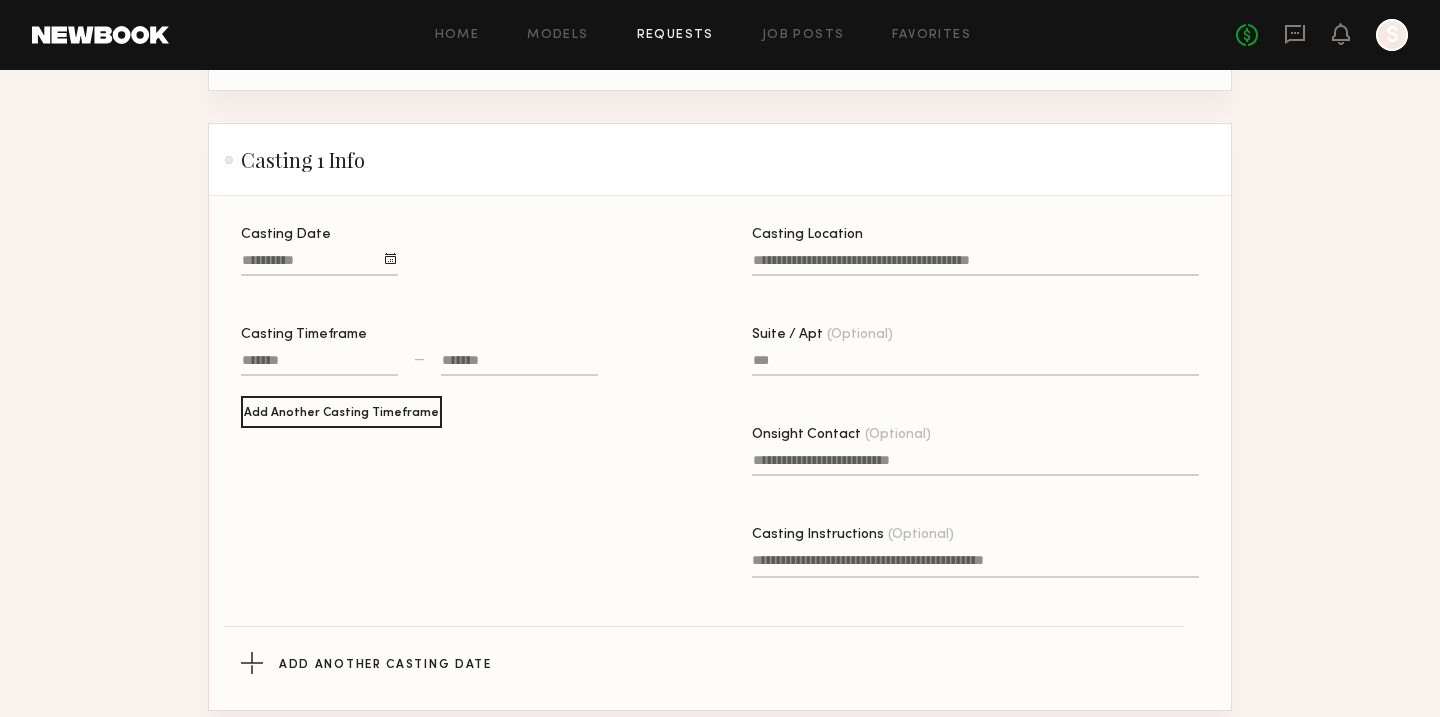 click 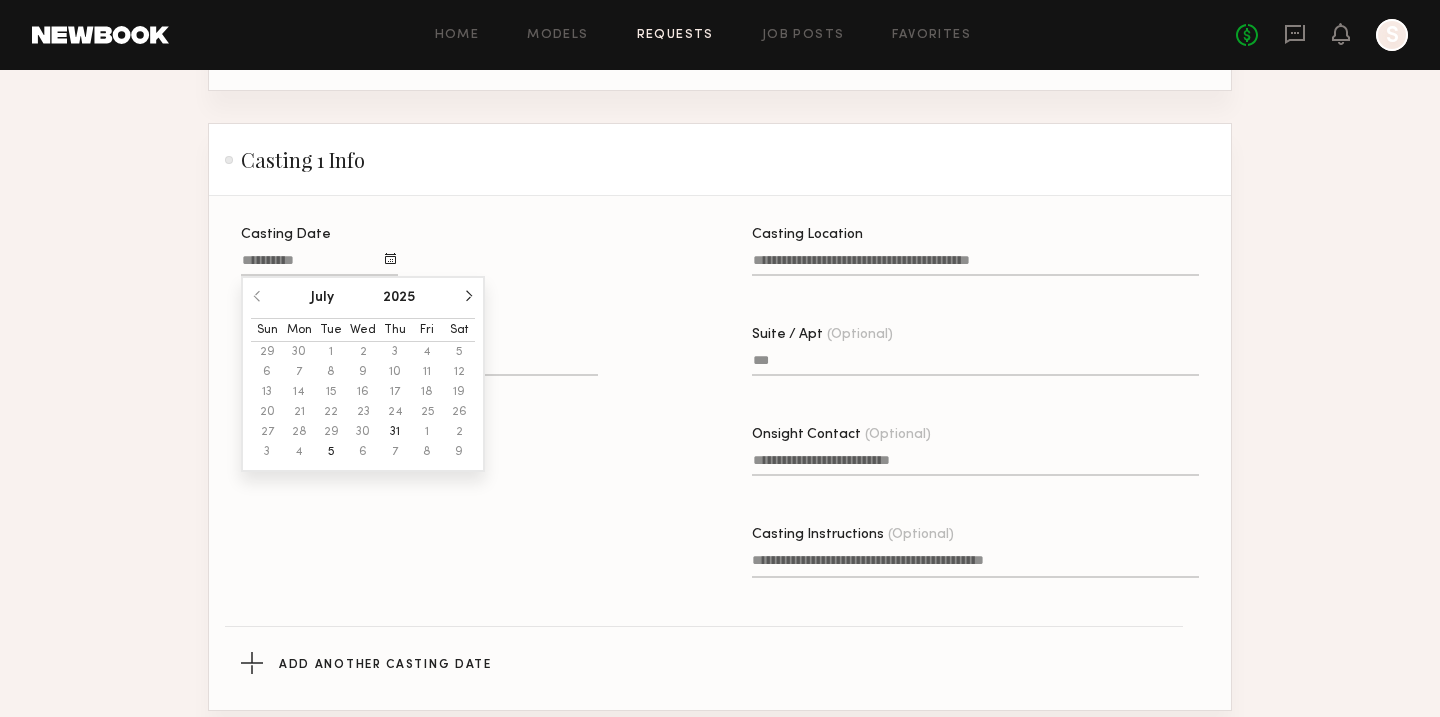 click on "5" 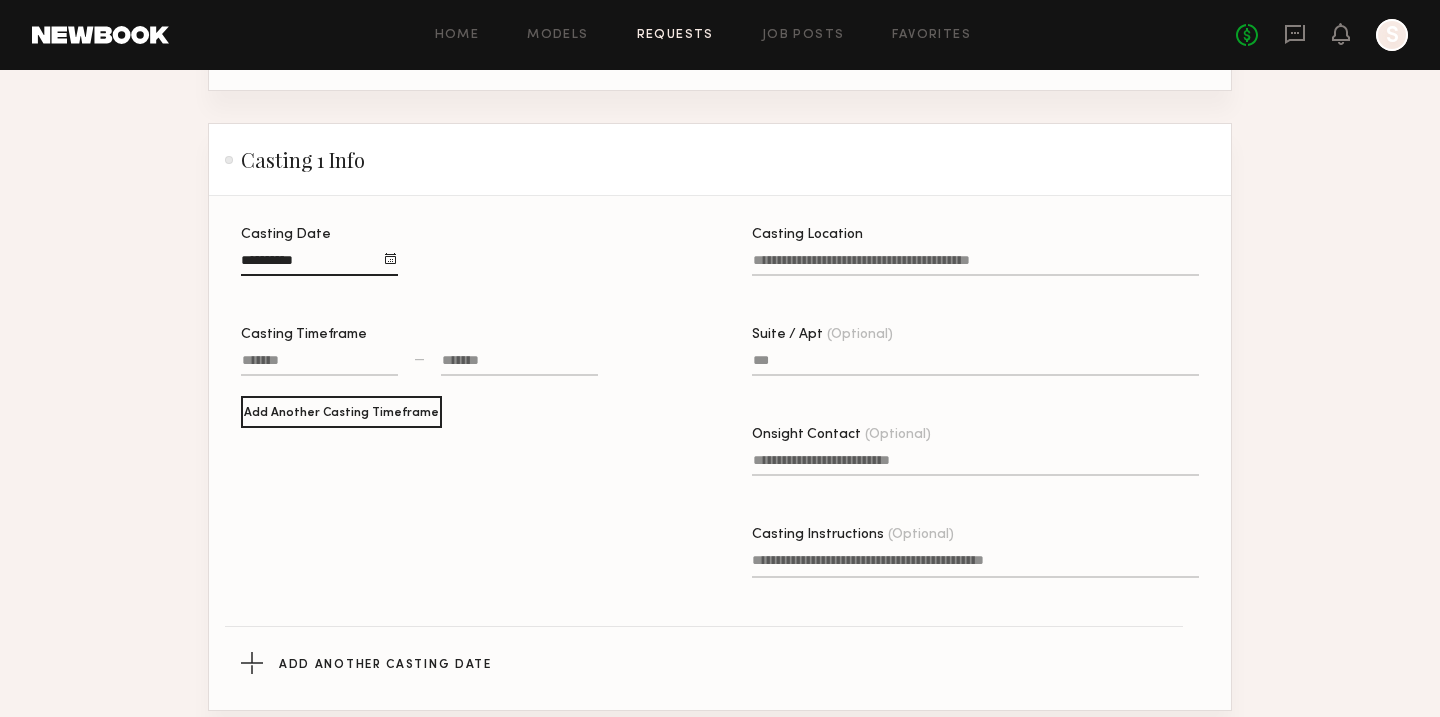 click 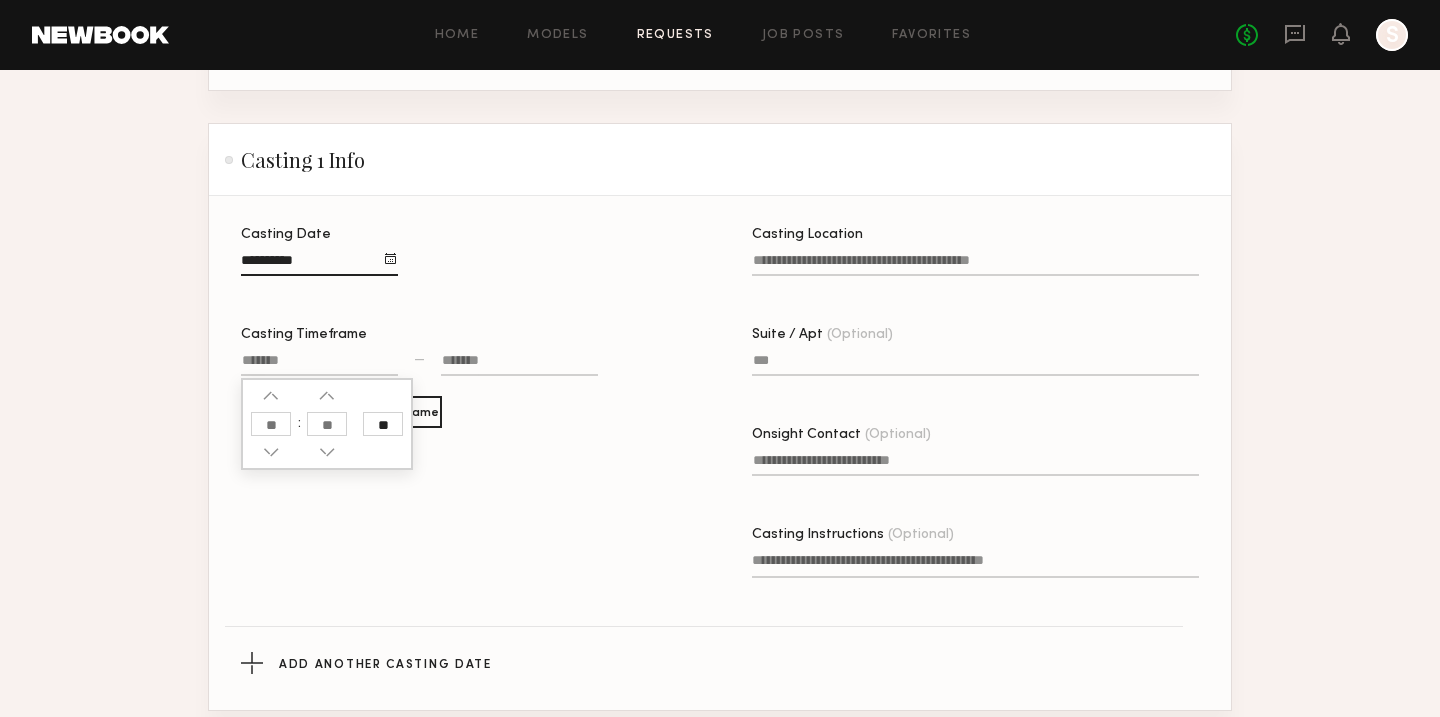 click 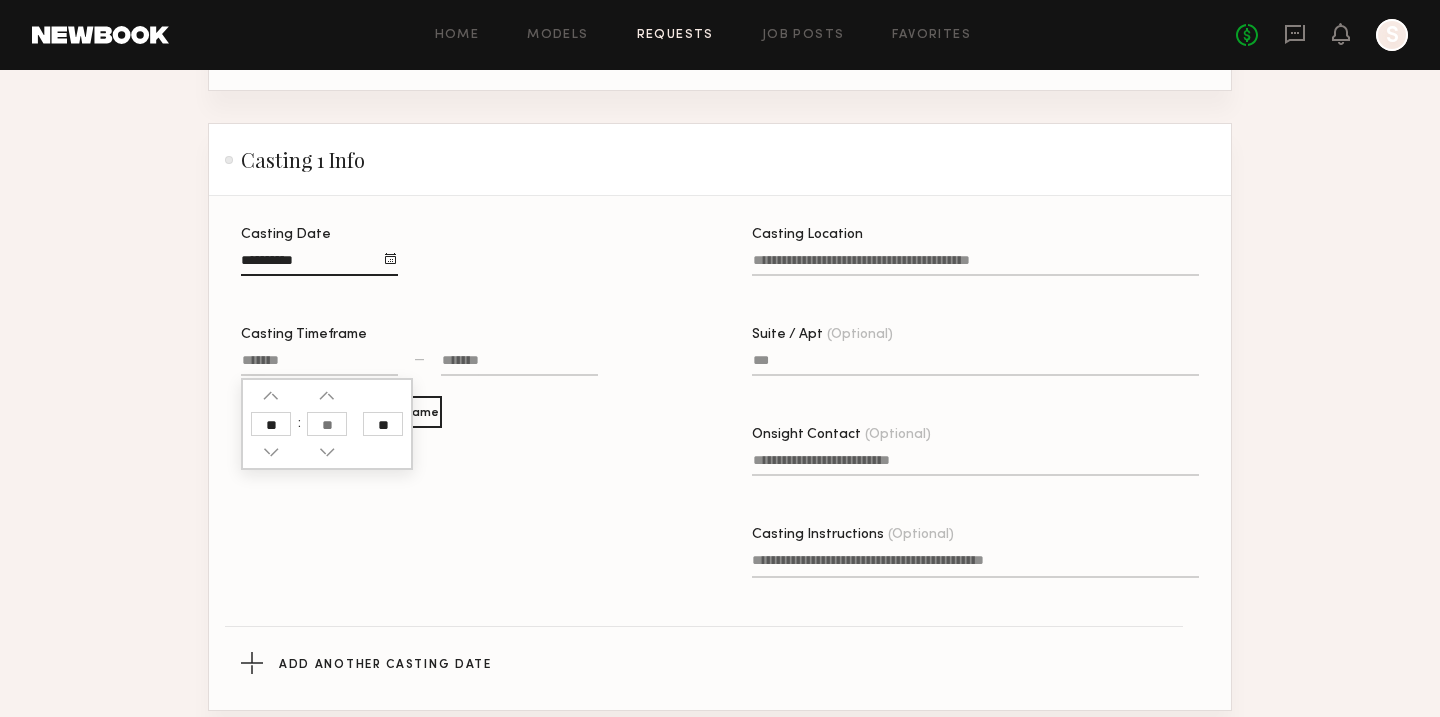 type on "**" 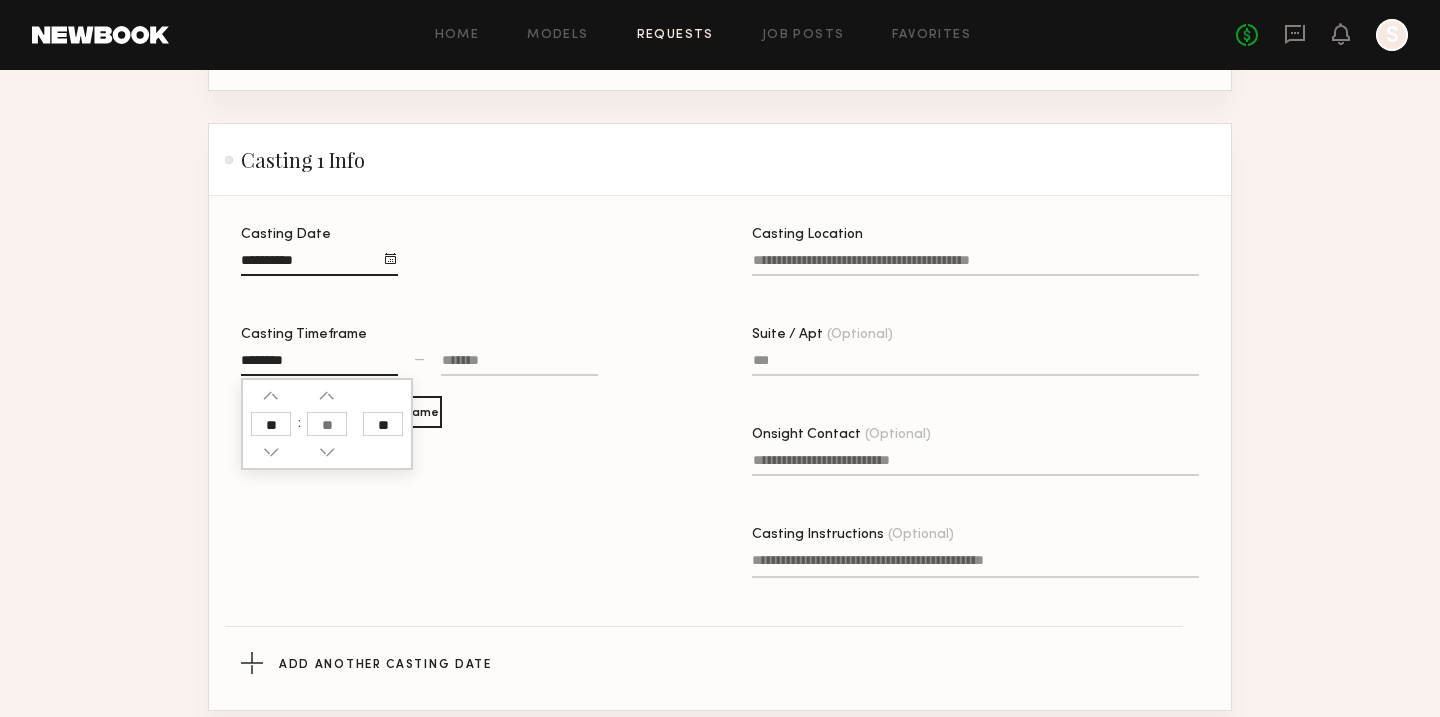 click 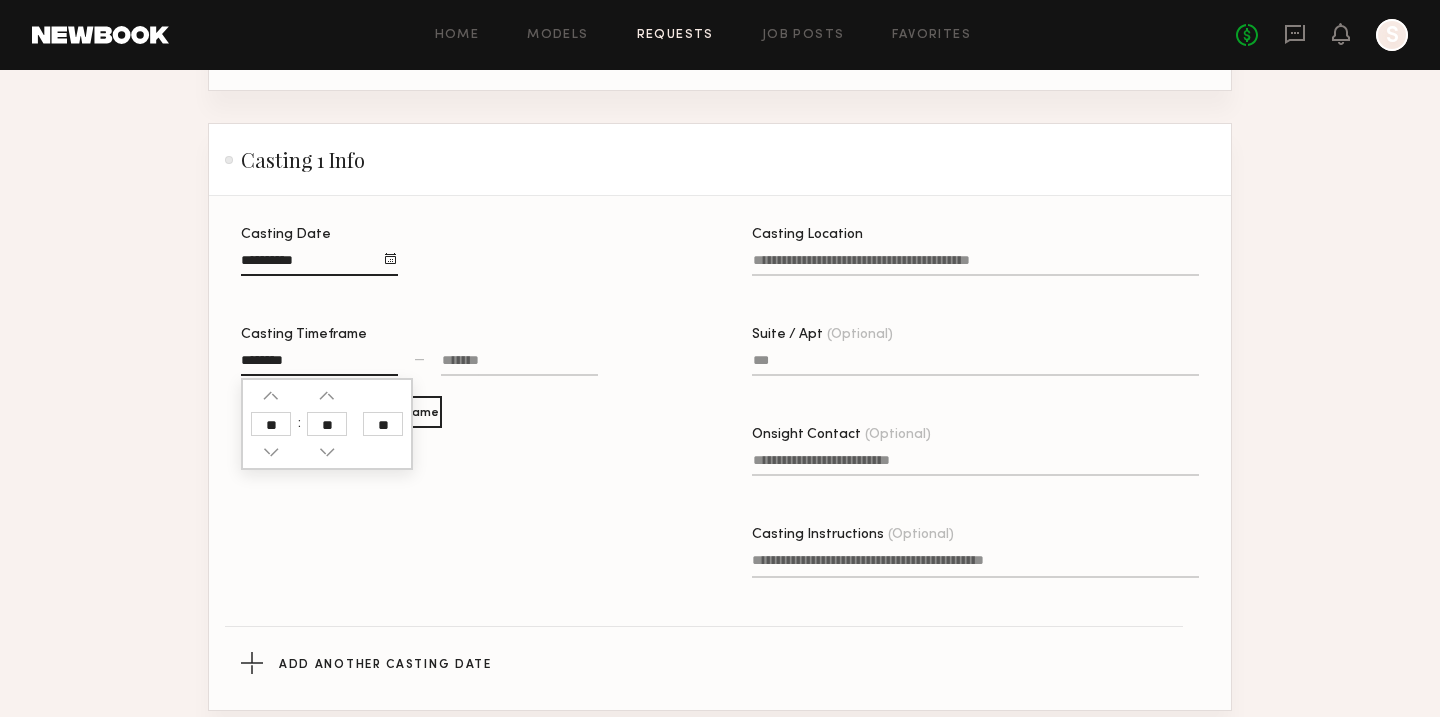 click on "Casting Date Casting Timeframe ******** ** ** — Add Another Casting Timeframe" 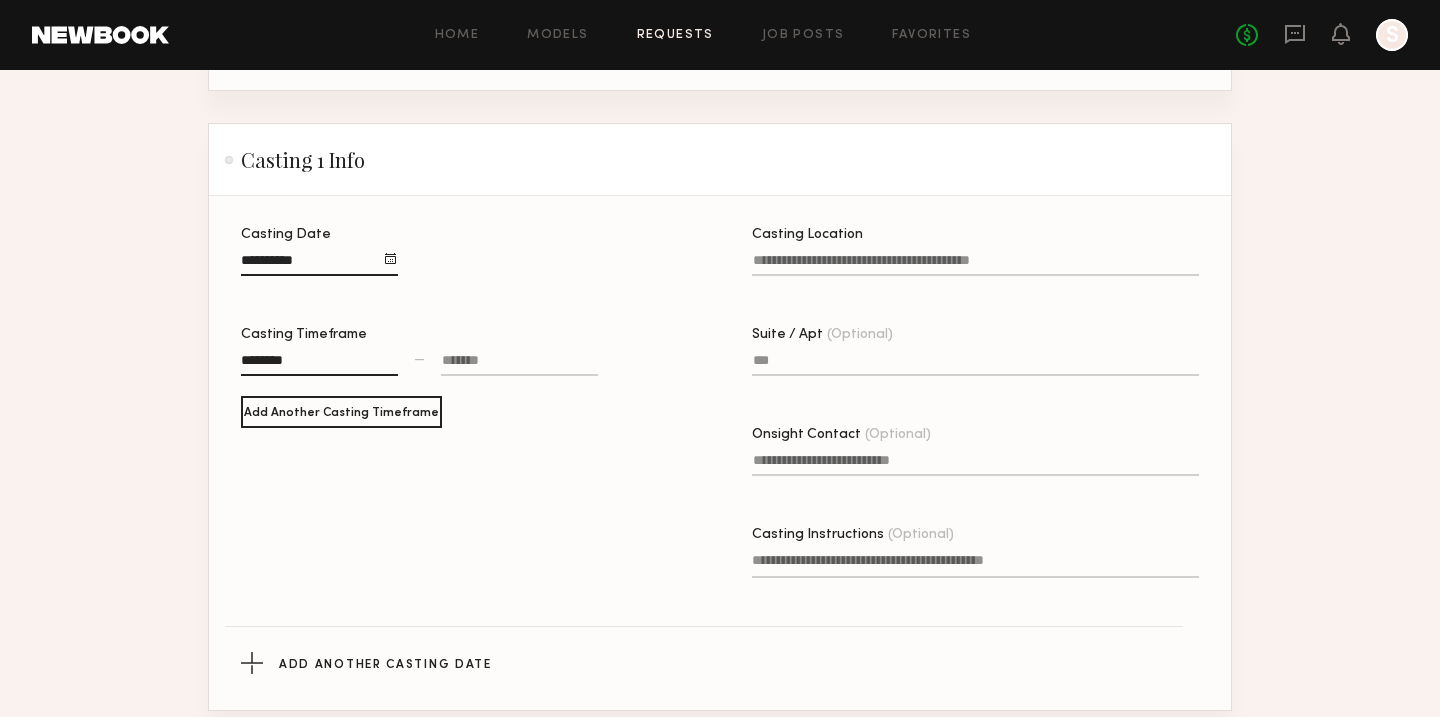 click 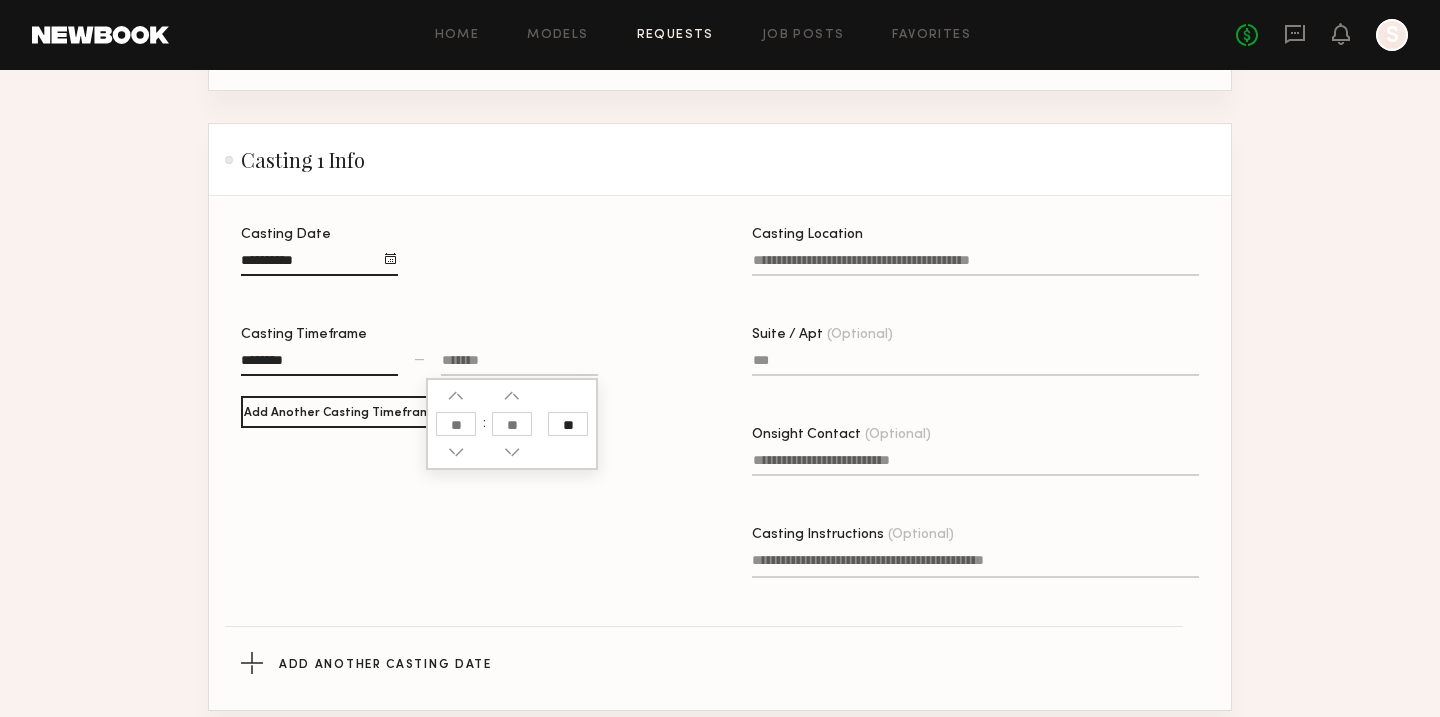 click 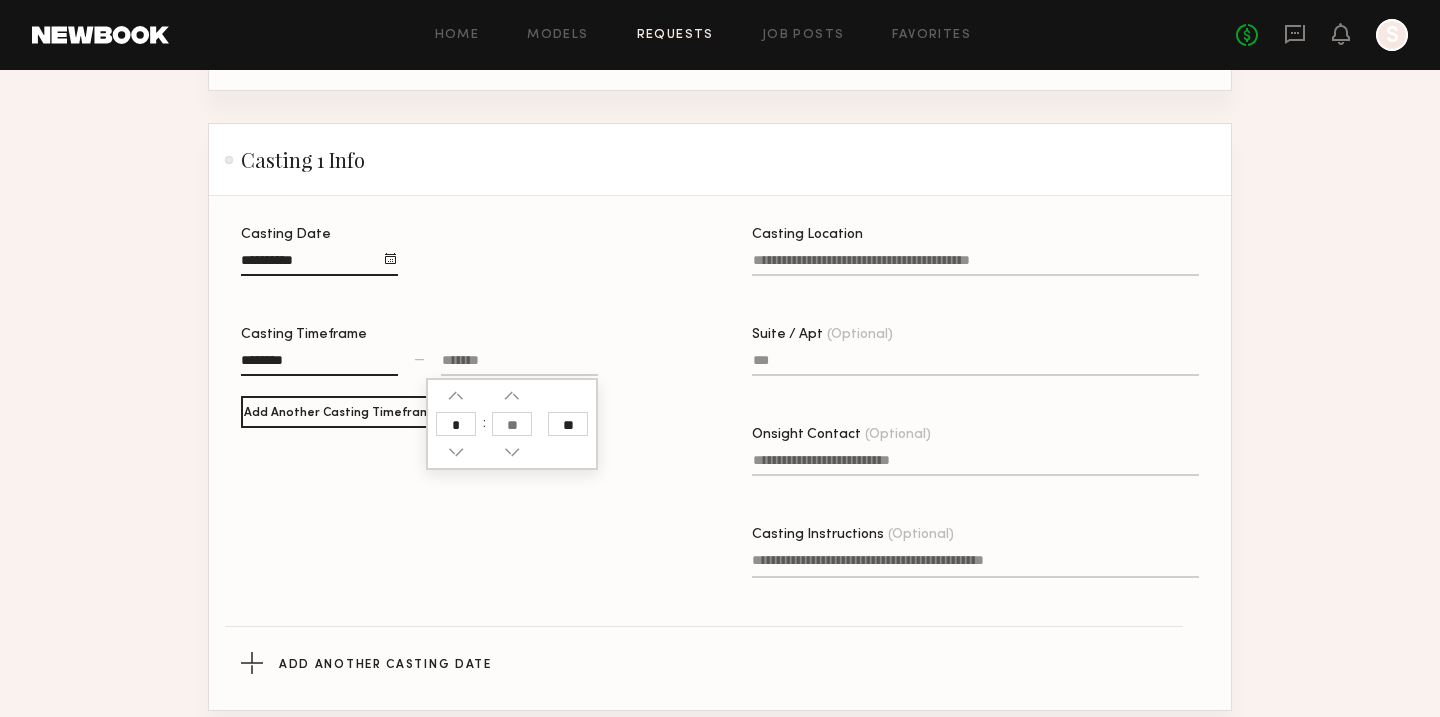 type on "*" 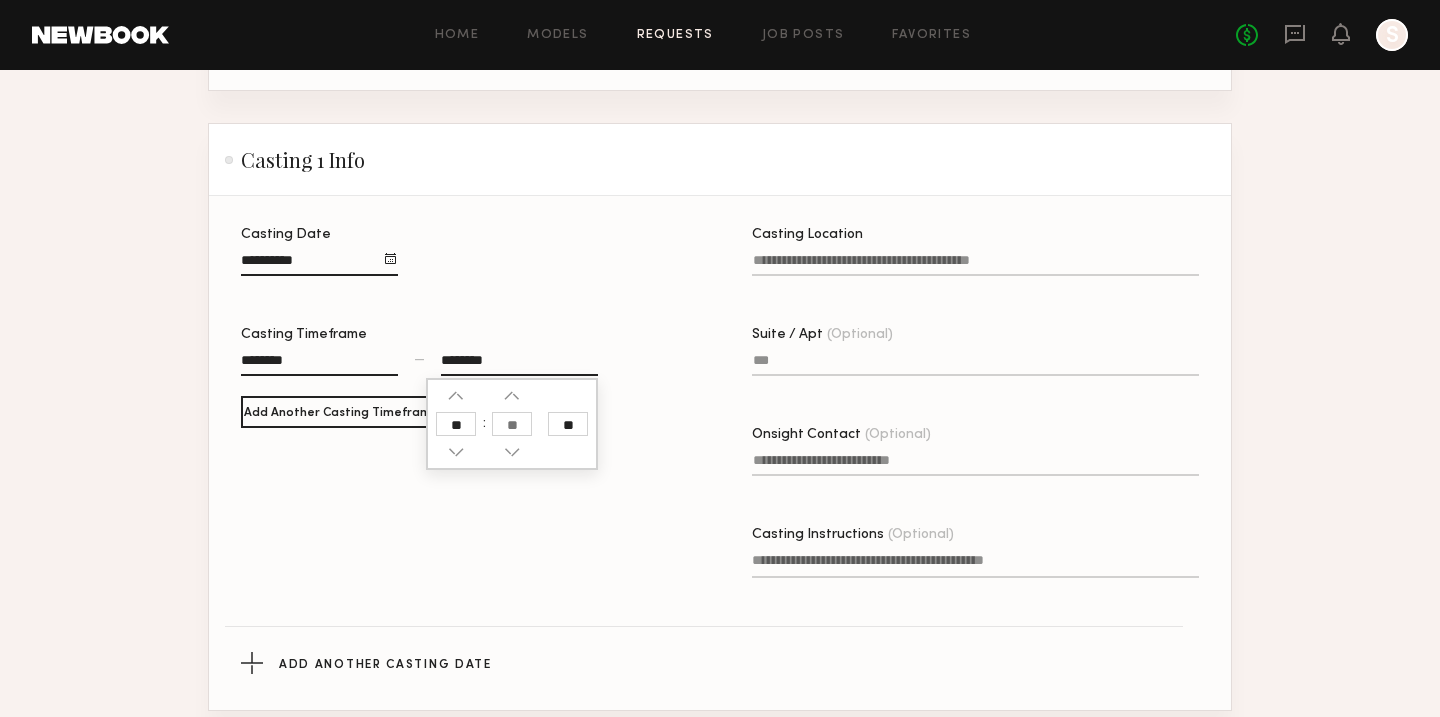 click 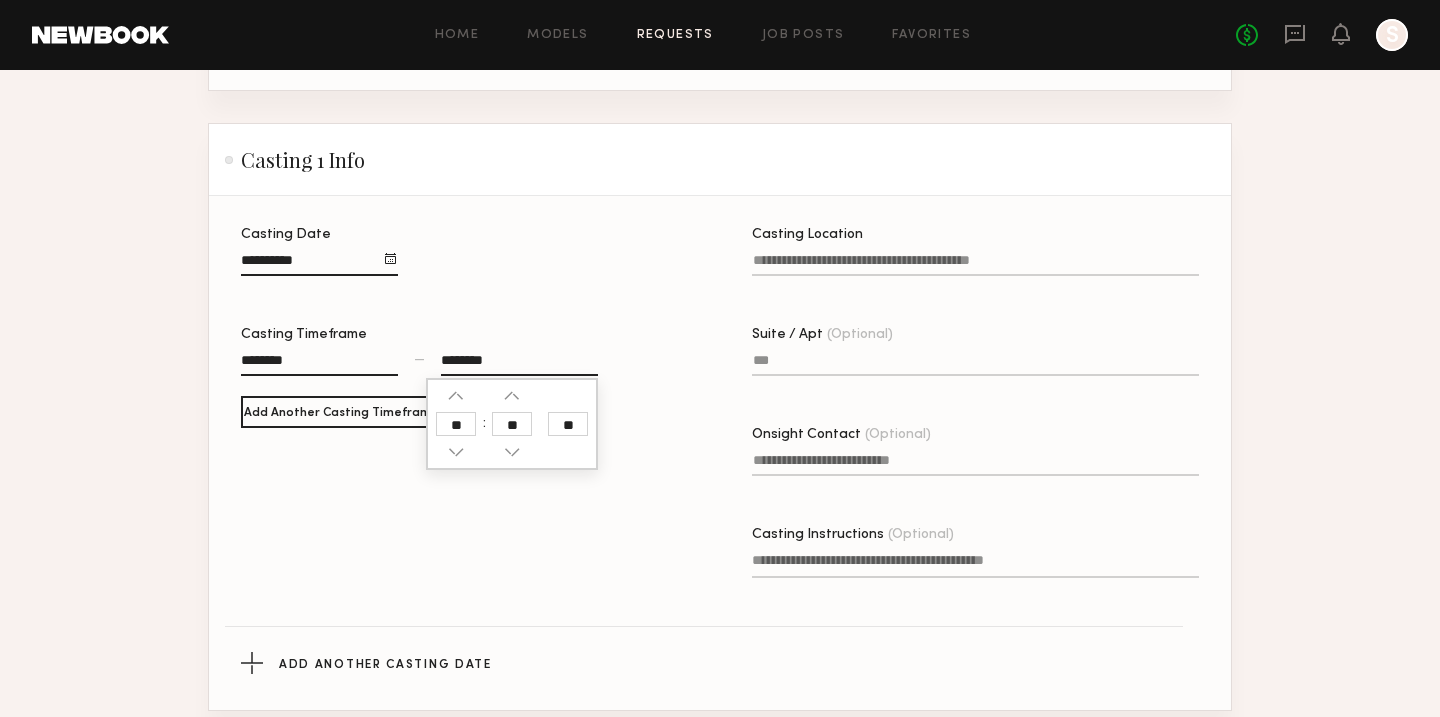 click on "Add Another Casting Timeframe" 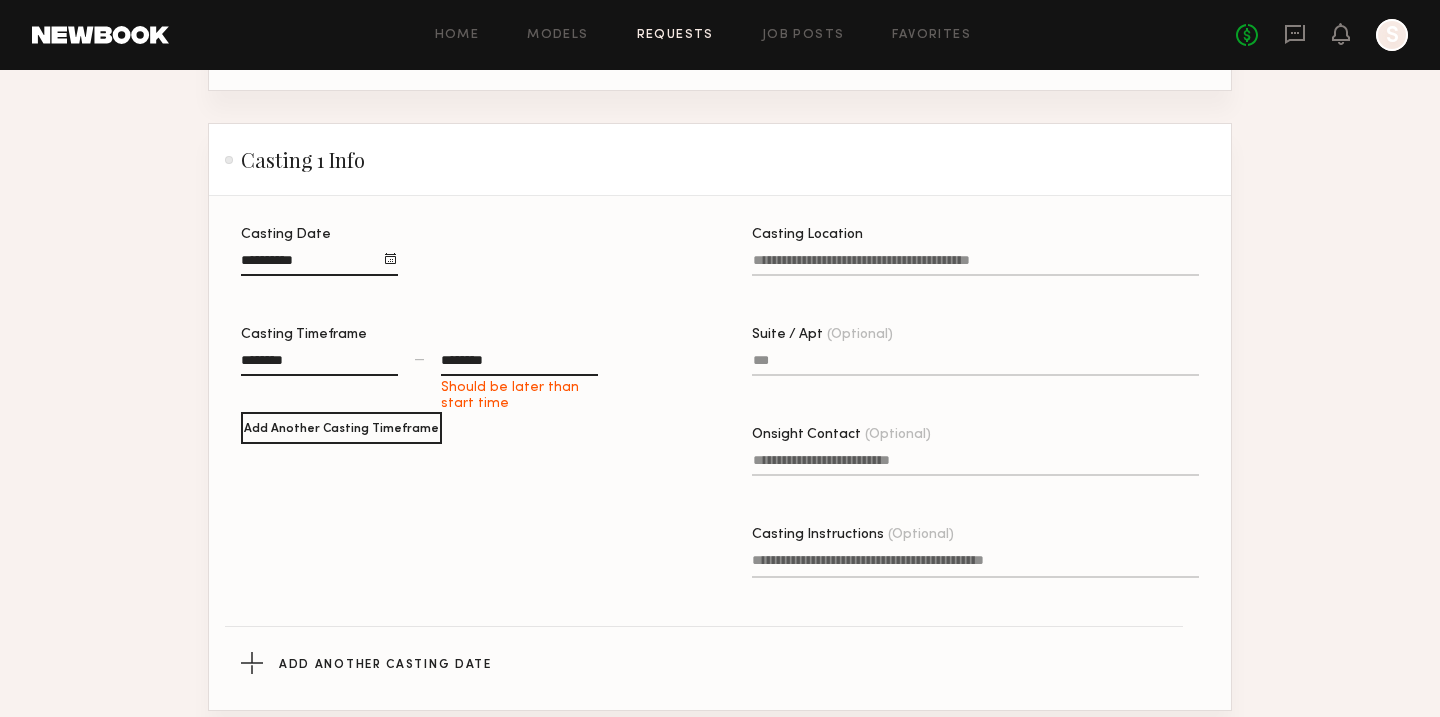 click on "********" 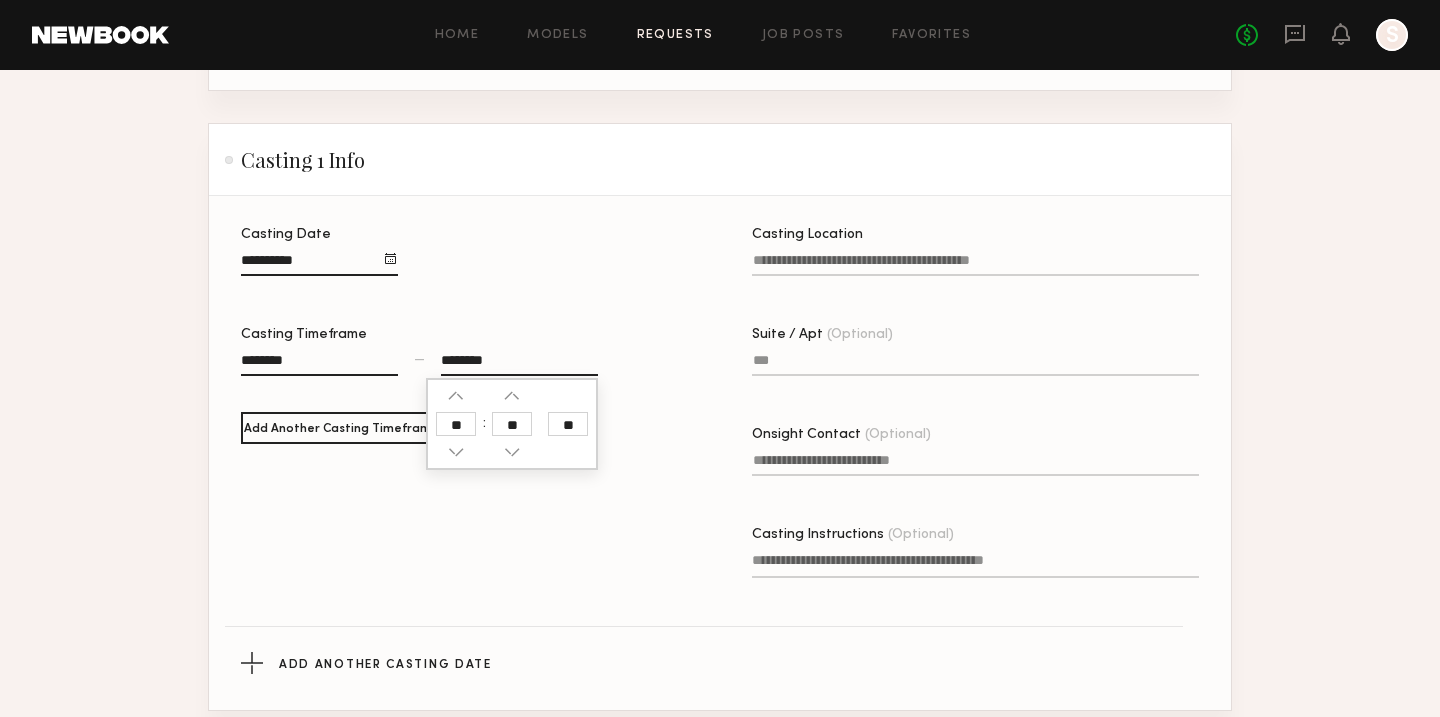 click on "**" 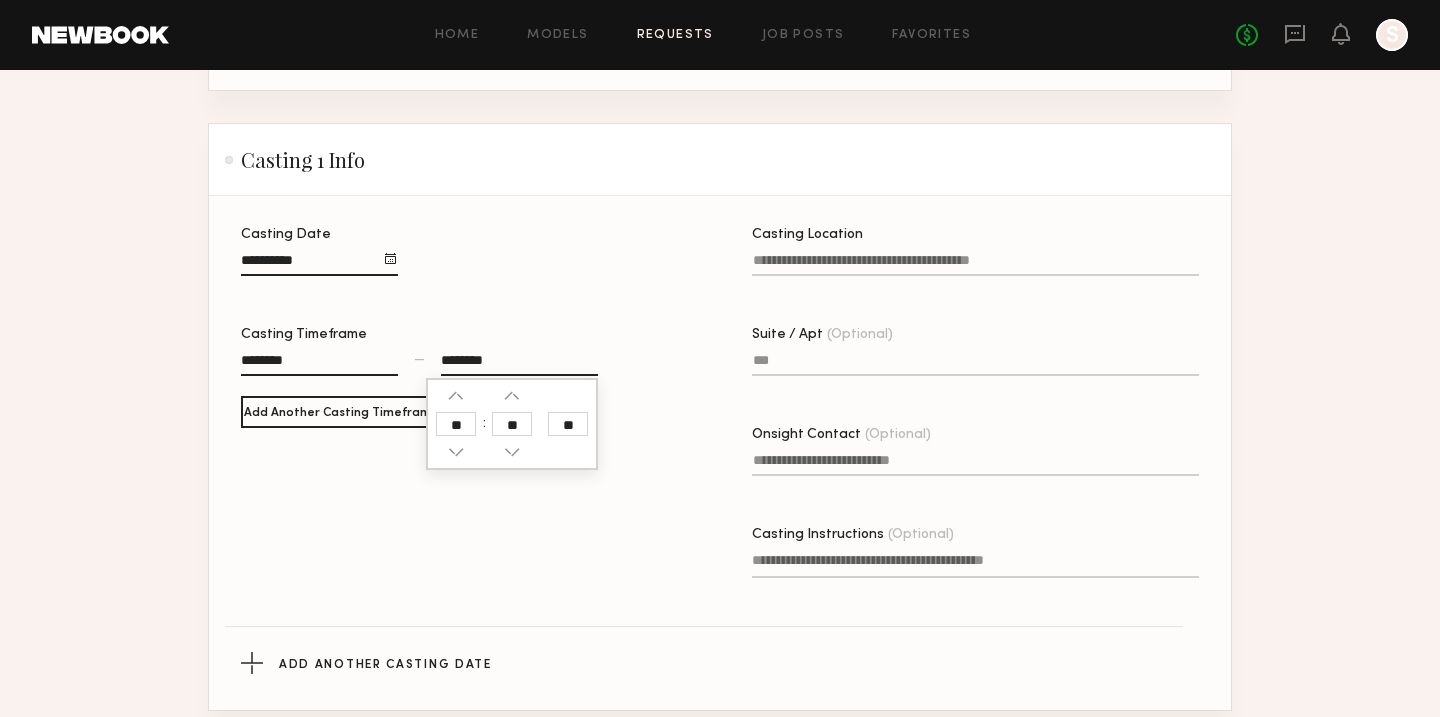 click on "Casting Timeframe ******** — ******** ** ** **" 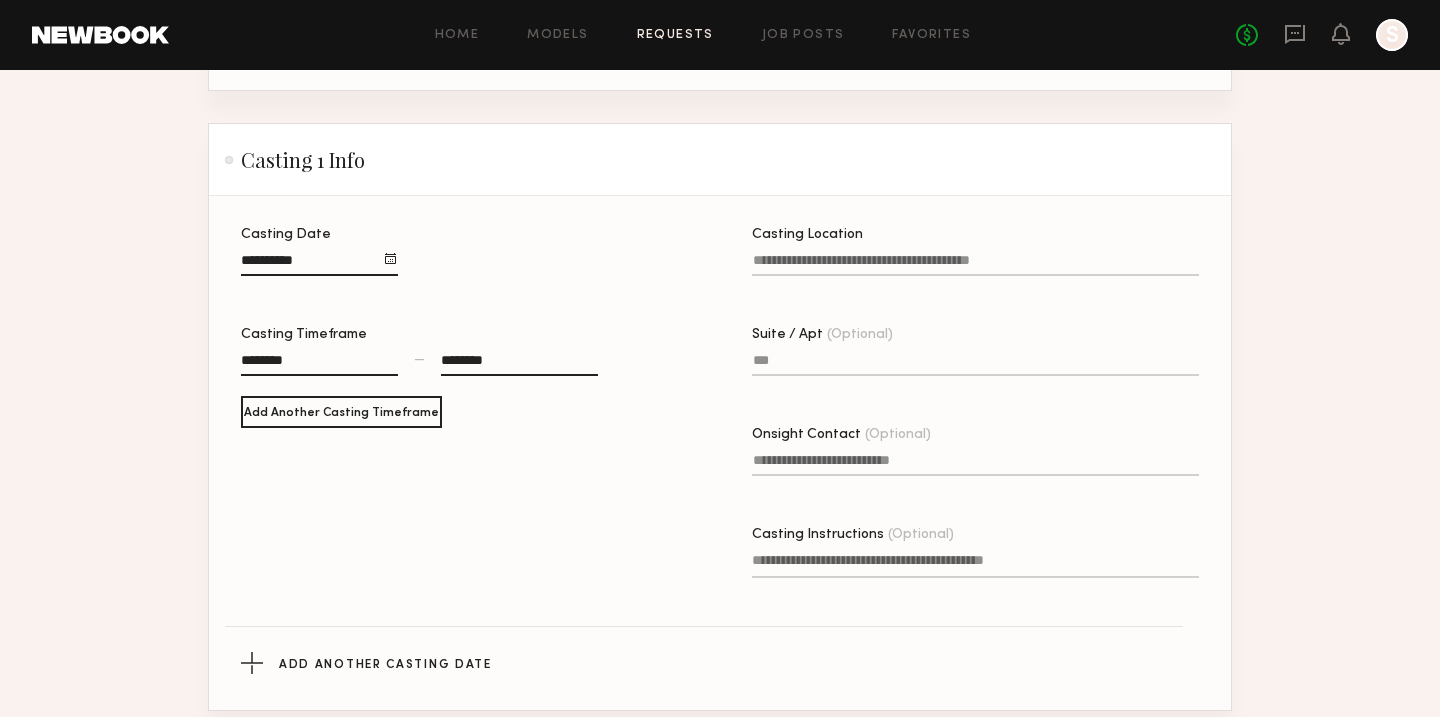 click on "Casting Location" 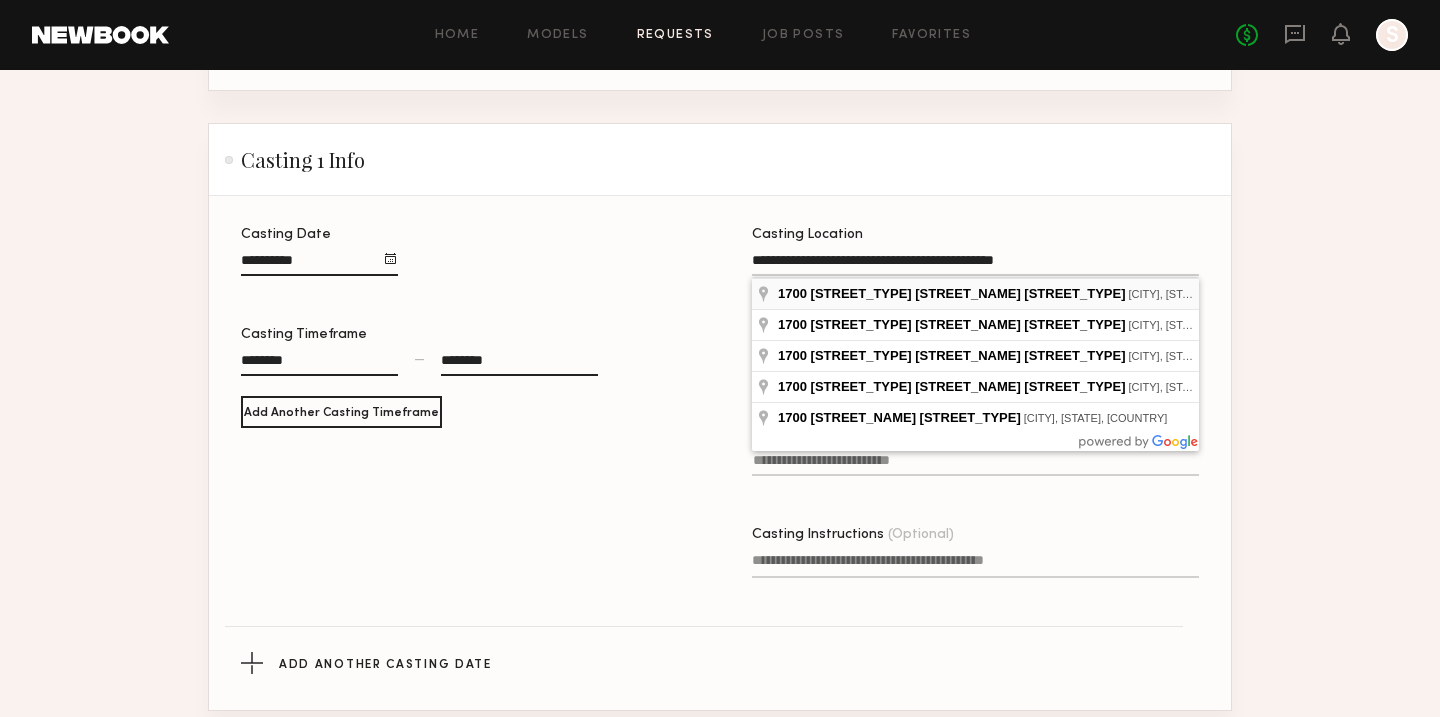 type on "**********" 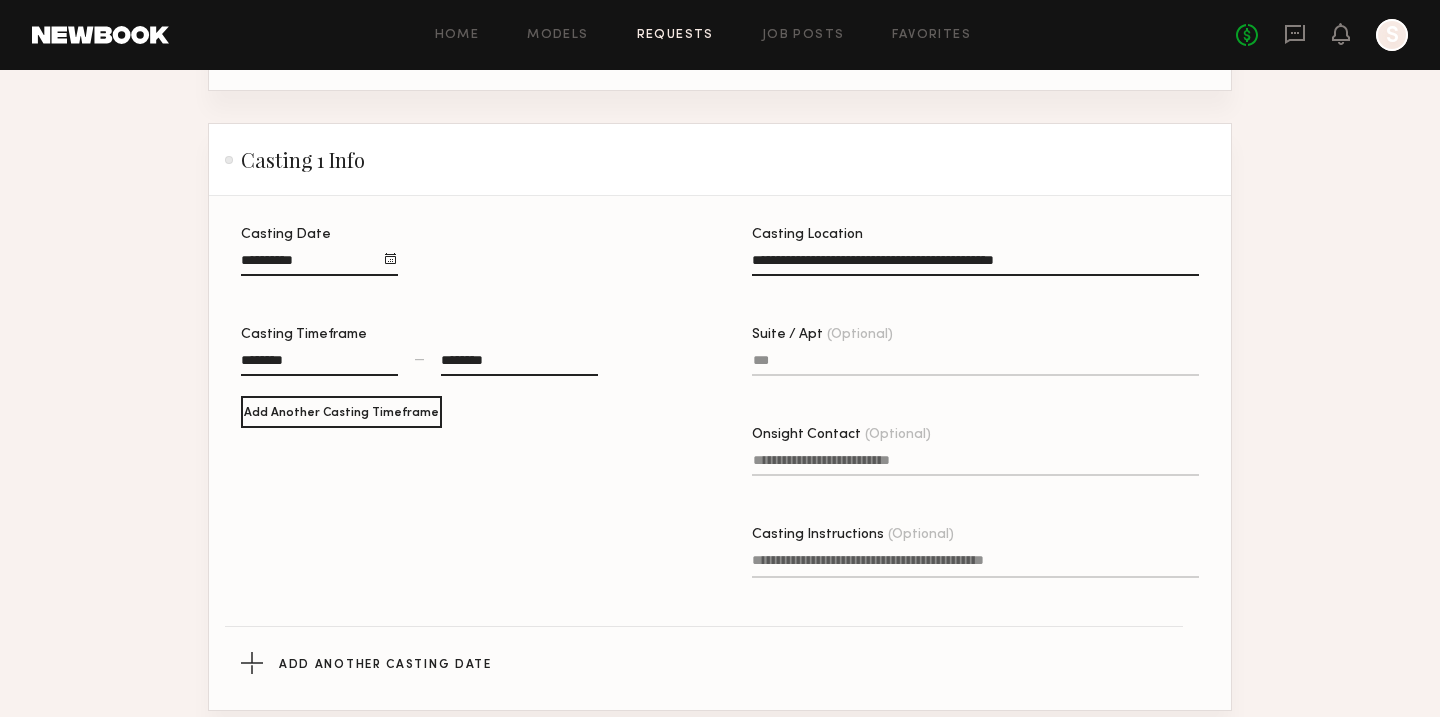 click on "Suite / Apt (Optional)" 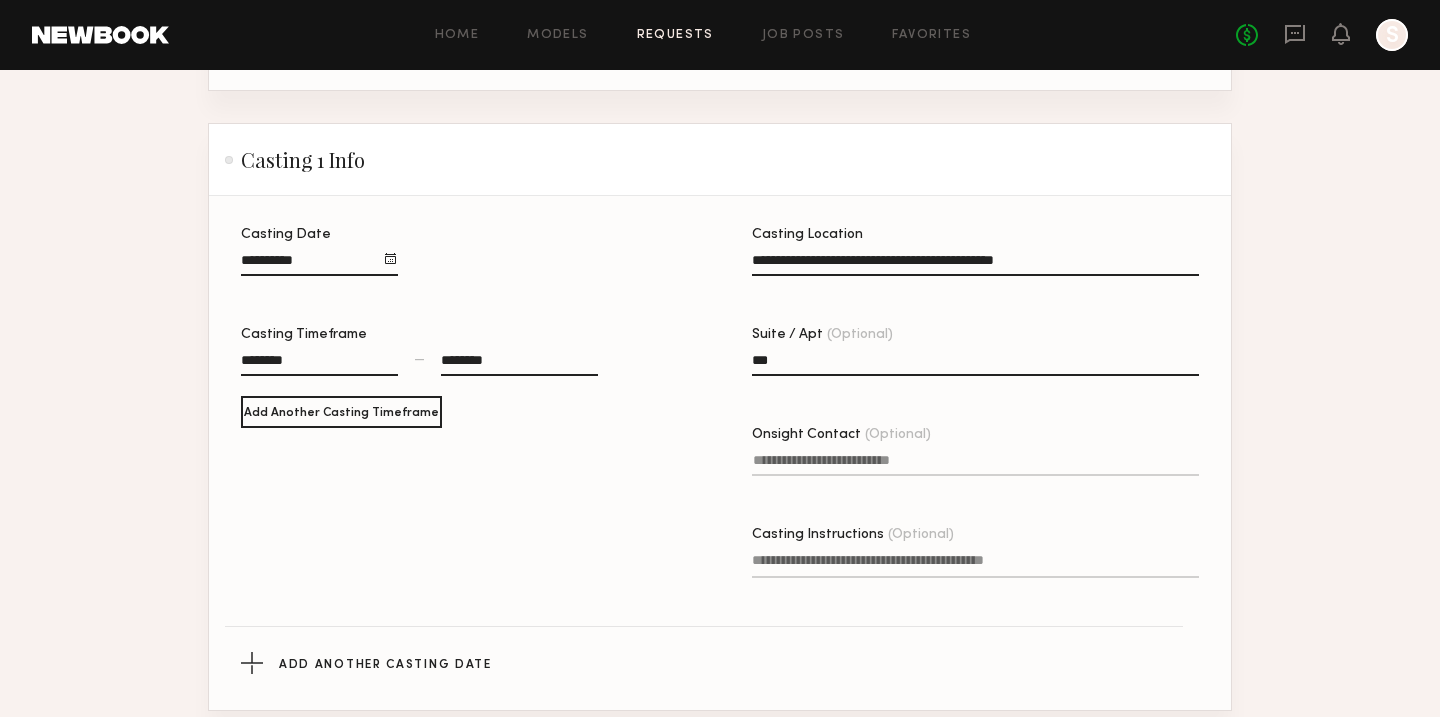 type on "***" 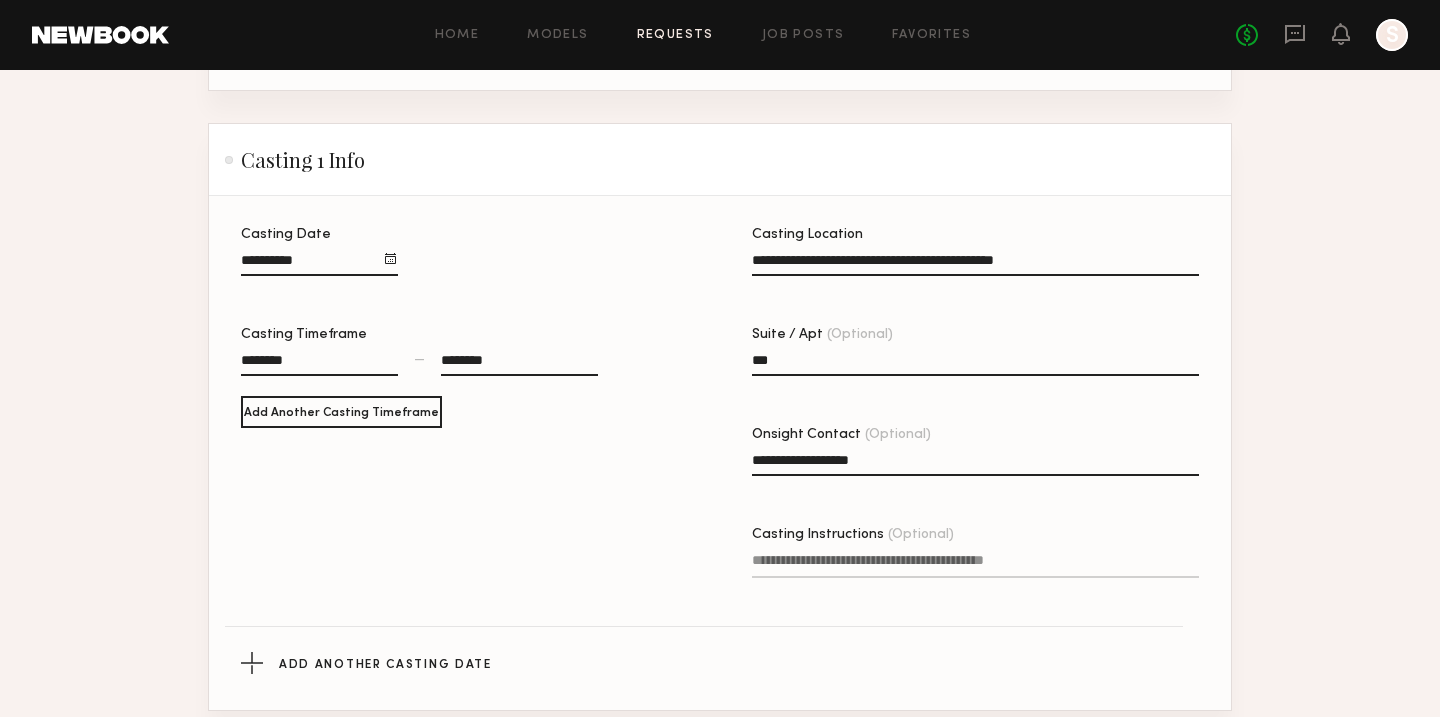 type on "**********" 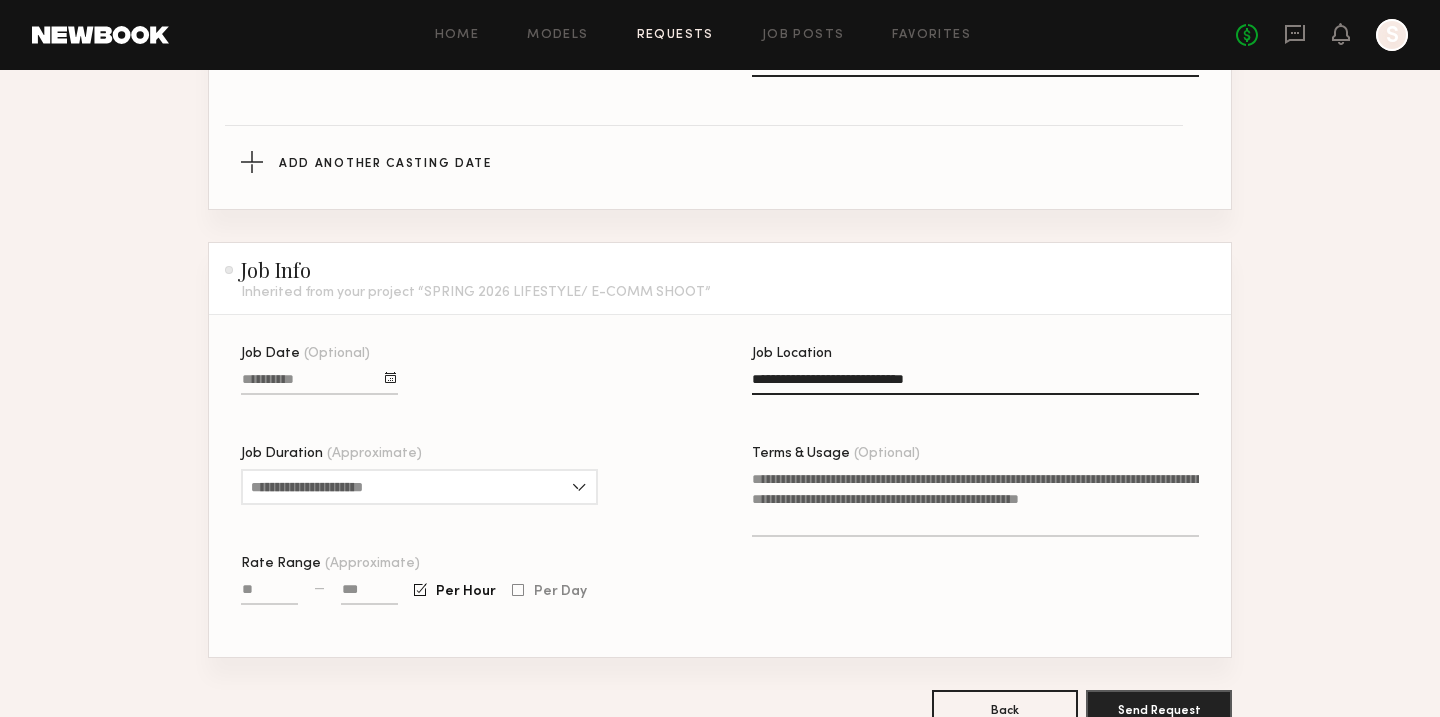 scroll, scrollTop: 1033, scrollLeft: 0, axis: vertical 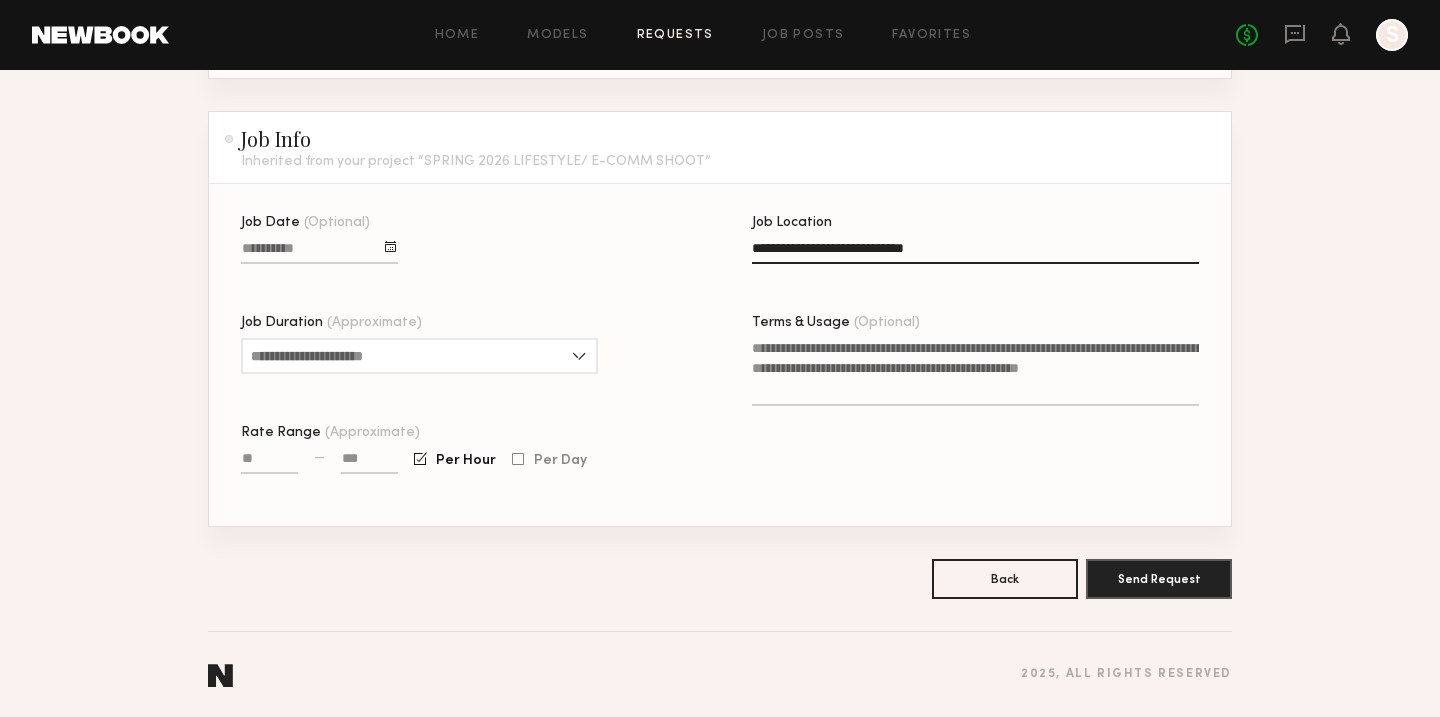 type on "**********" 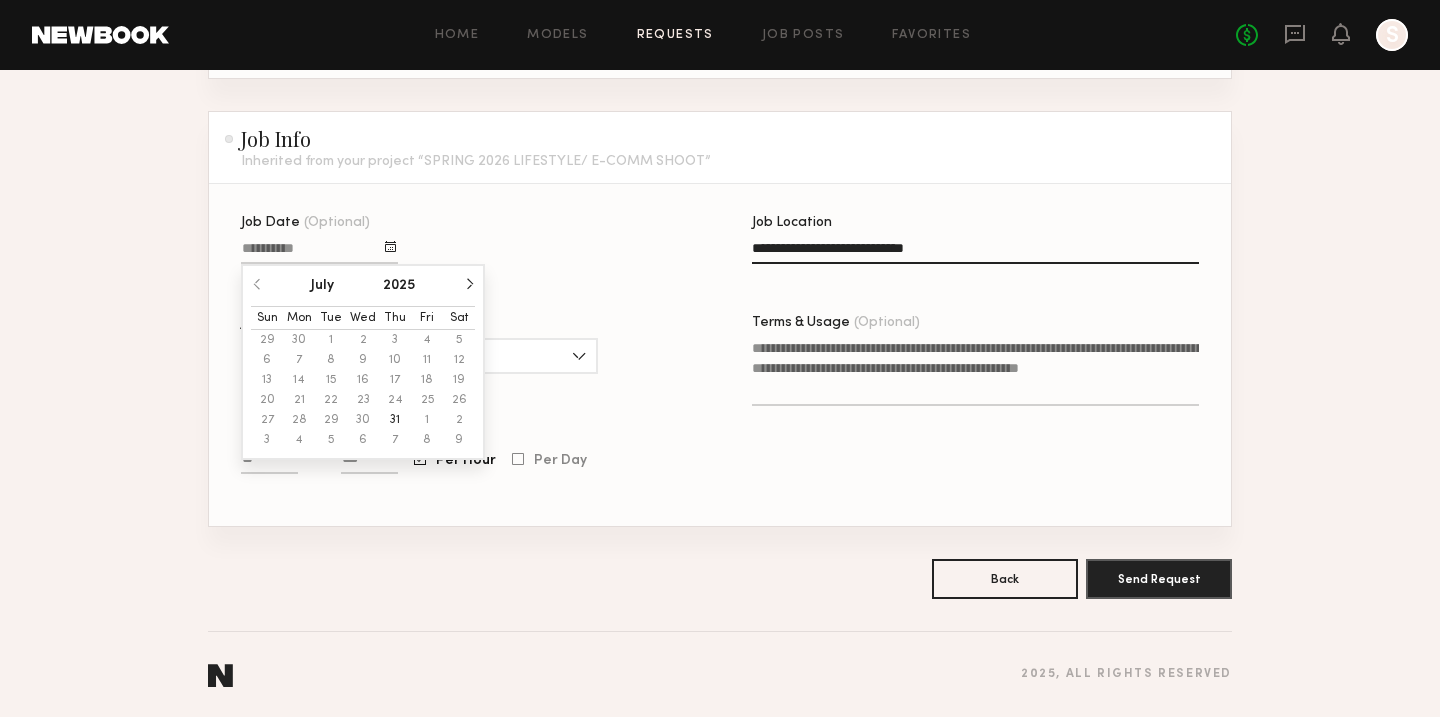 click 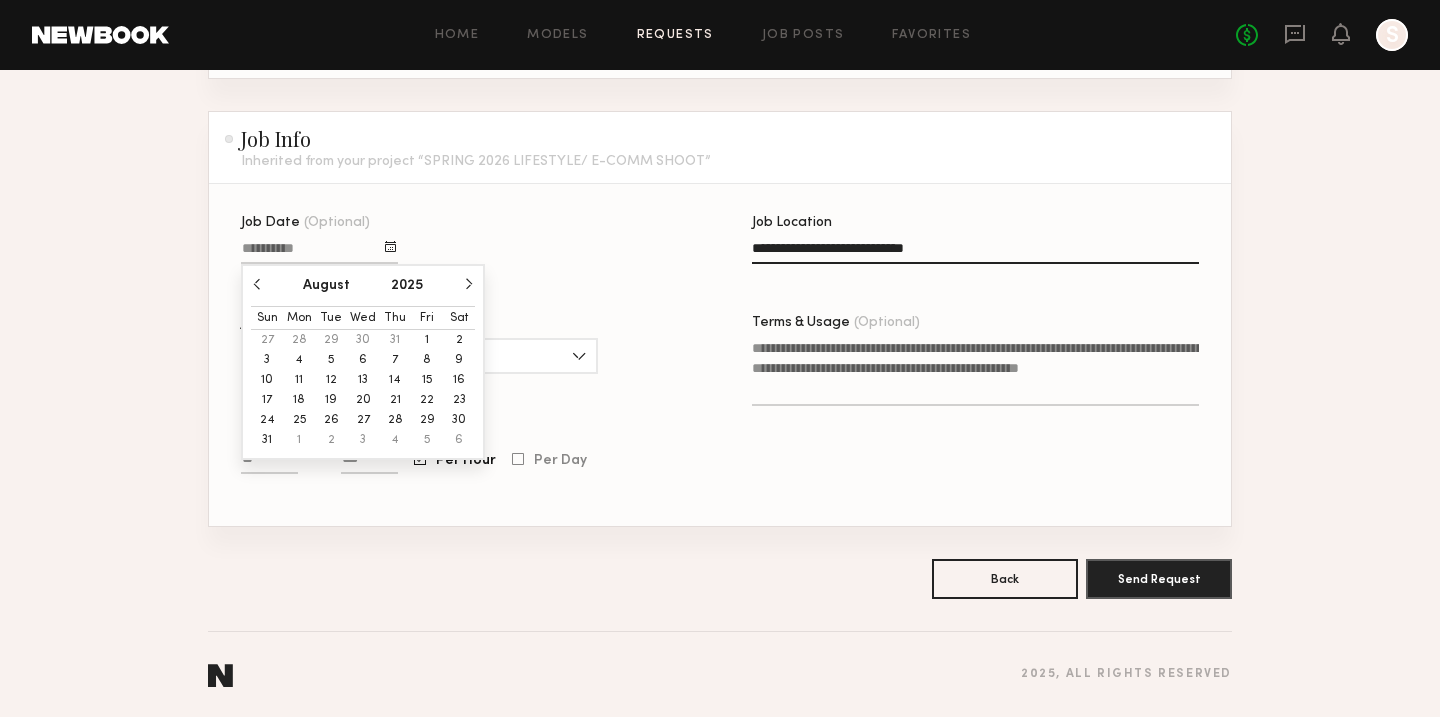 drag, startPoint x: 364, startPoint y: 393, endPoint x: 293, endPoint y: 415, distance: 74.330345 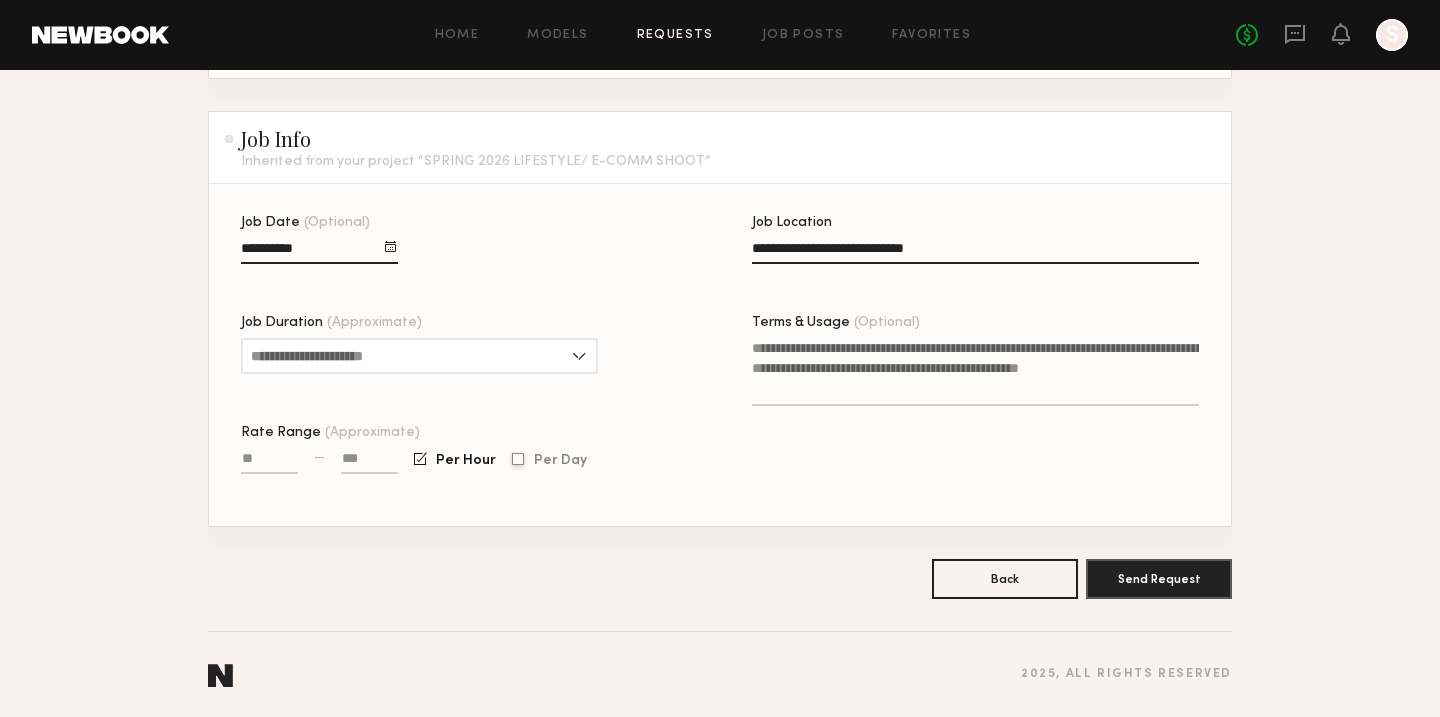 click 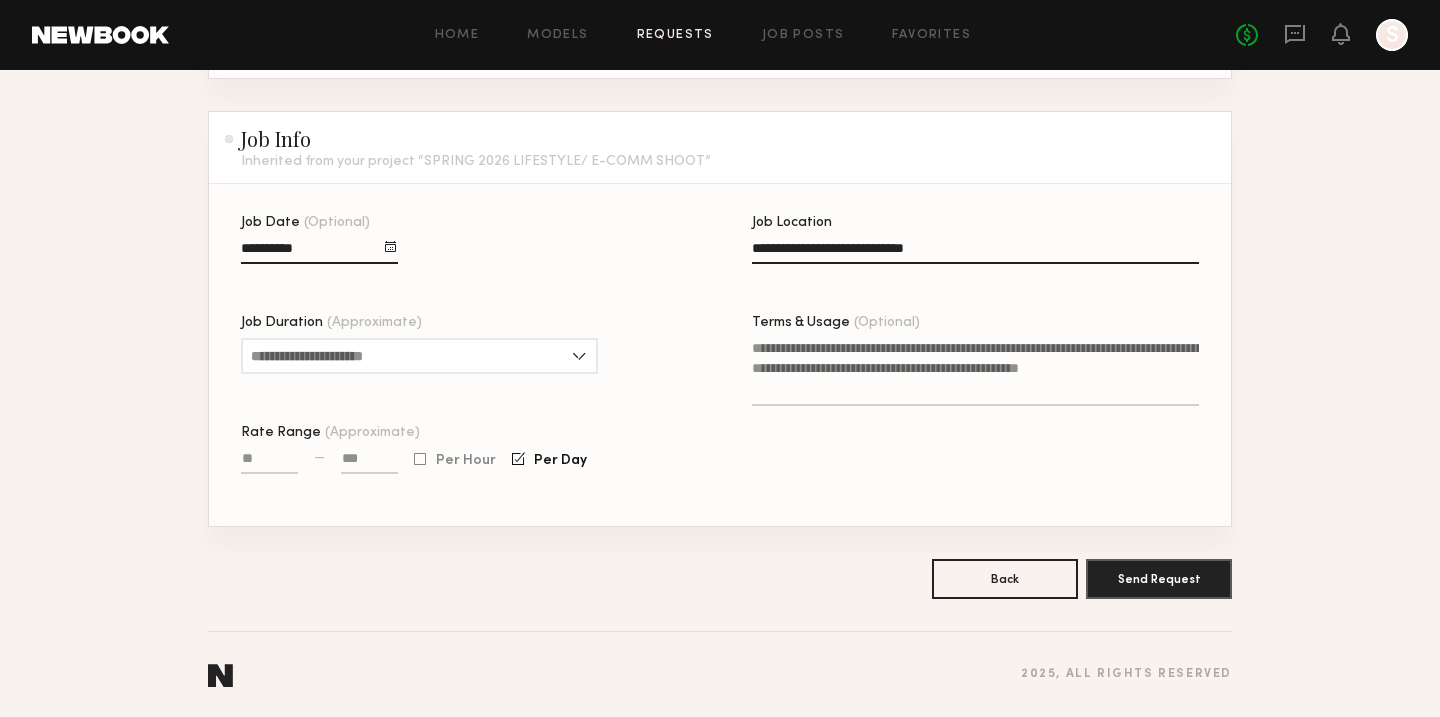 click 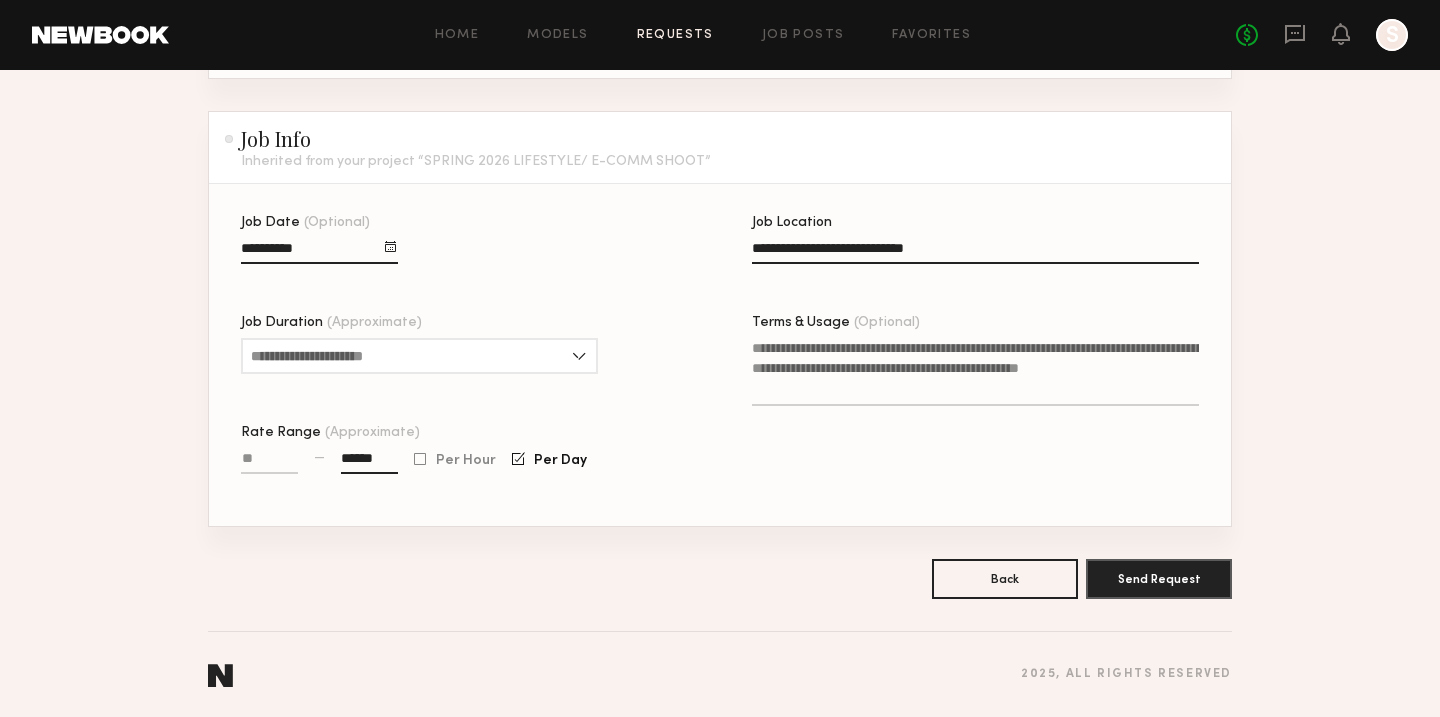 type on "******" 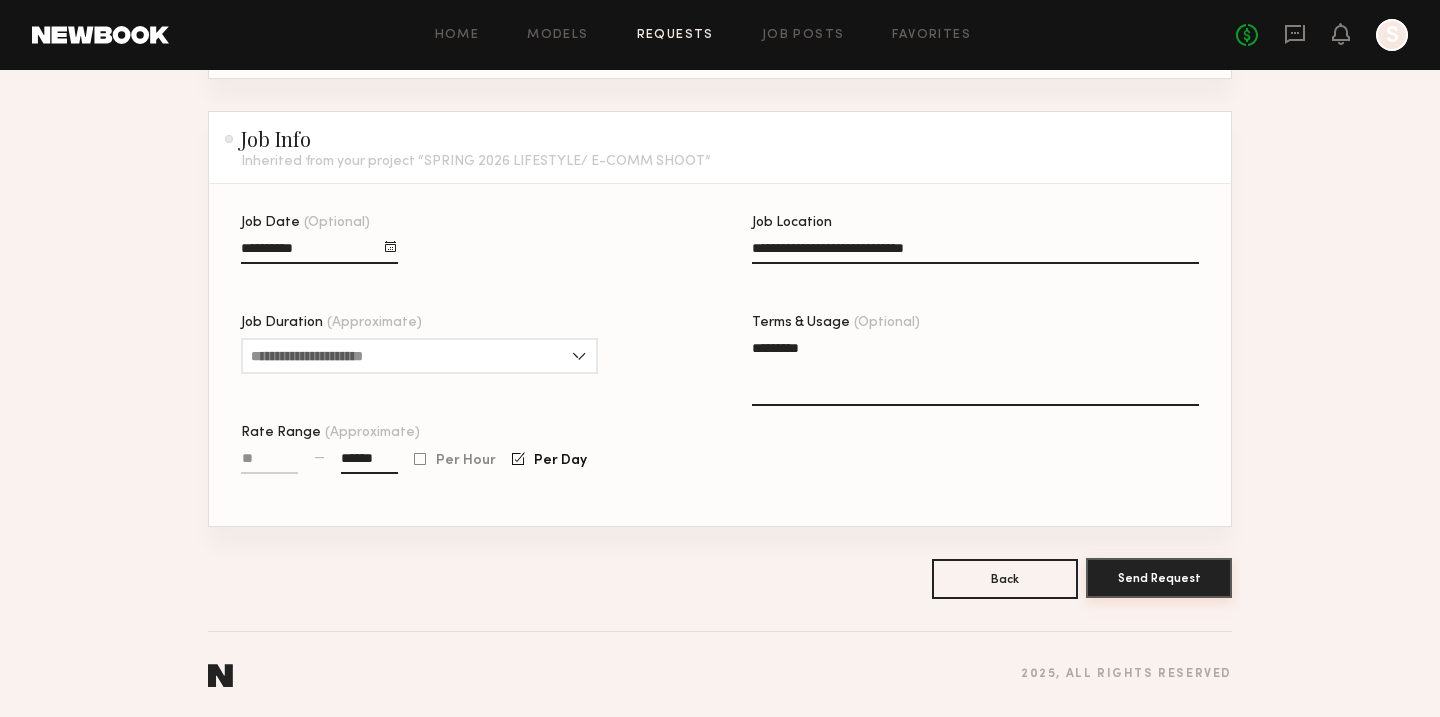 type on "*********" 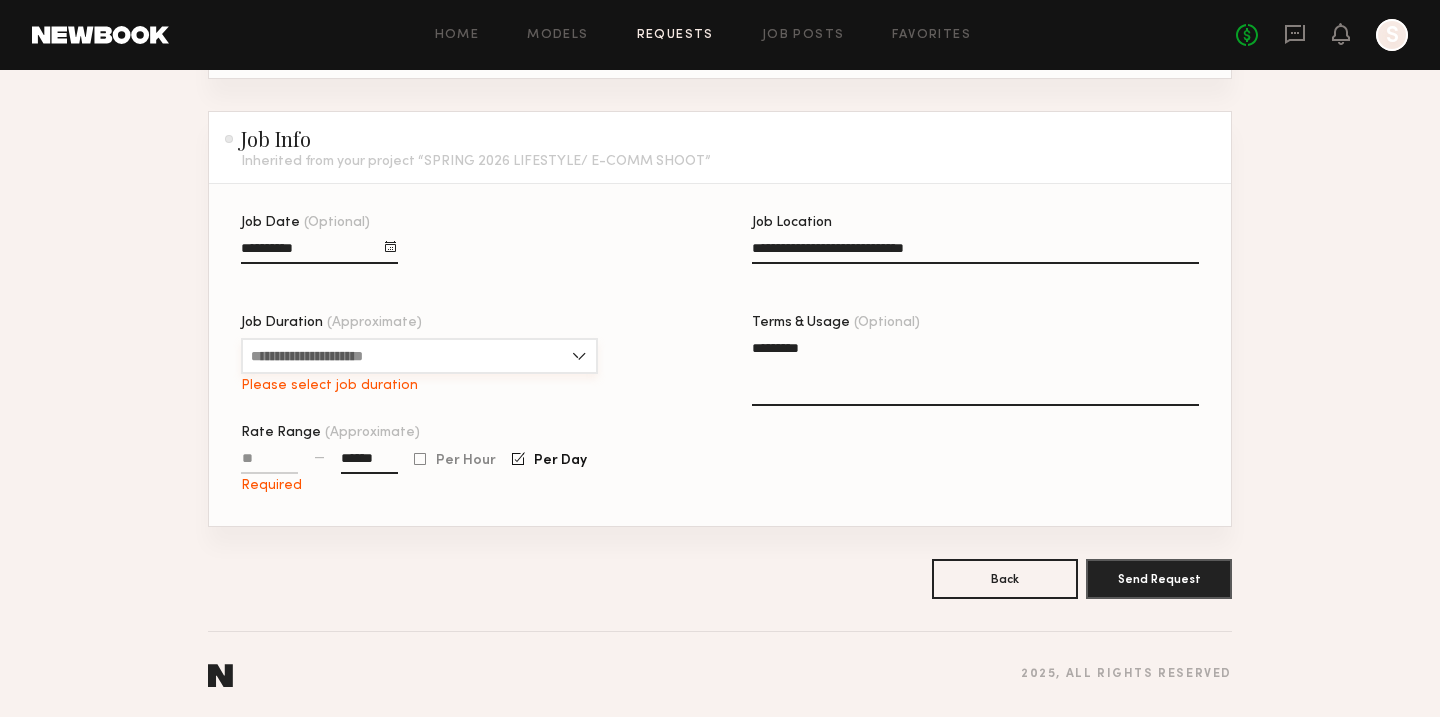 click on "Job Duration (Approximate)" at bounding box center (419, 356) 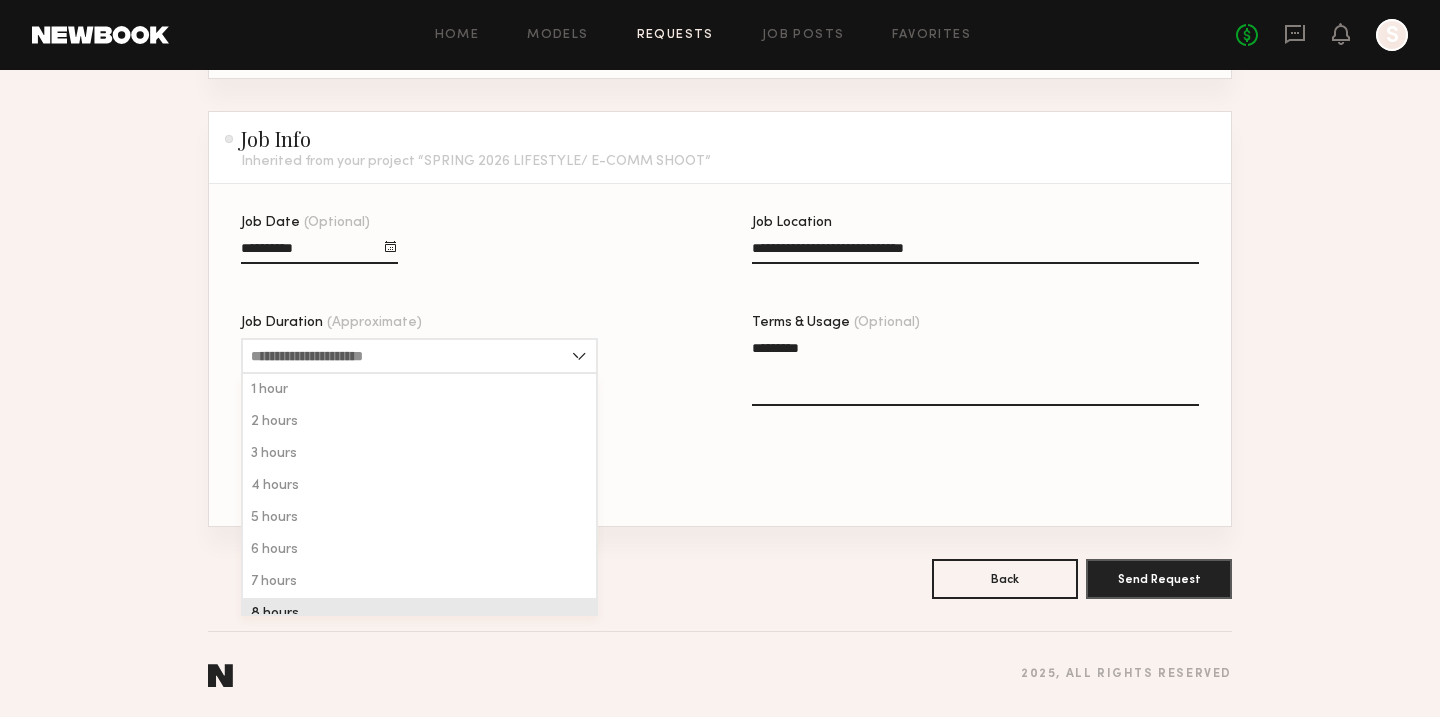 click on "8 hours" 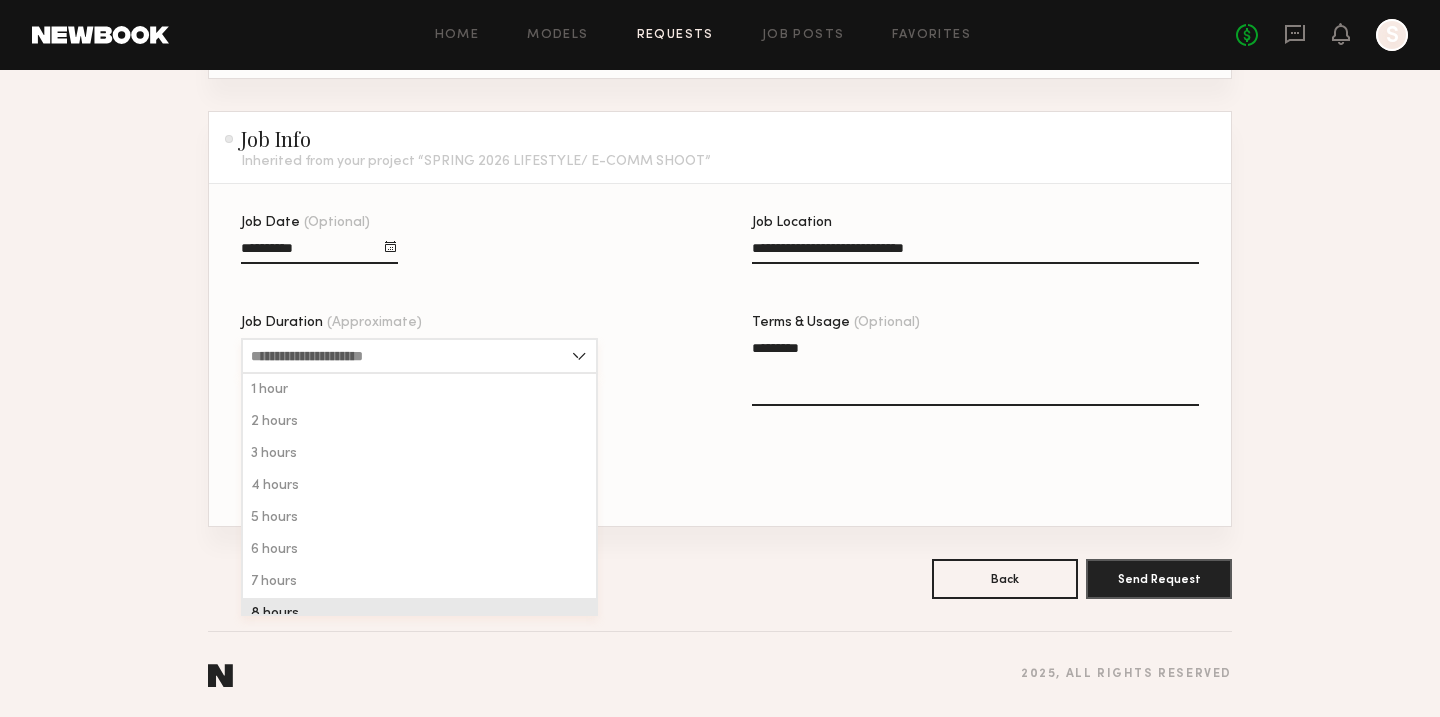 type on "*******" 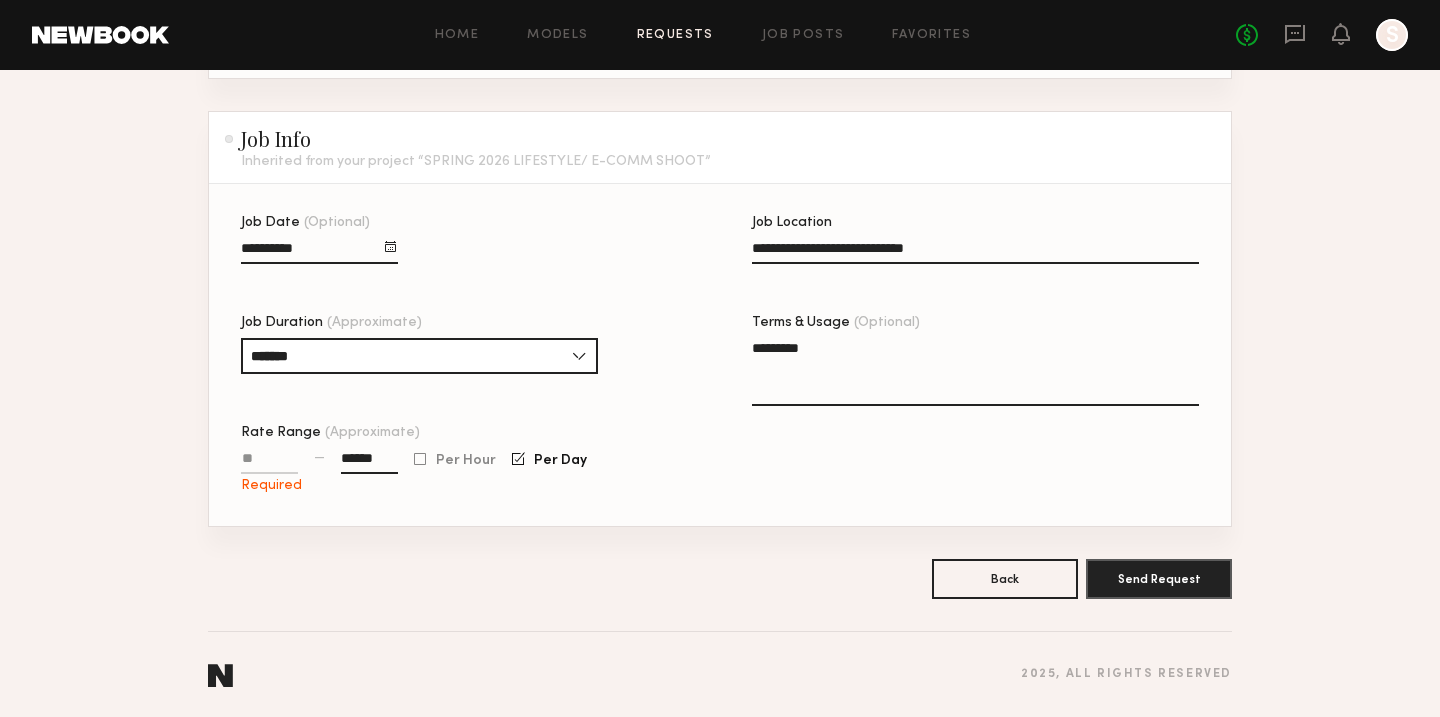 click on "Job Date (Optional) Job Duration (Approximate) ******* 1 hour 2 hours 3 hours 4 hours 5 hours 6 hours 7 hours 8 hours 8+ hours Rate Range (Approximate) Required — ****** Per Hour Per Day" 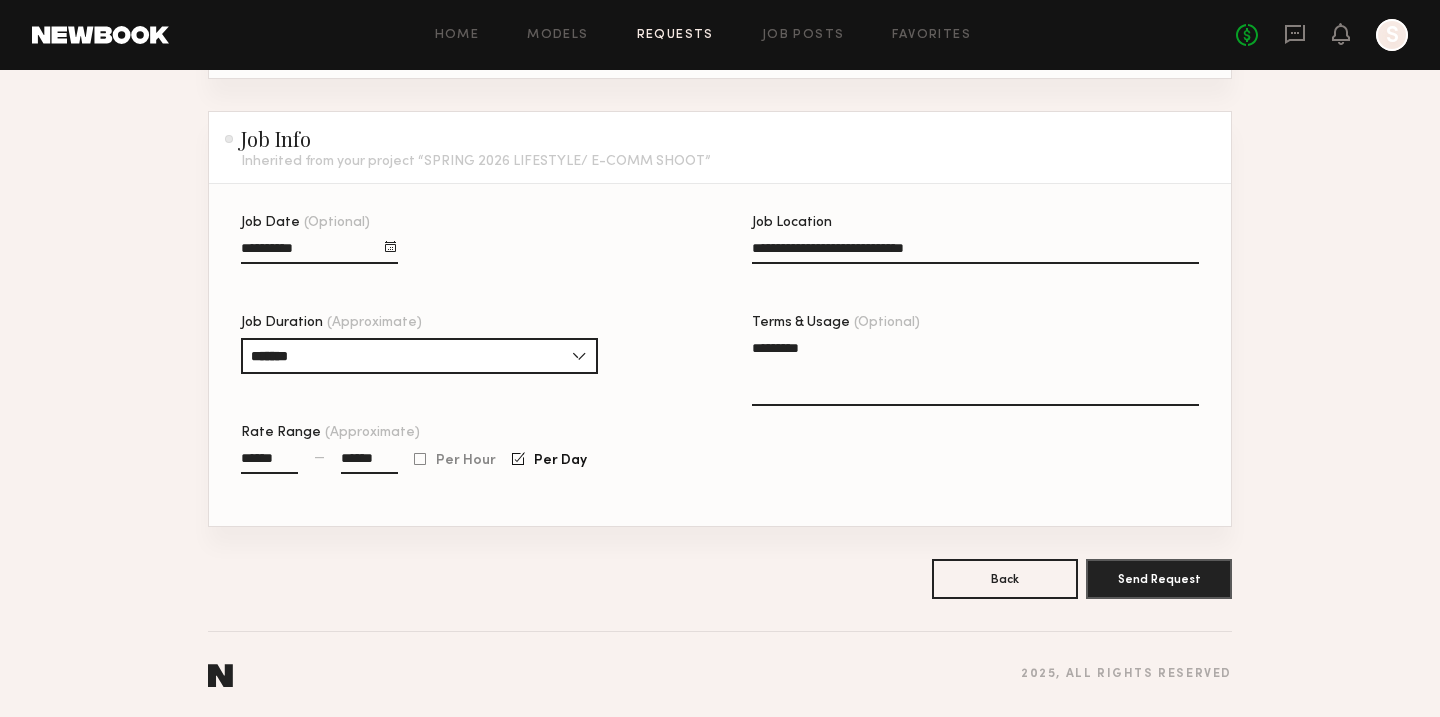 type on "******" 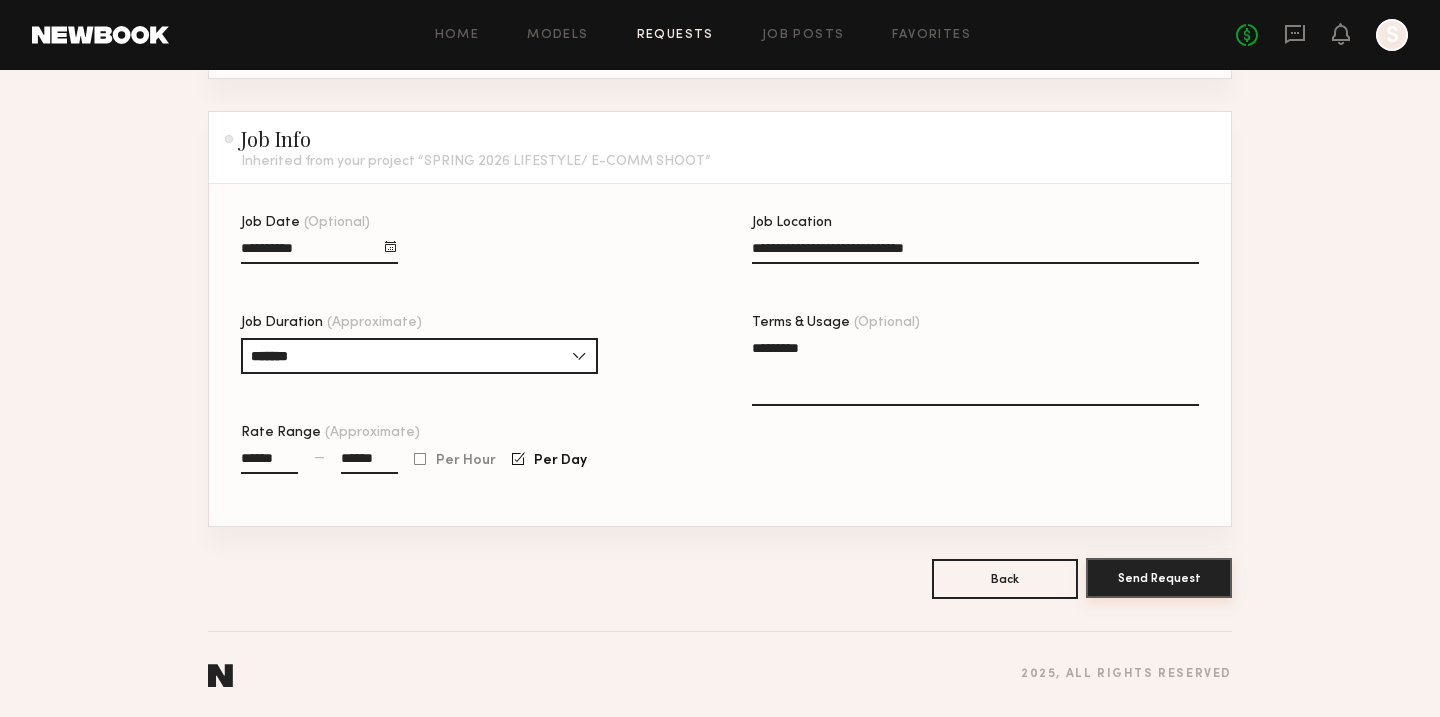 click on "Send Request" 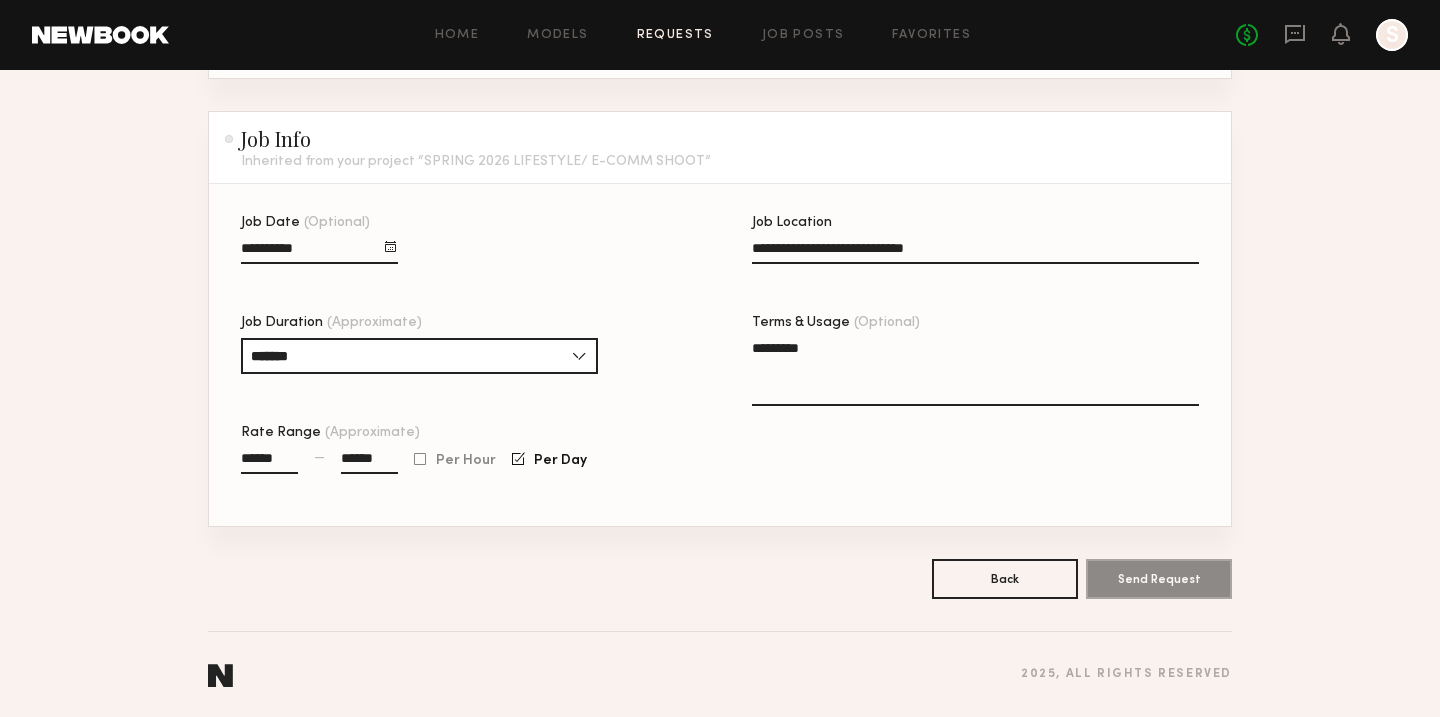 scroll, scrollTop: 0, scrollLeft: 0, axis: both 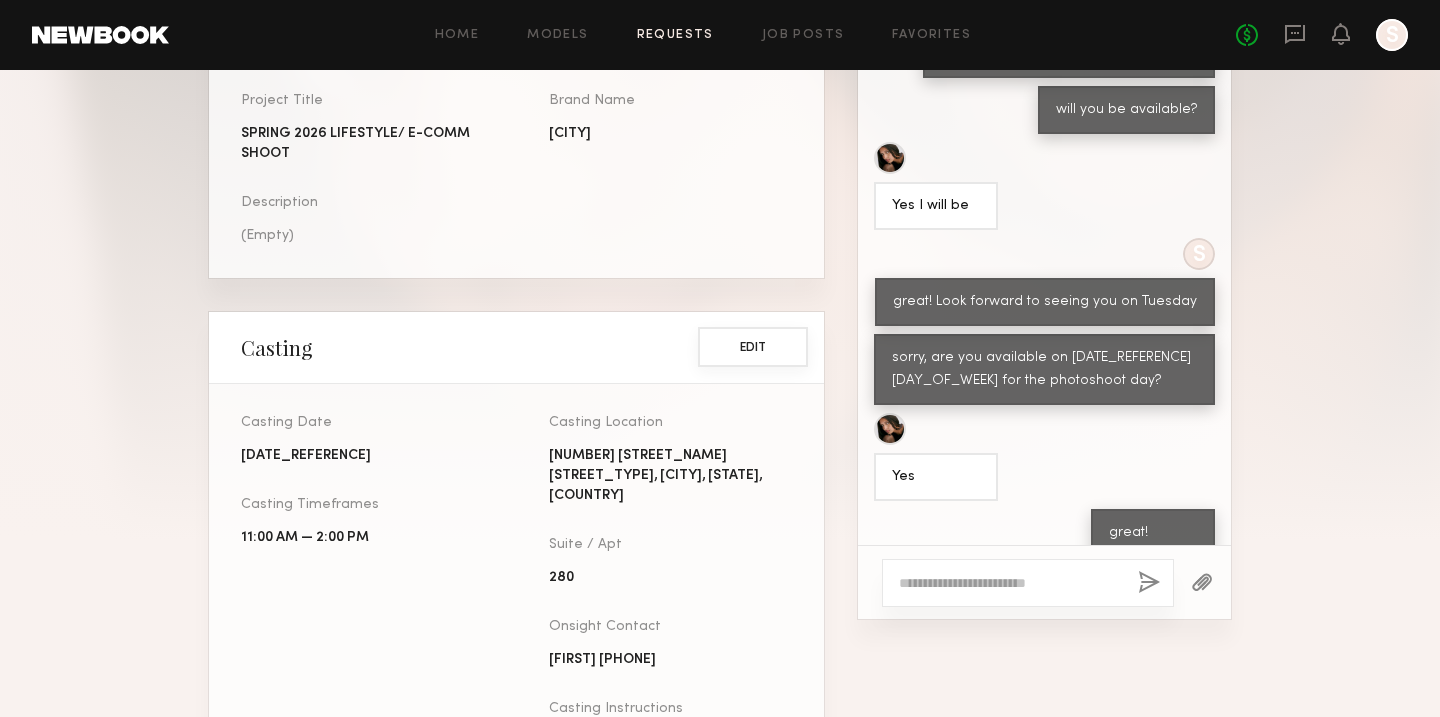 click on "Edit" 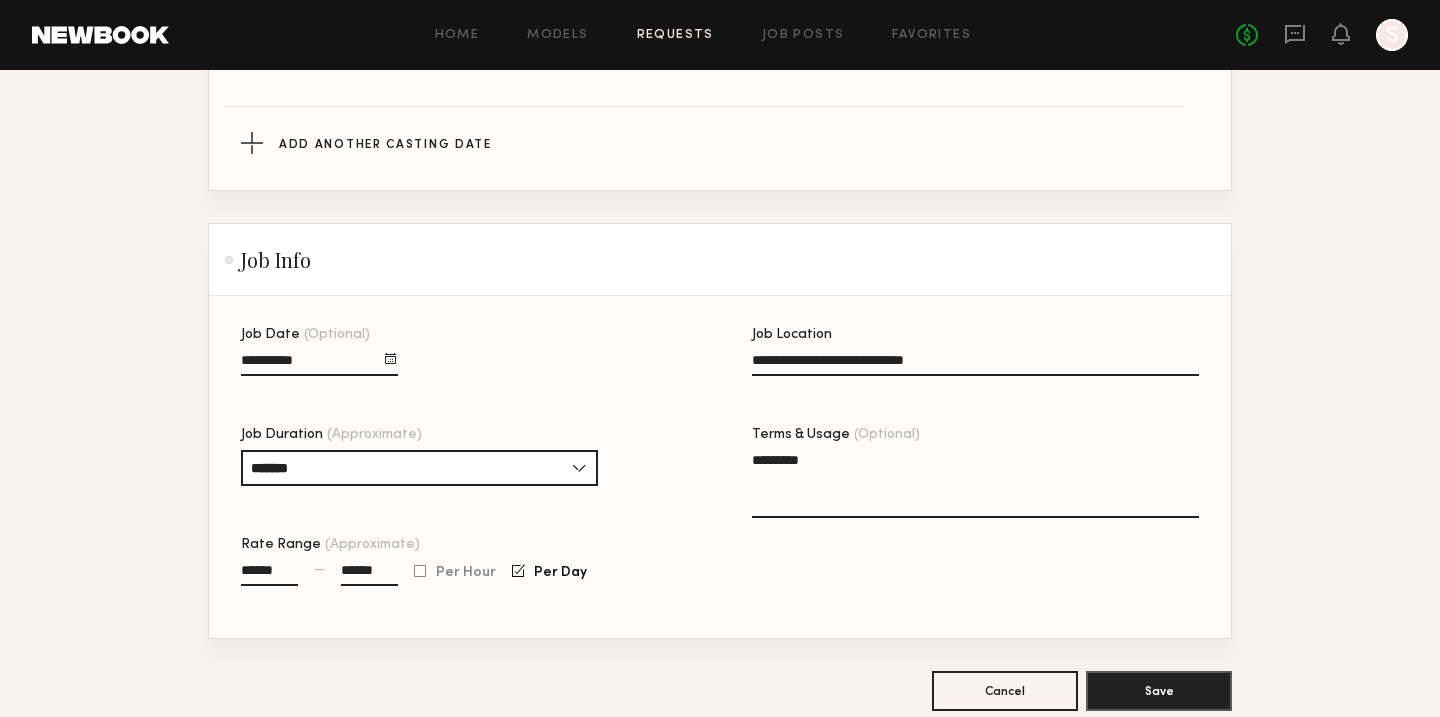 scroll, scrollTop: 1031, scrollLeft: 0, axis: vertical 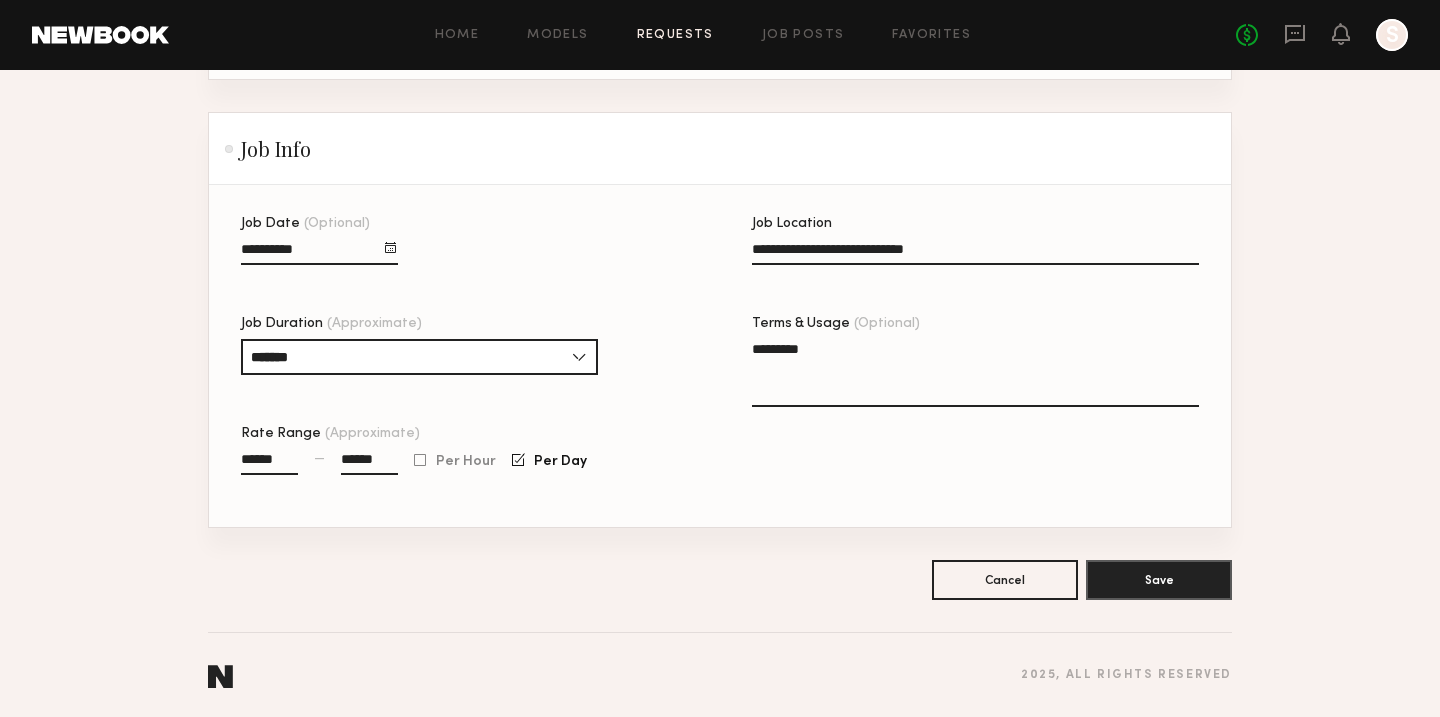 click on "******" 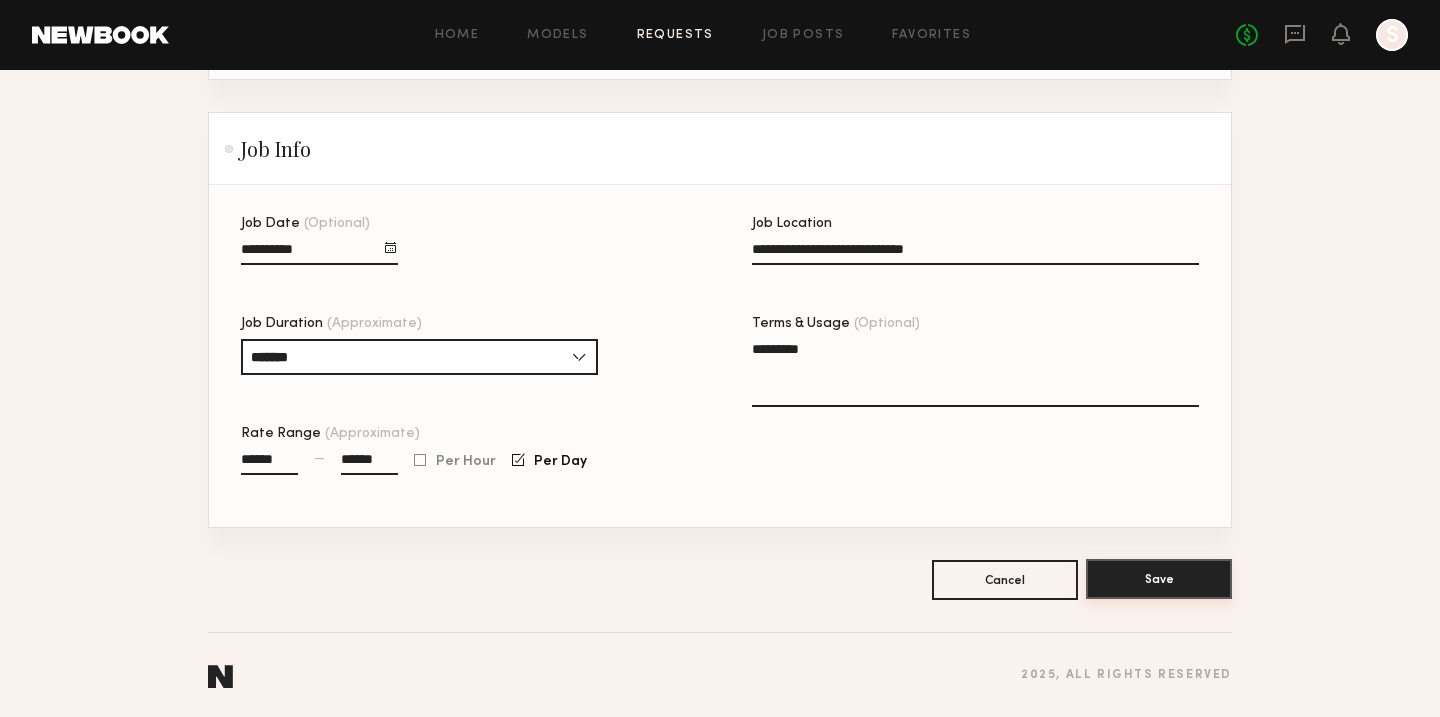 type on "******" 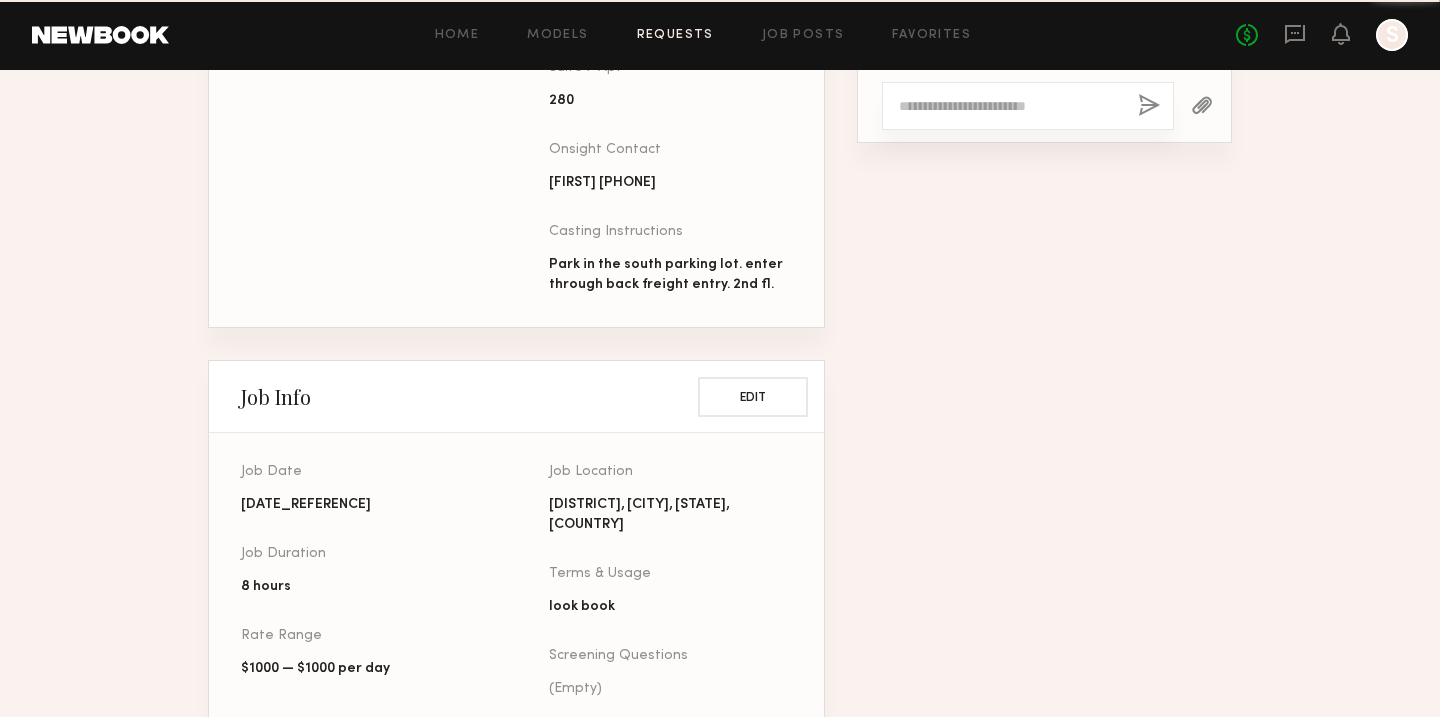 scroll, scrollTop: 0, scrollLeft: 0, axis: both 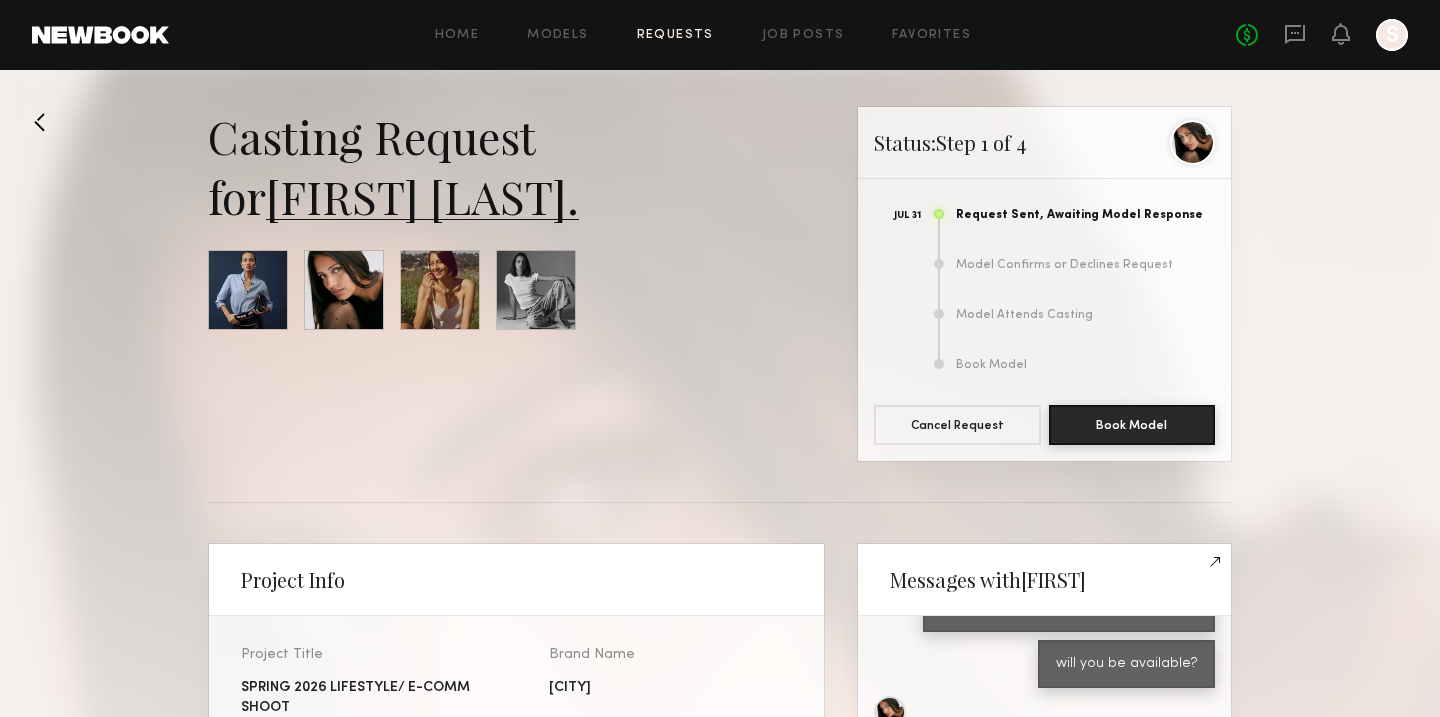 click 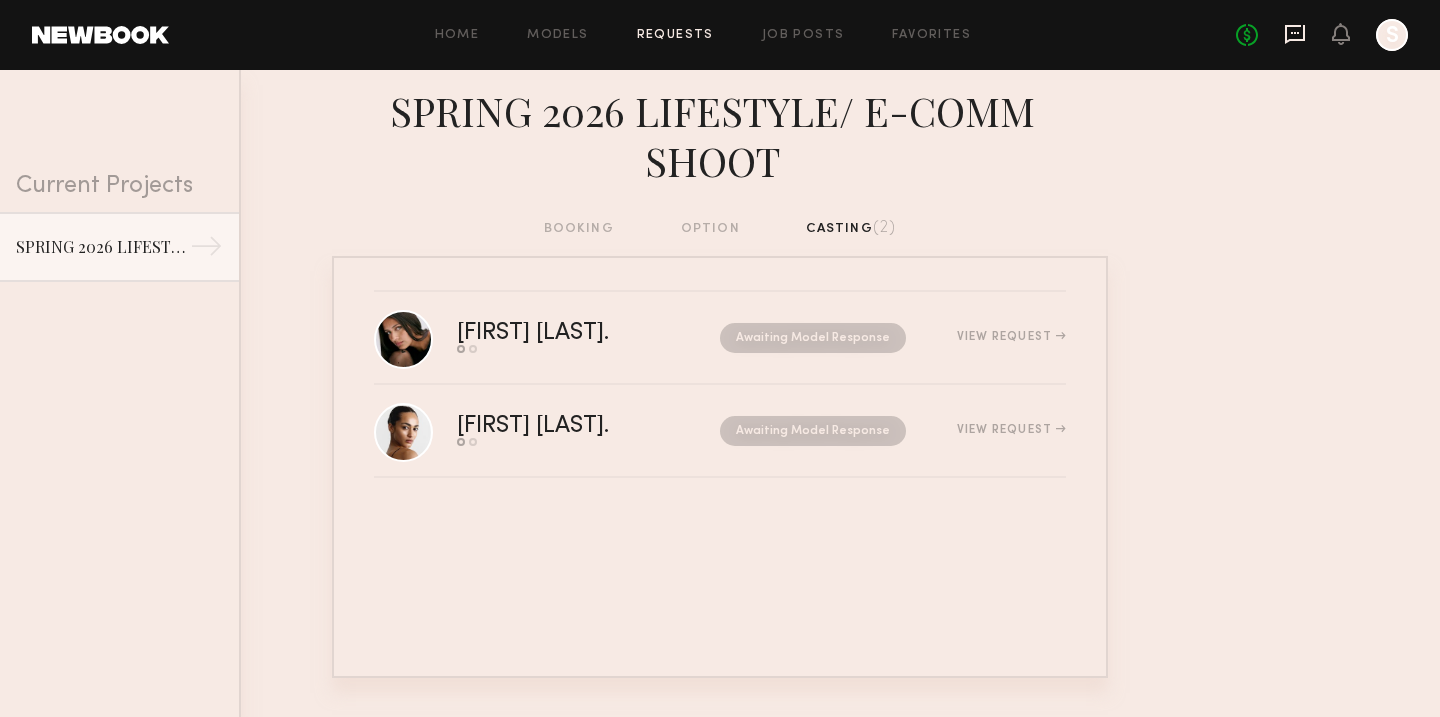 click 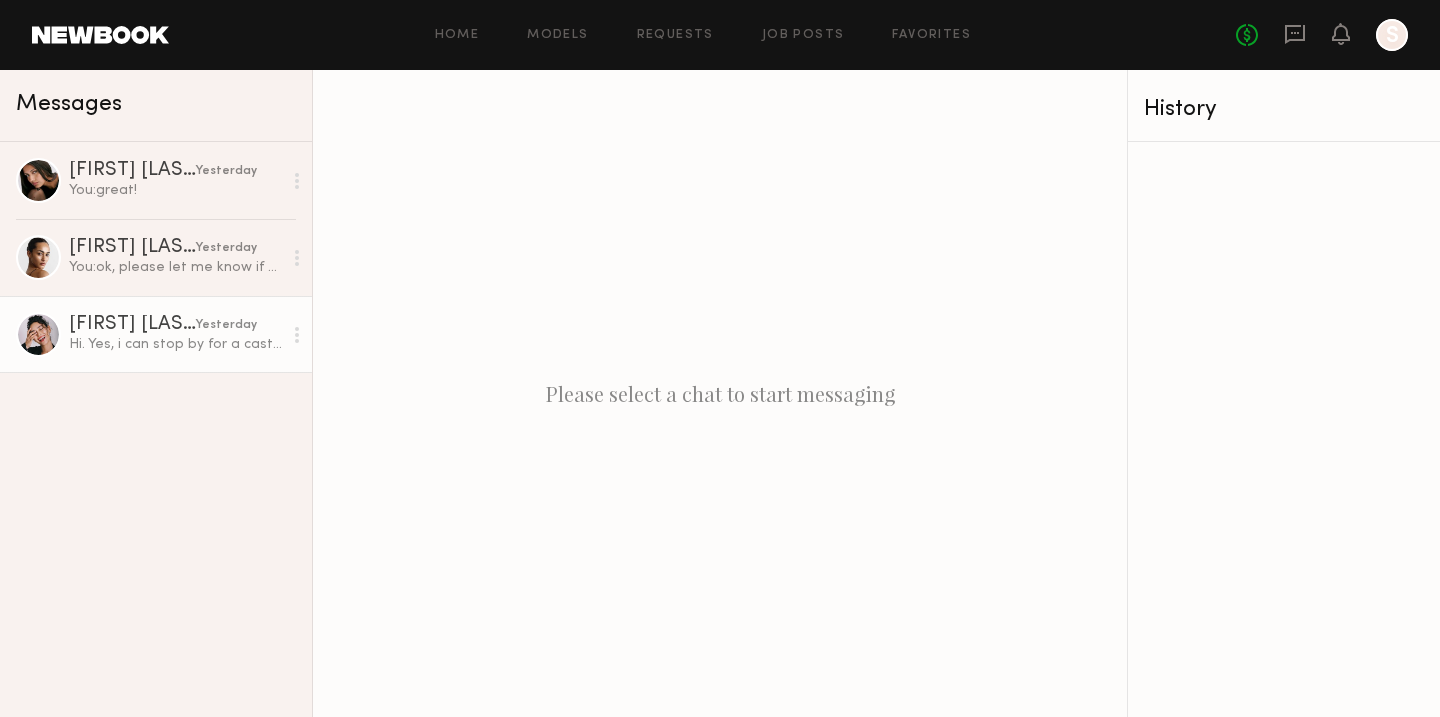 click on "[FIRST] [LAST]." 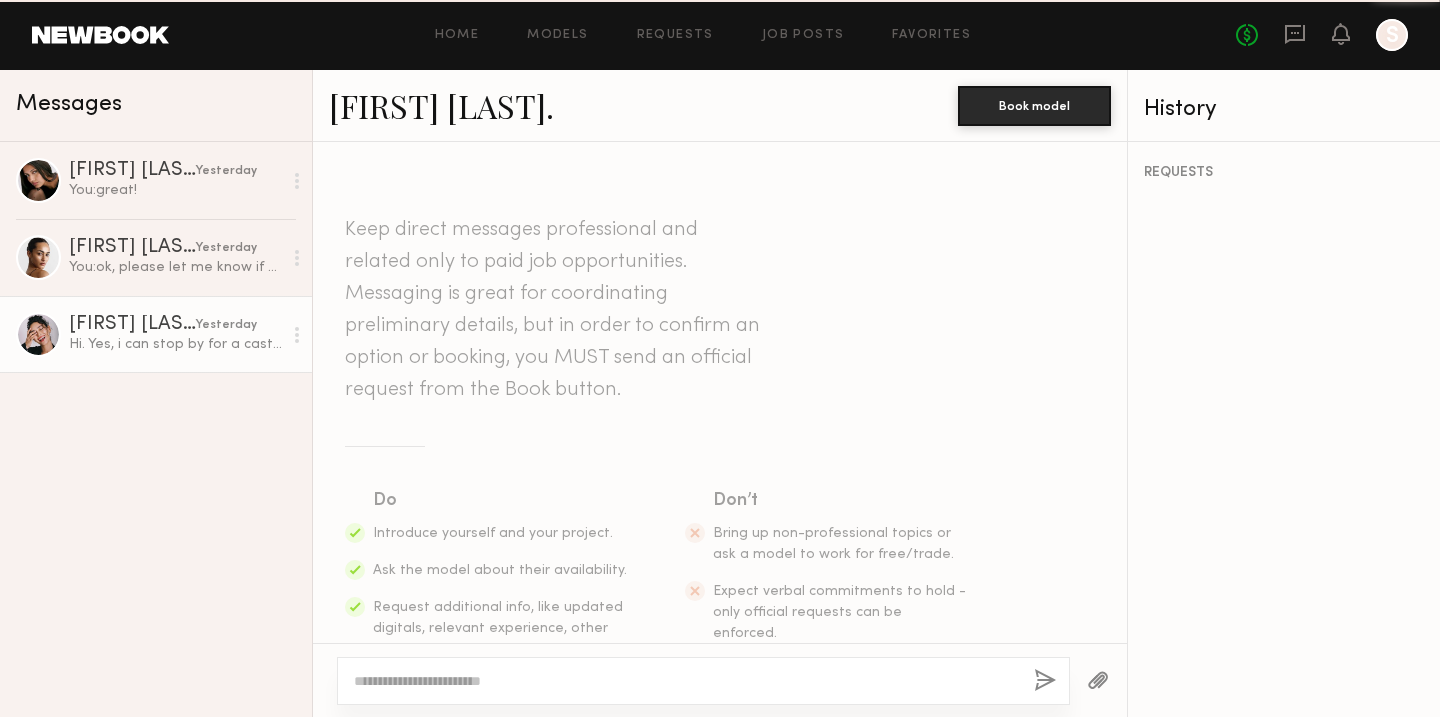 scroll, scrollTop: 704, scrollLeft: 0, axis: vertical 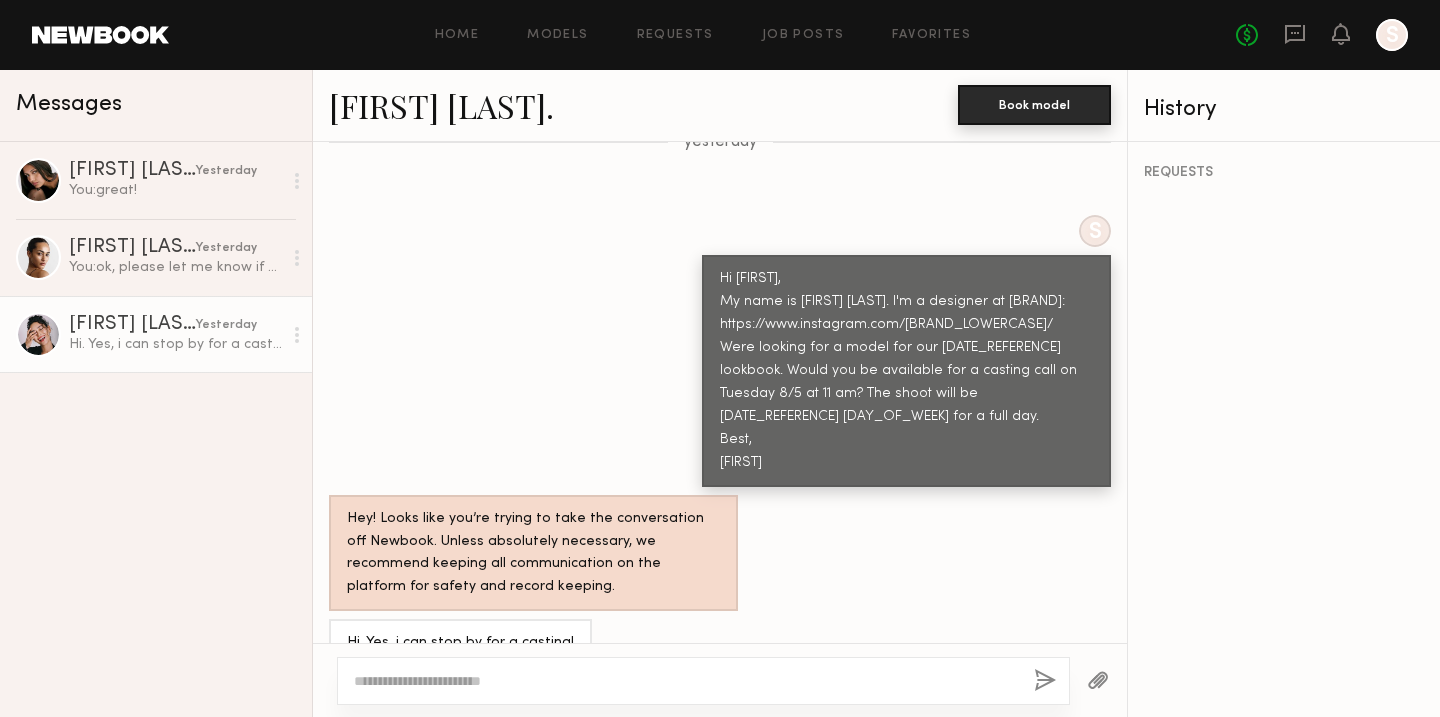 click on "Book model" 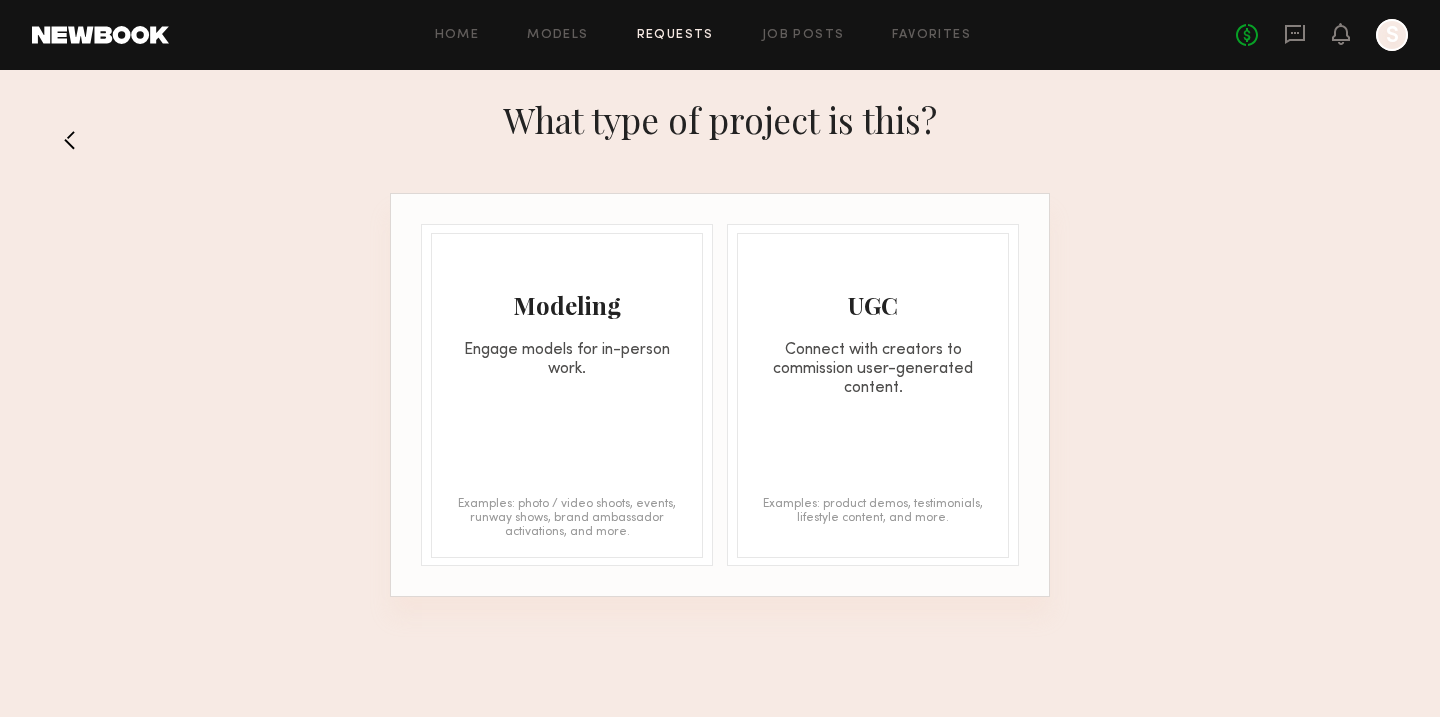 click on "Modeling Engage models for in-person work. Examples: photo / video shoots, events, runway shows, brand ambassador activations, and more." 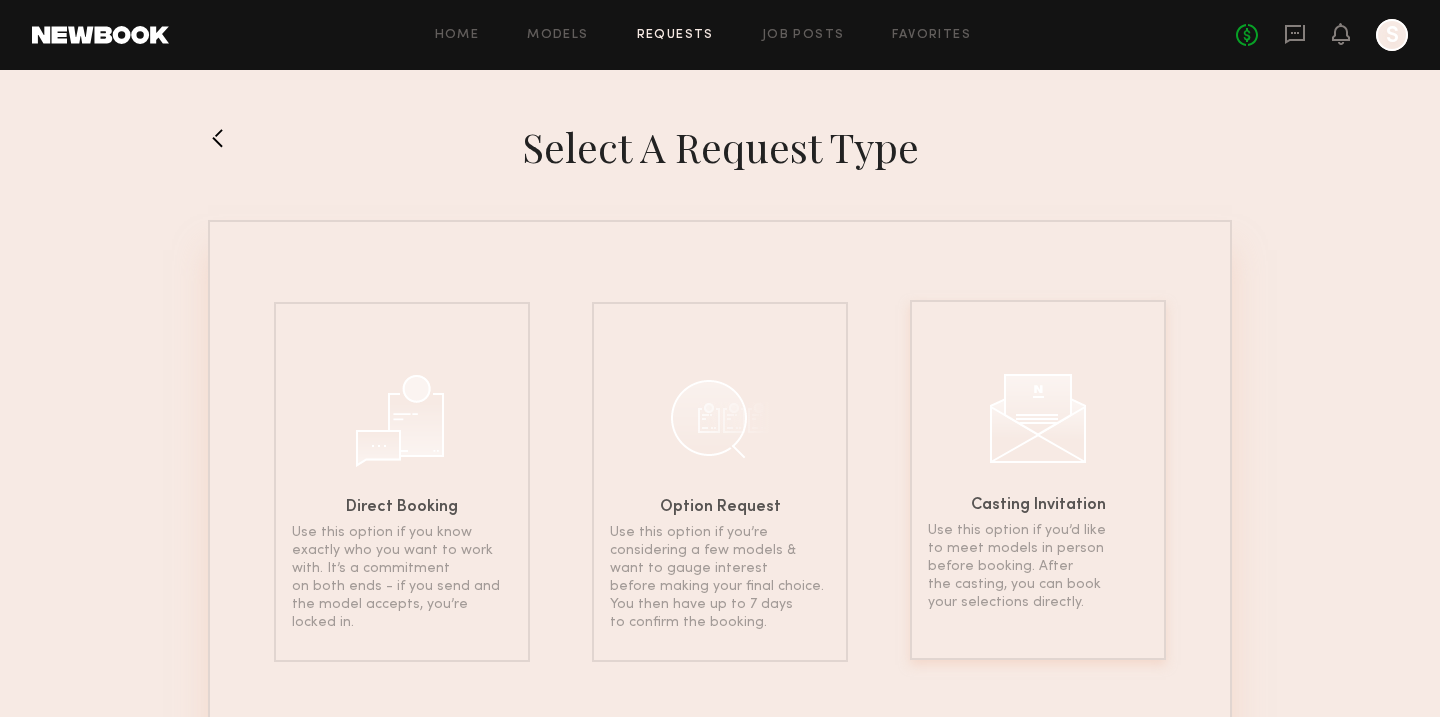 click on "Casting Invitation Use this option if you’d like to meet models in person before booking. After the casting, you can book your selections directly." 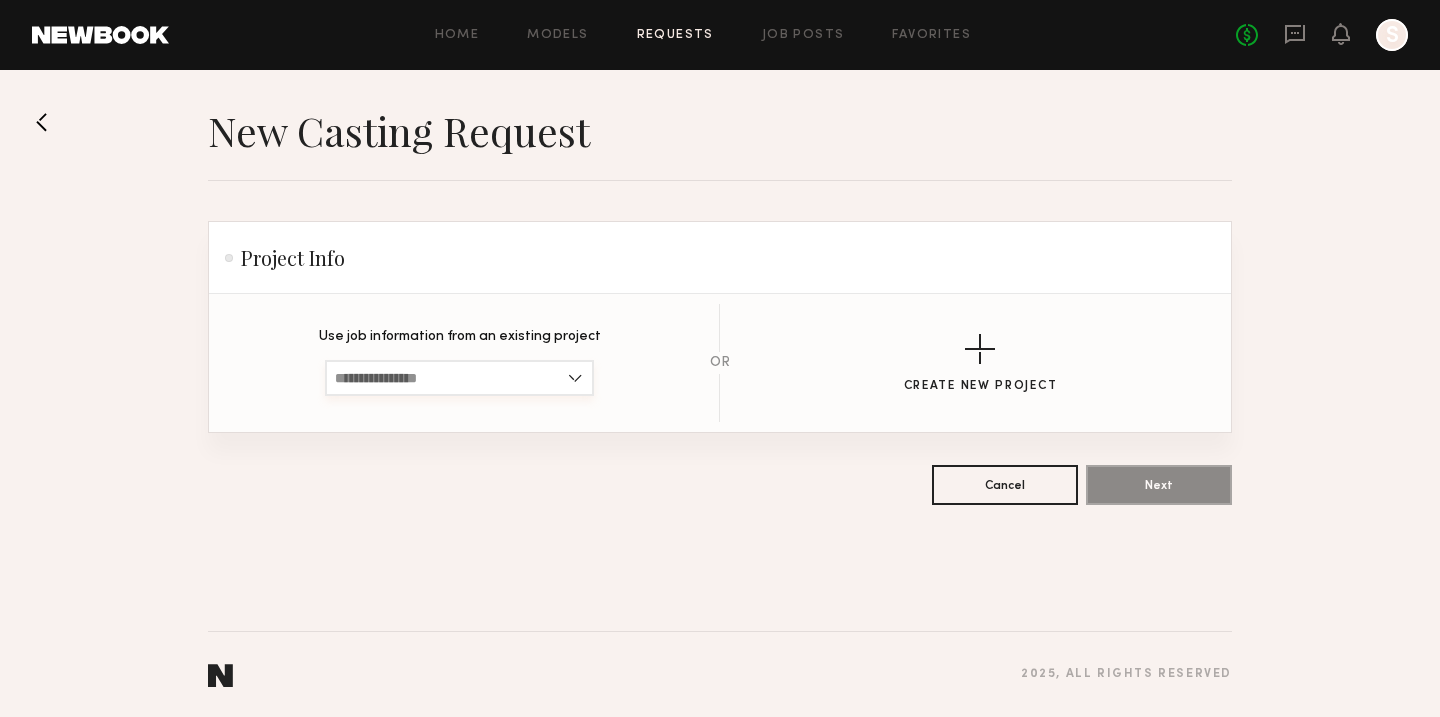 click at bounding box center (459, 378) 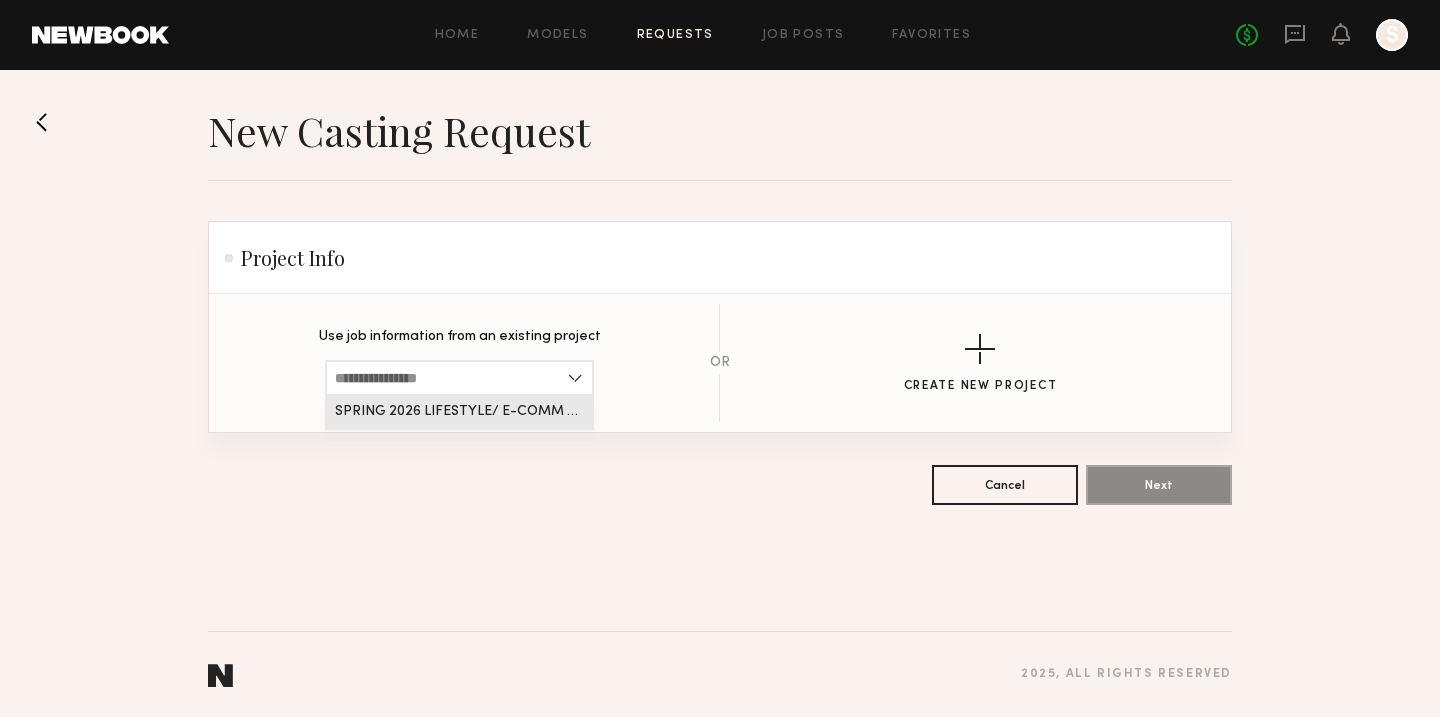 click on "SPRING 2026 LIFESTYLE/ E-COMM SHOOT" 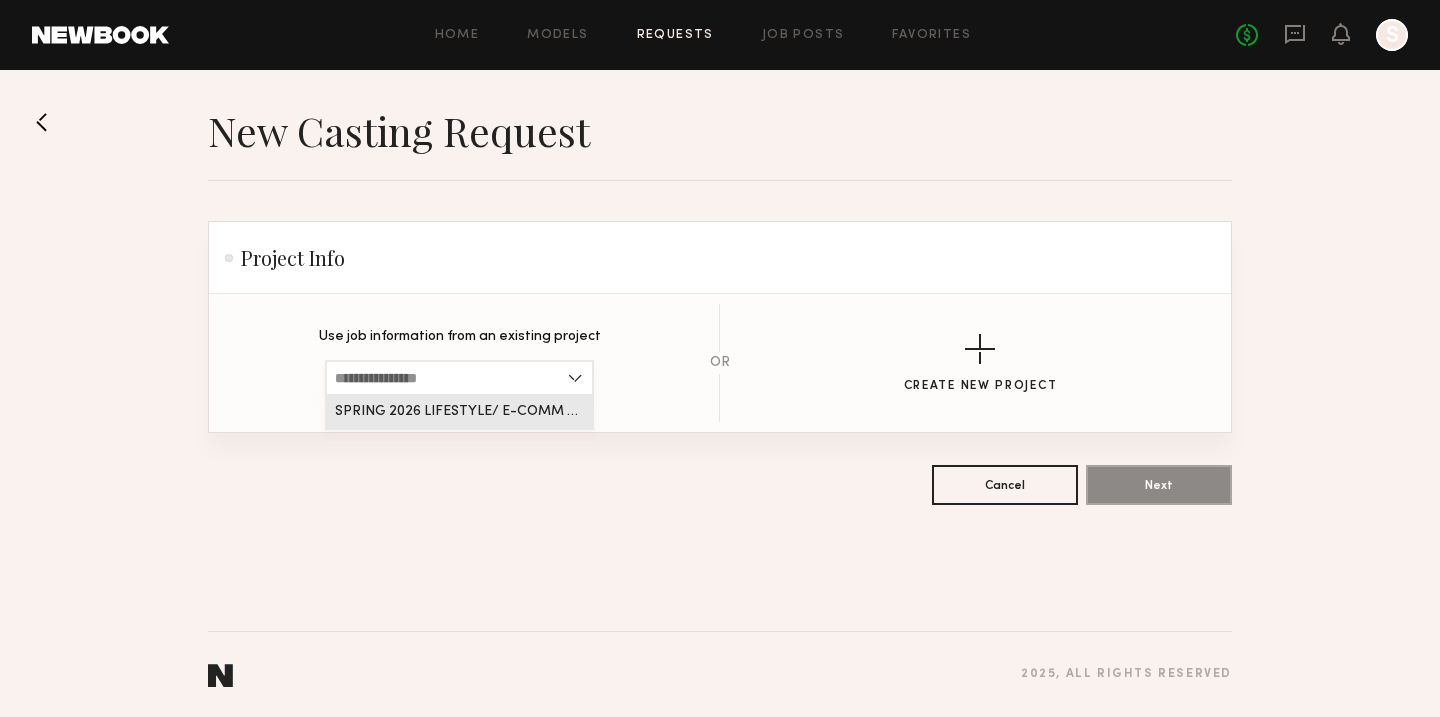 type on "**********" 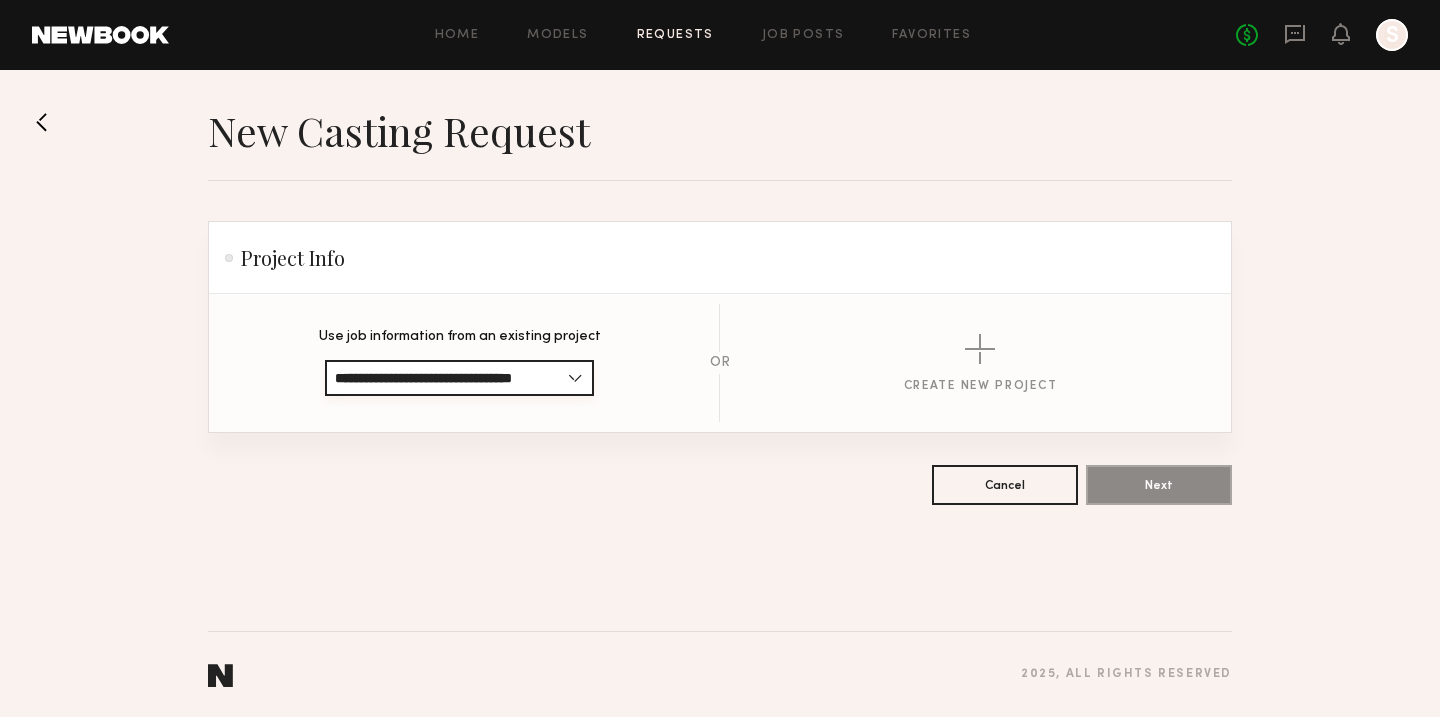scroll, scrollTop: 0, scrollLeft: 49, axis: horizontal 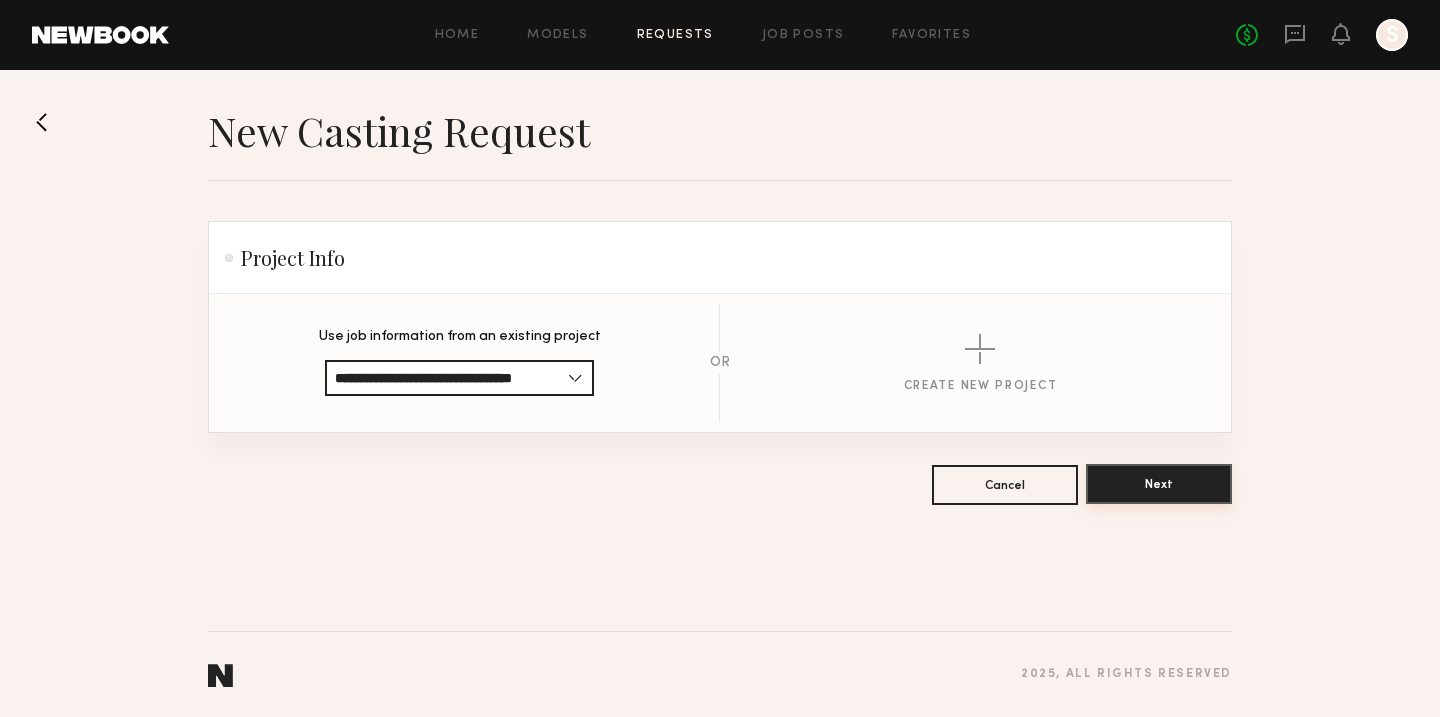 click on "Next" 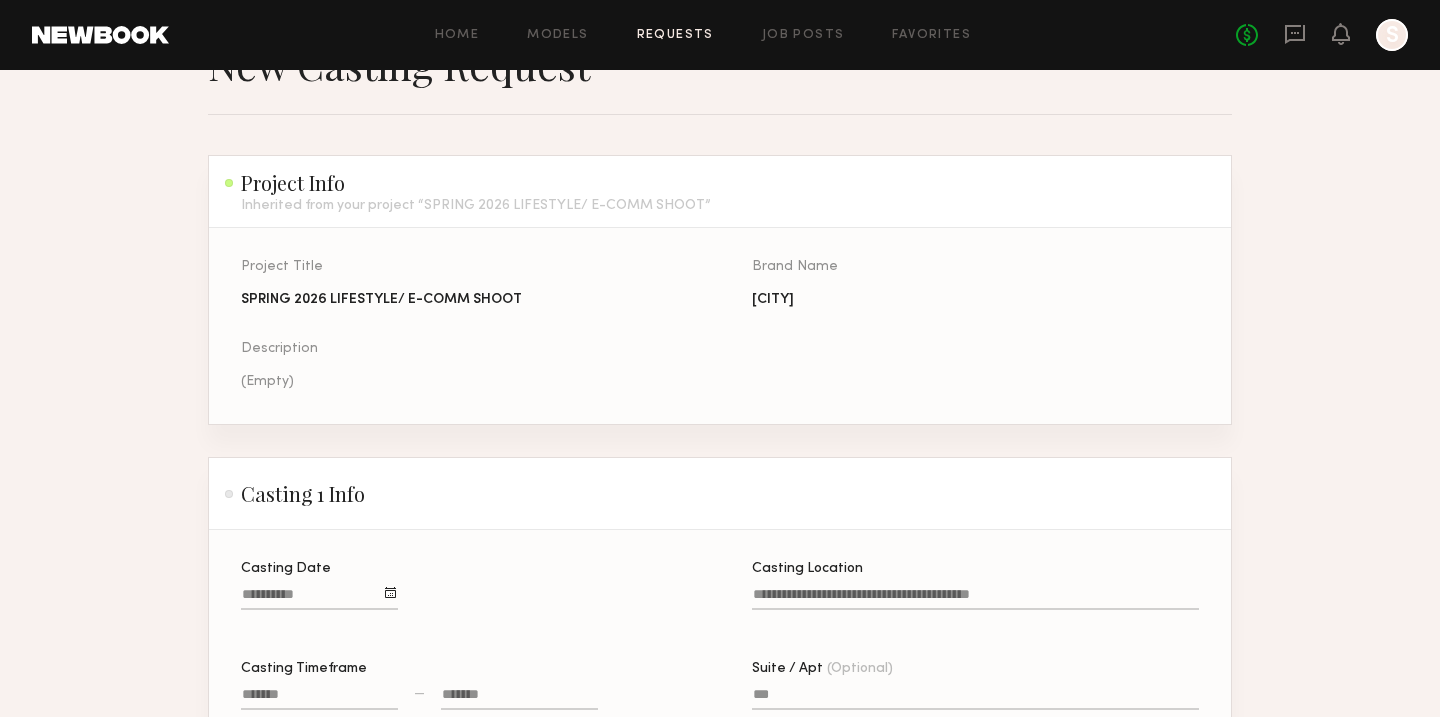 scroll, scrollTop: 67, scrollLeft: 0, axis: vertical 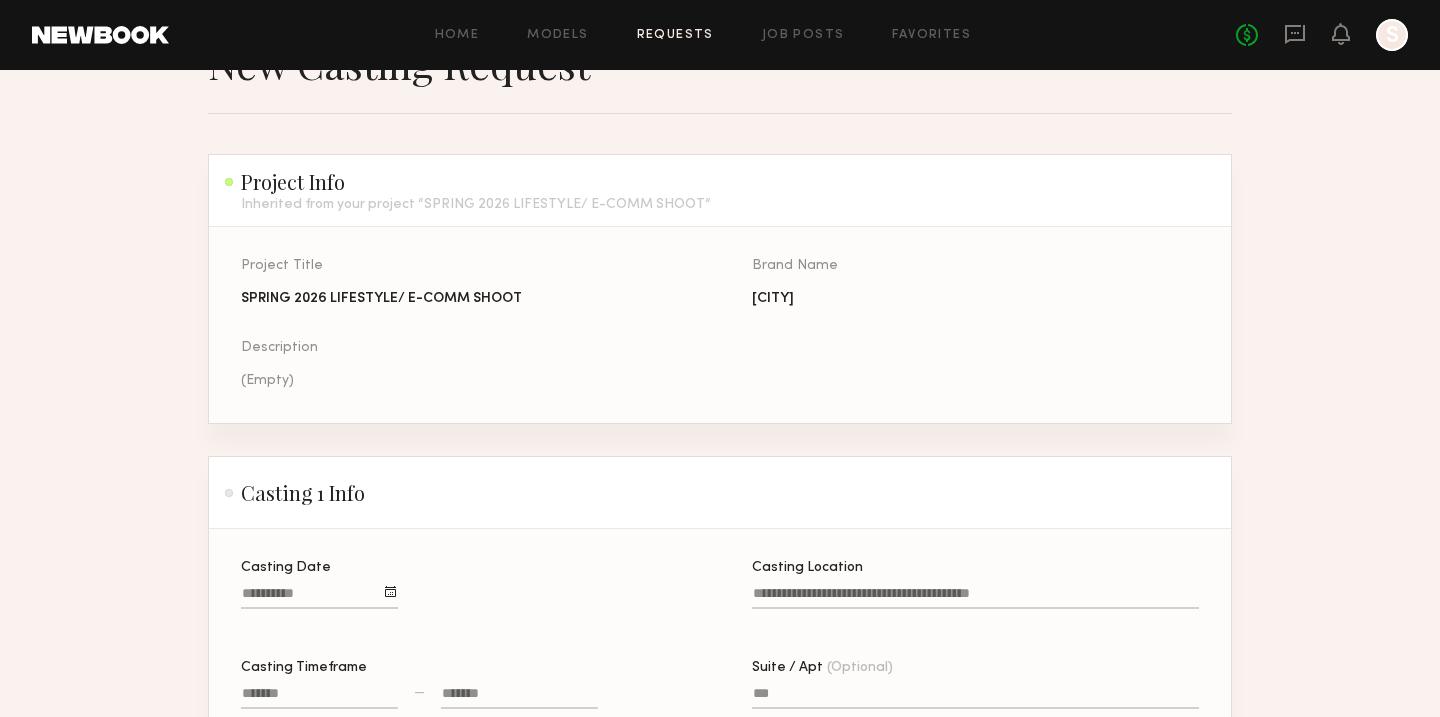 click on "Description" 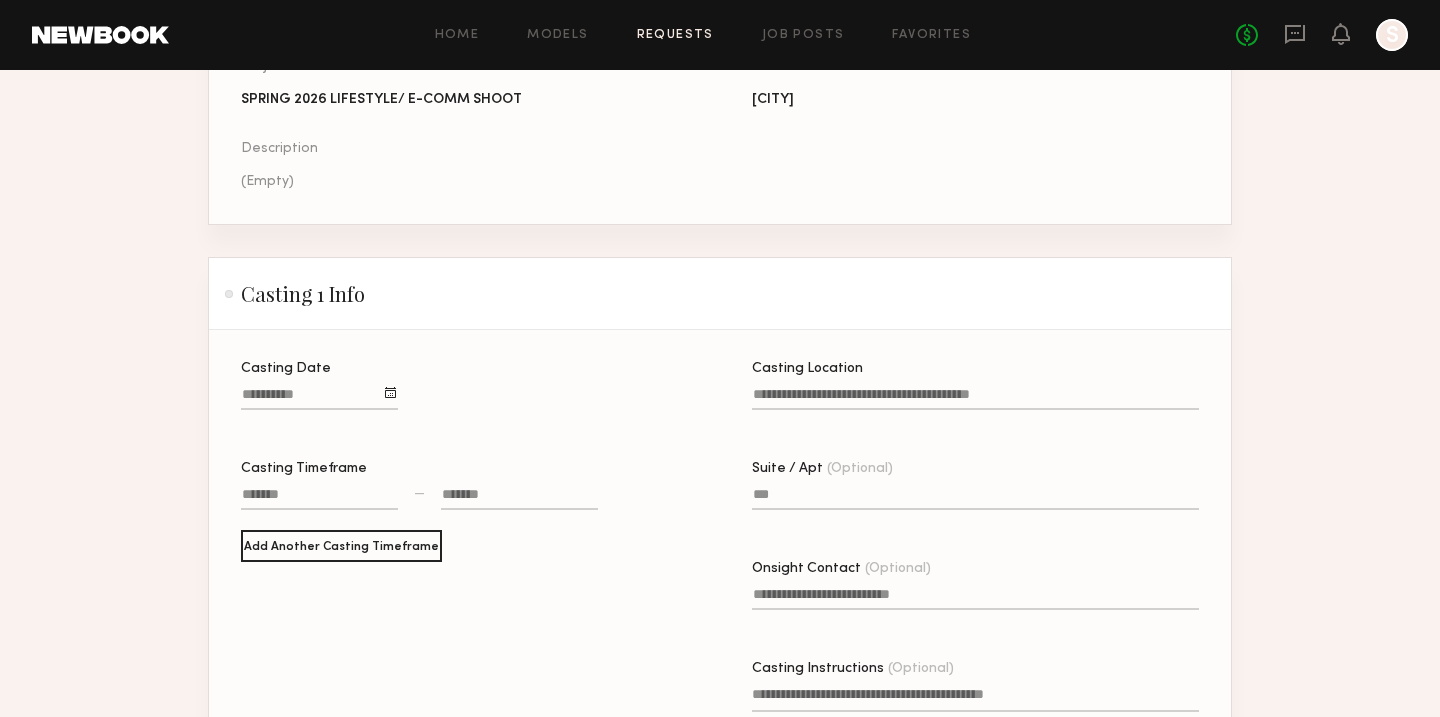 scroll, scrollTop: 268, scrollLeft: 0, axis: vertical 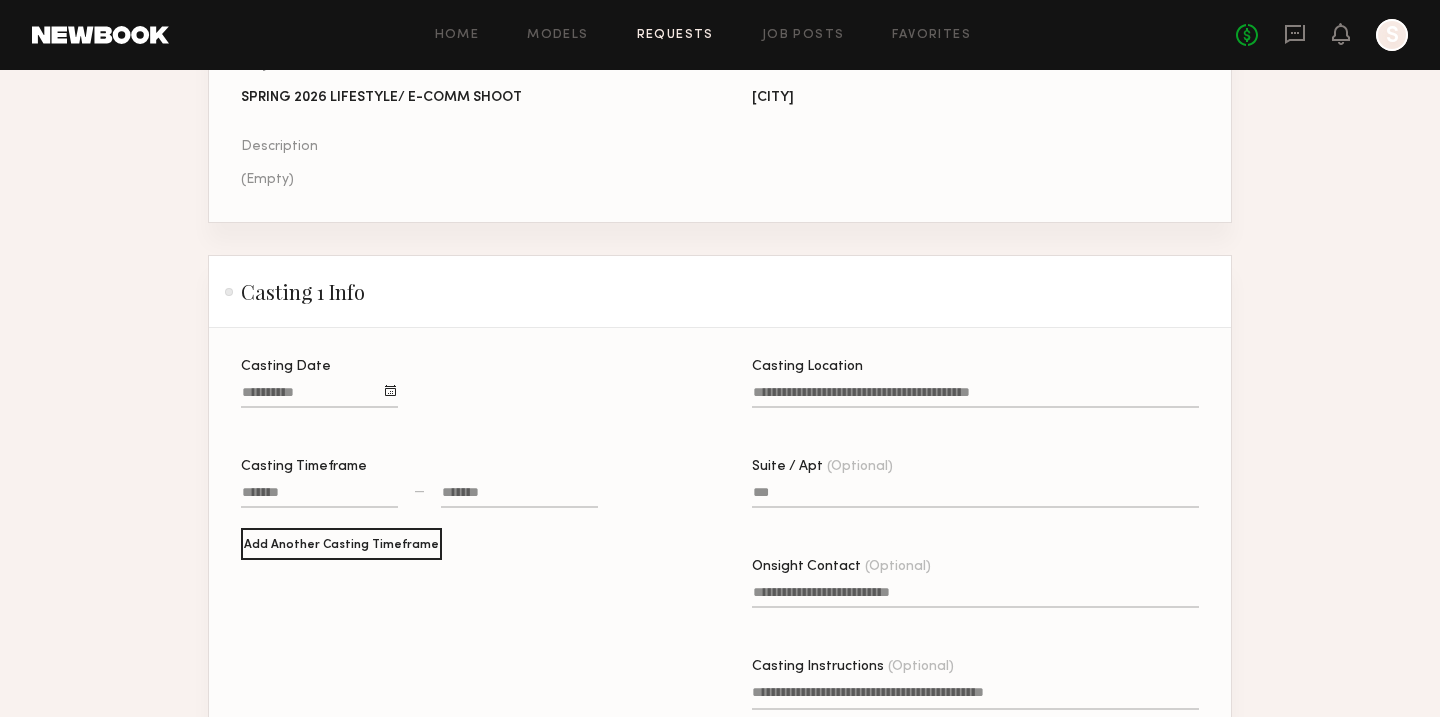 click on "(Empty)" 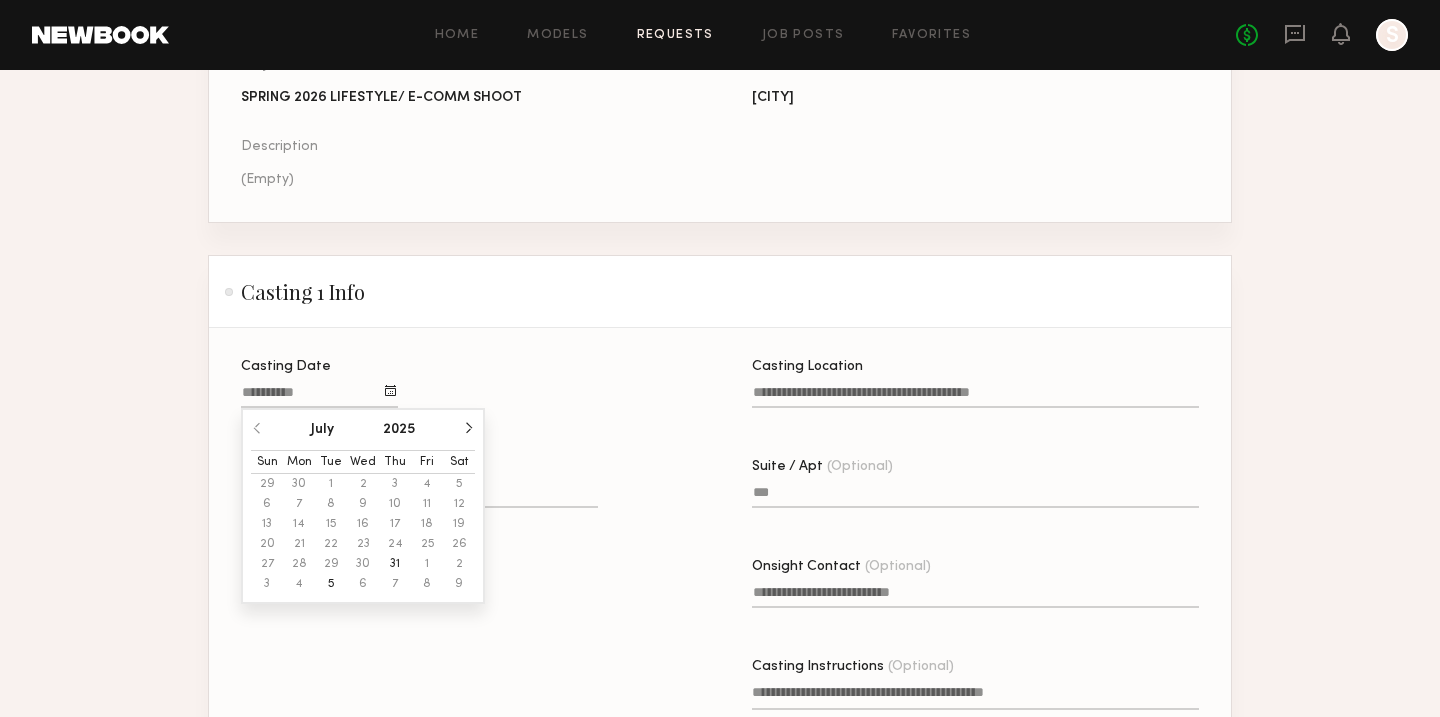 click on "5" 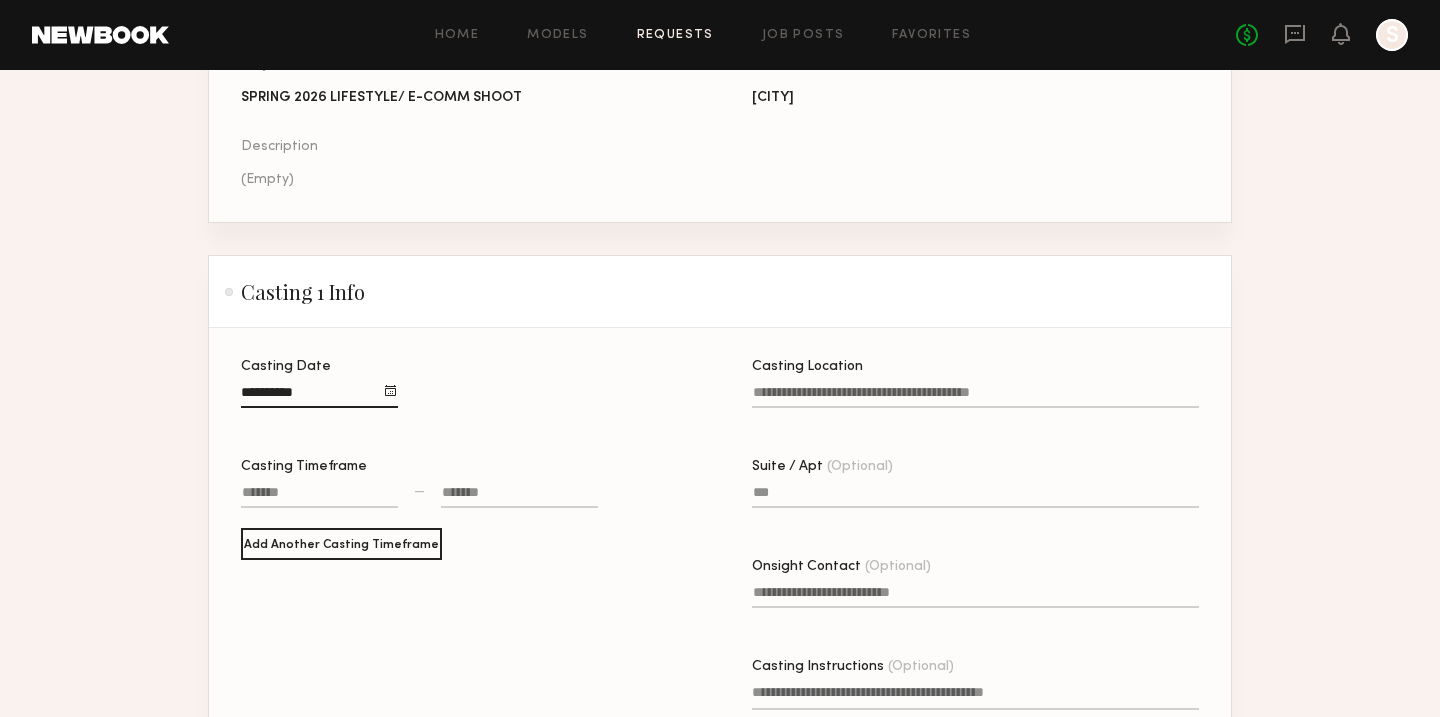 click 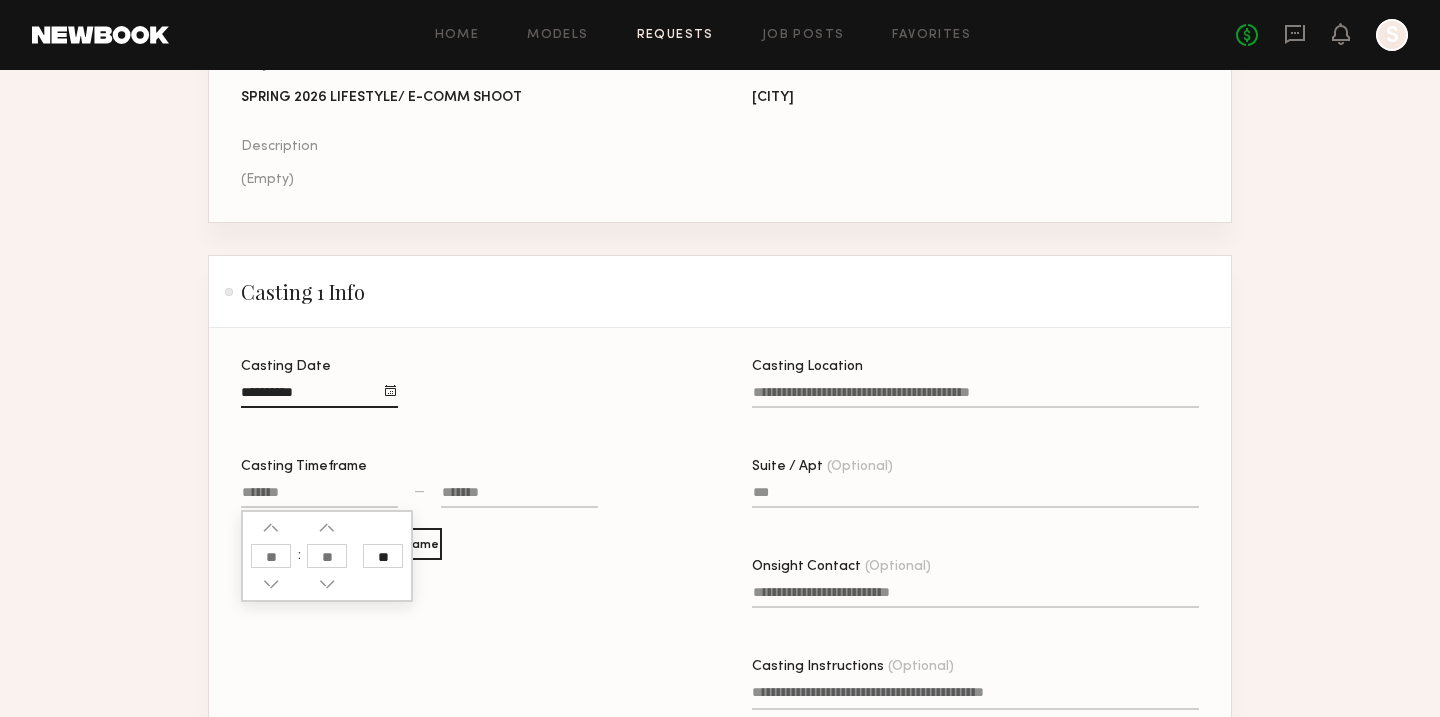 click 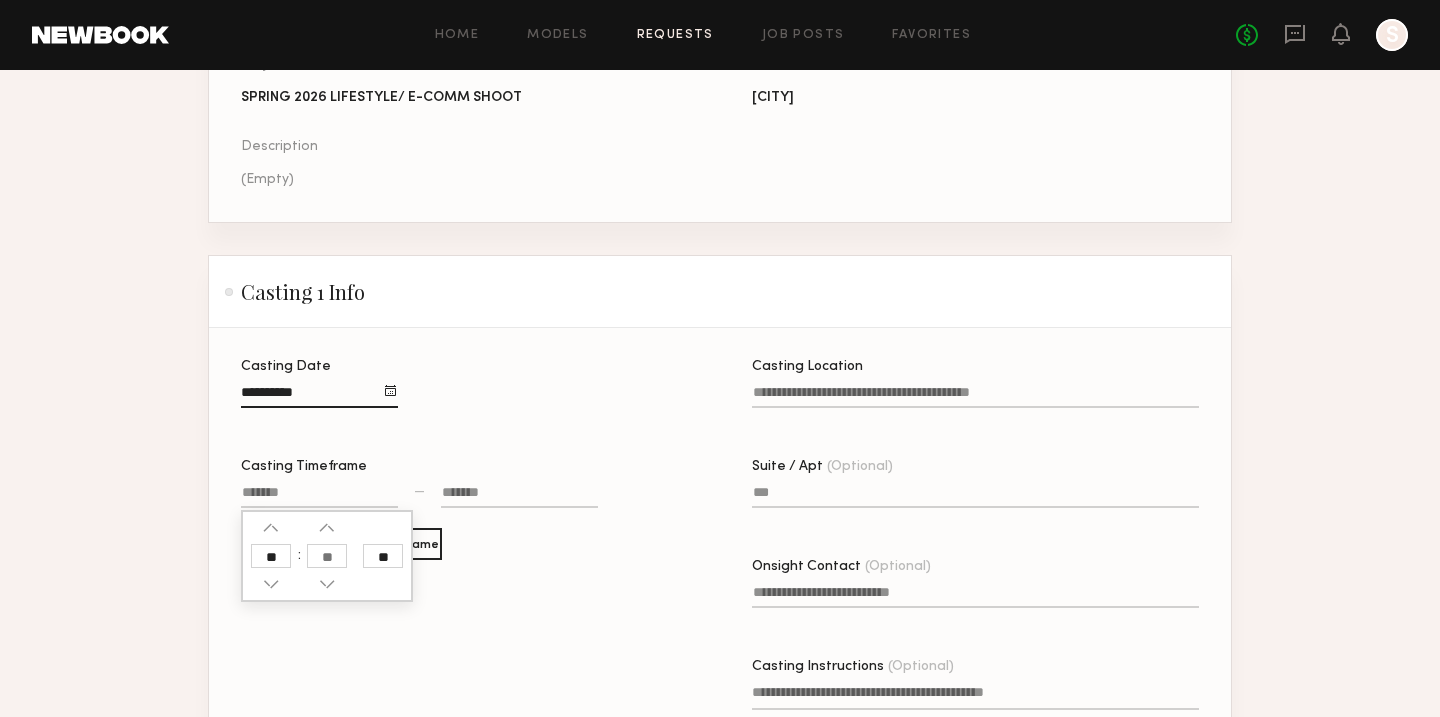 type on "**" 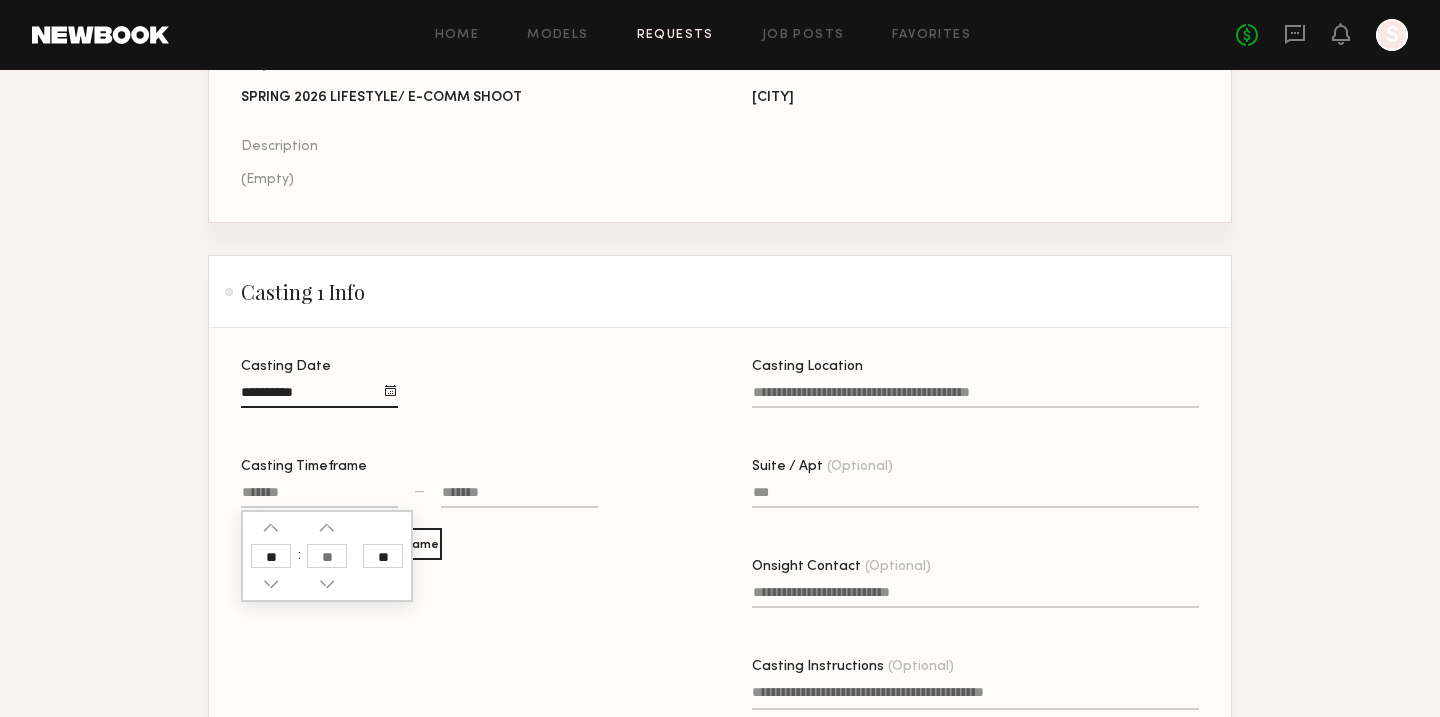 type on "********" 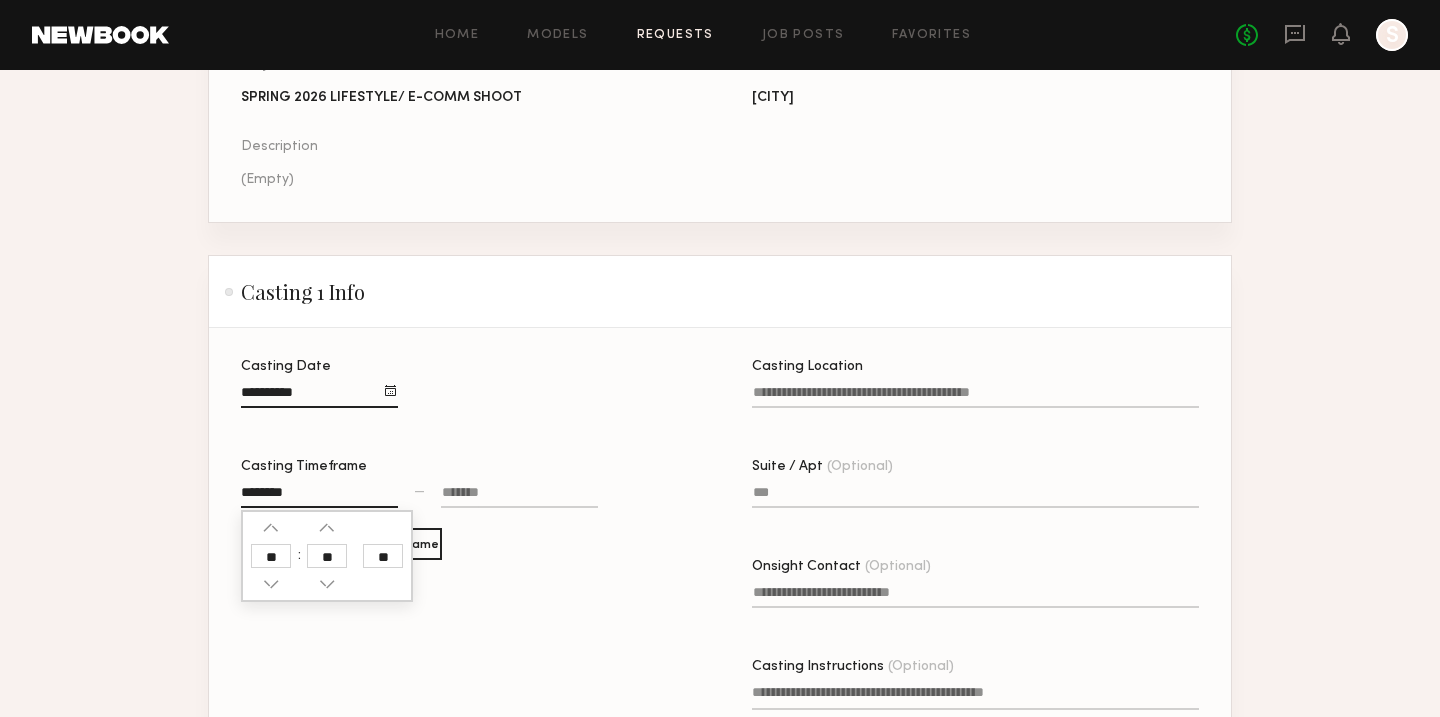 click 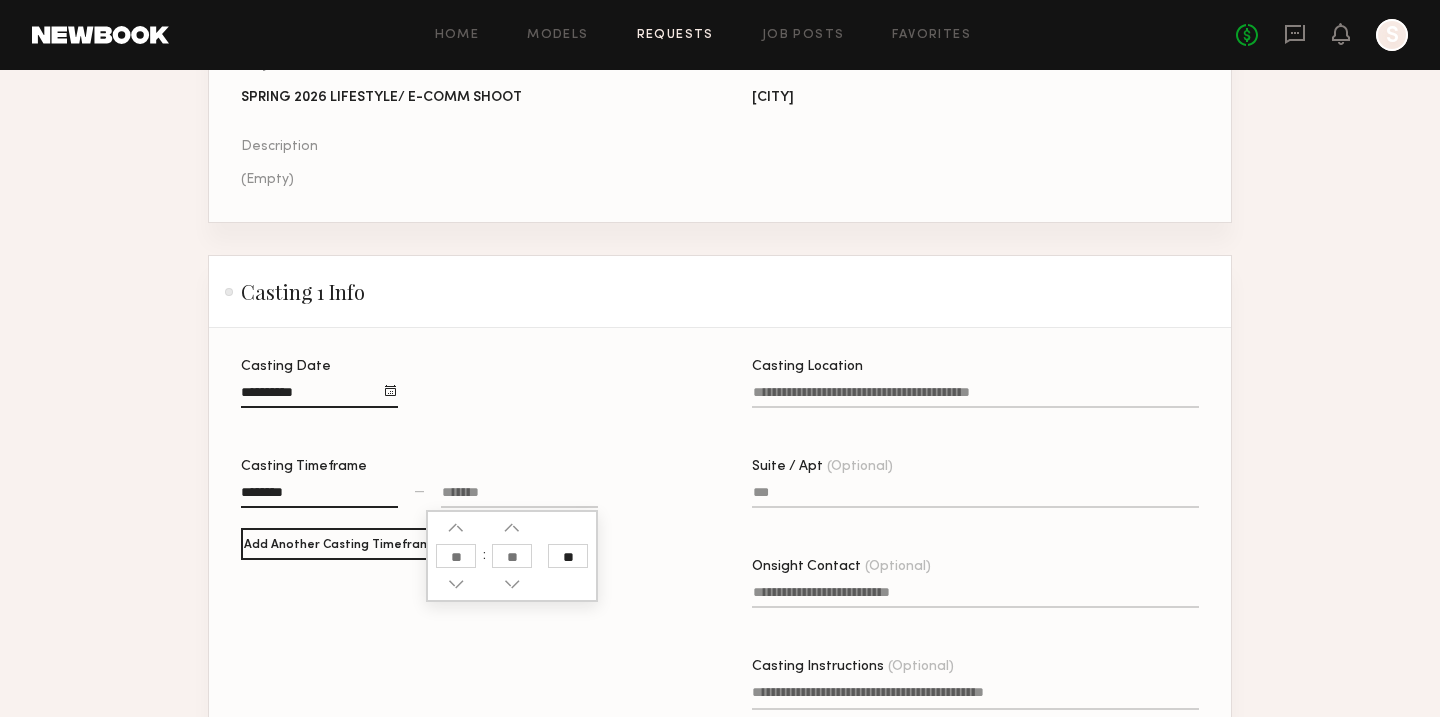 click 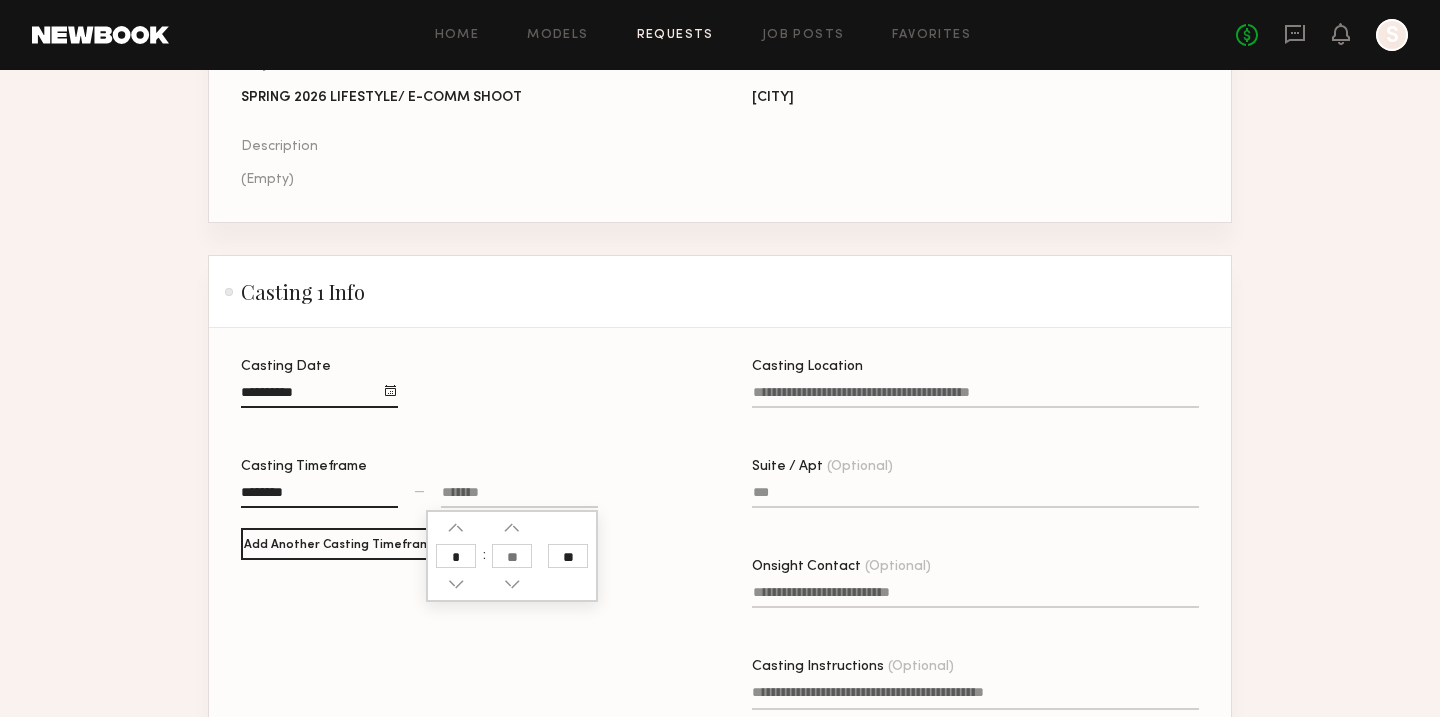 type on "*" 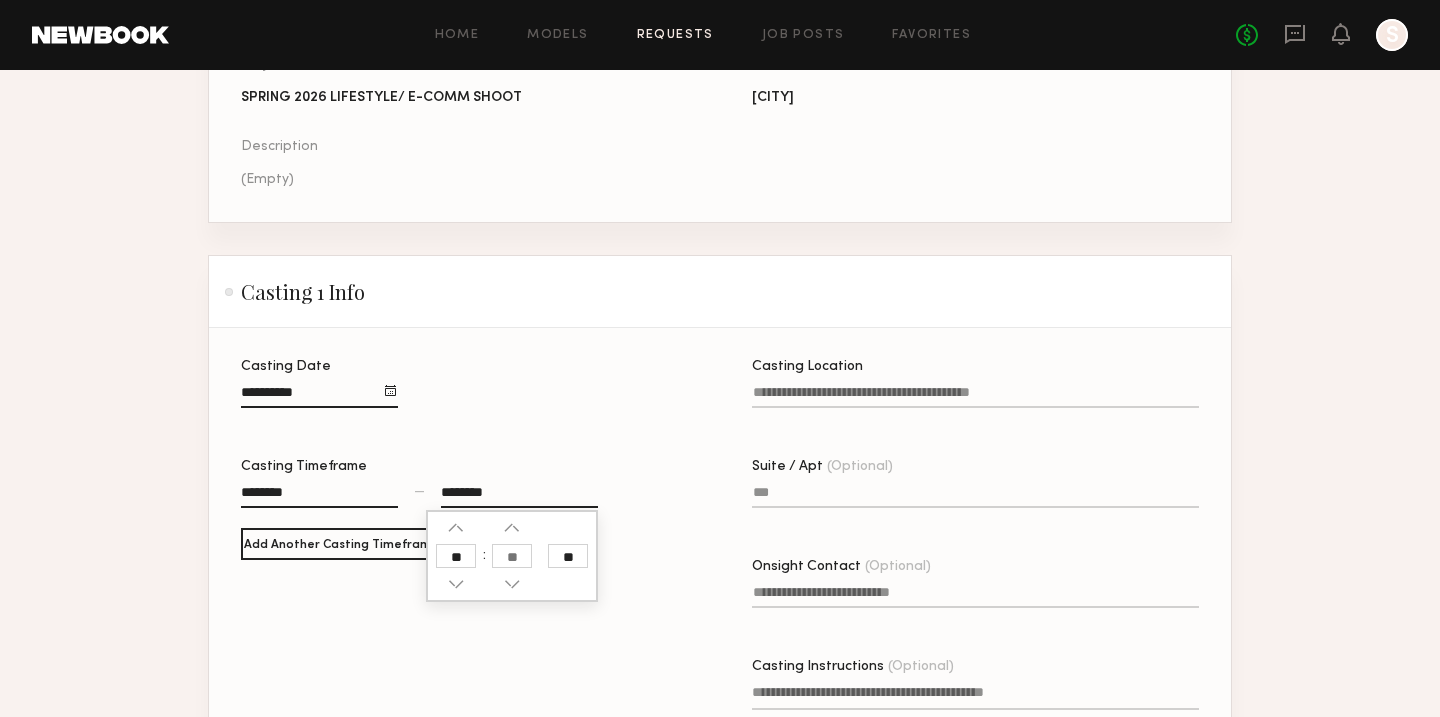click on "**" 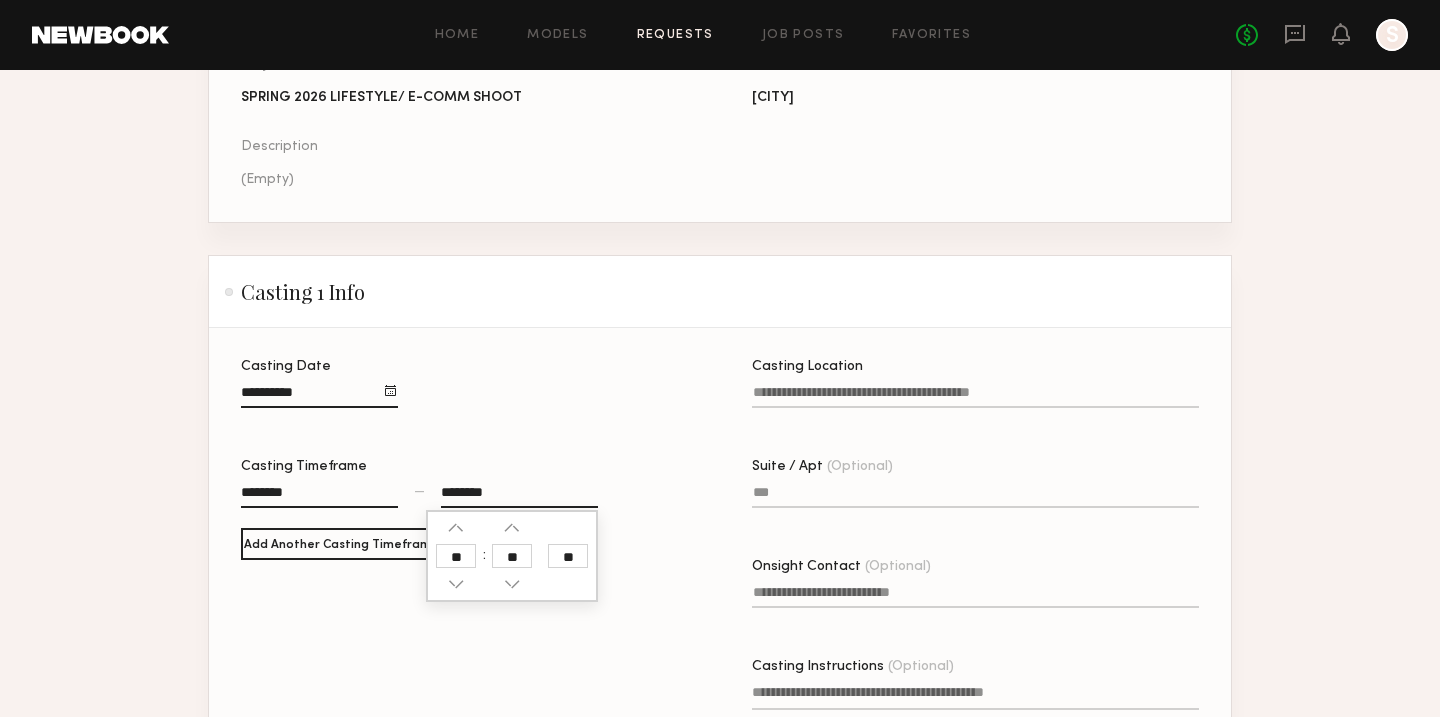 click on "Casting Date" 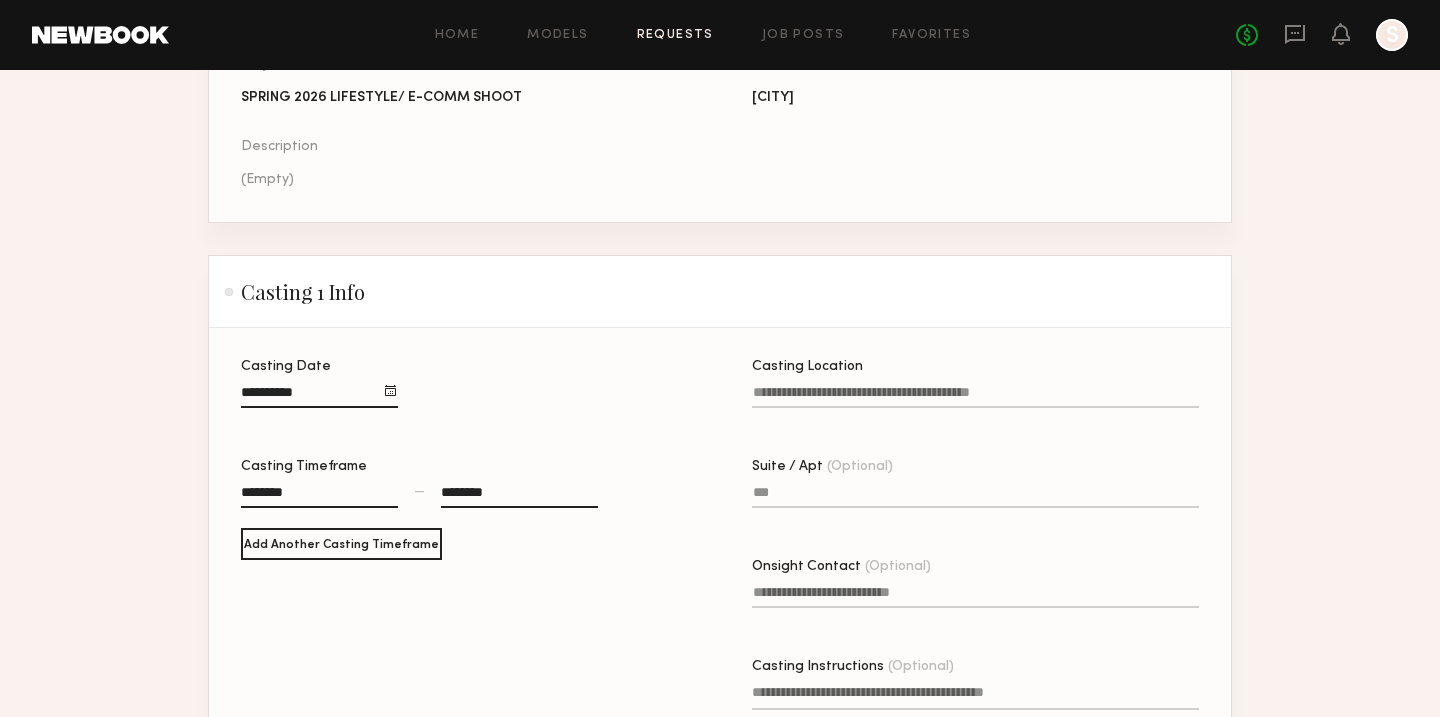 click on "Casting Location" 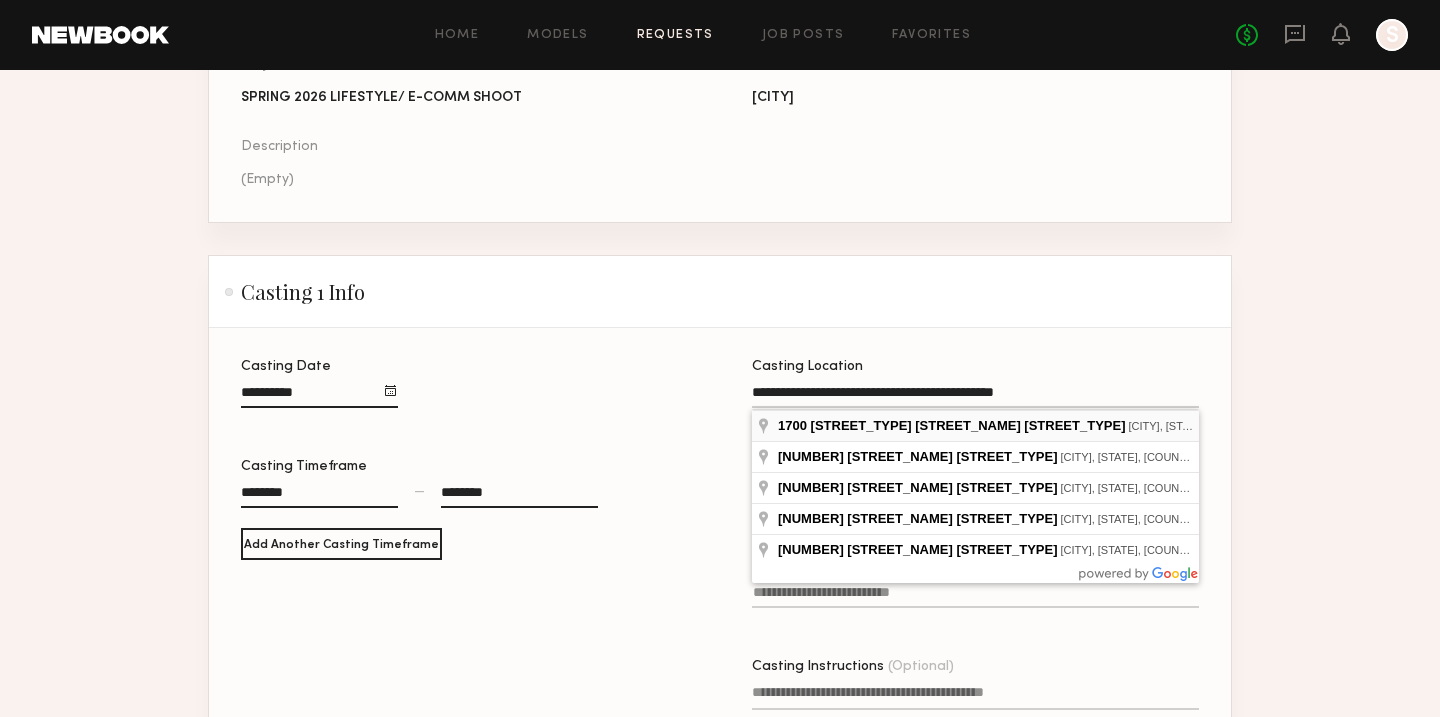 type on "**********" 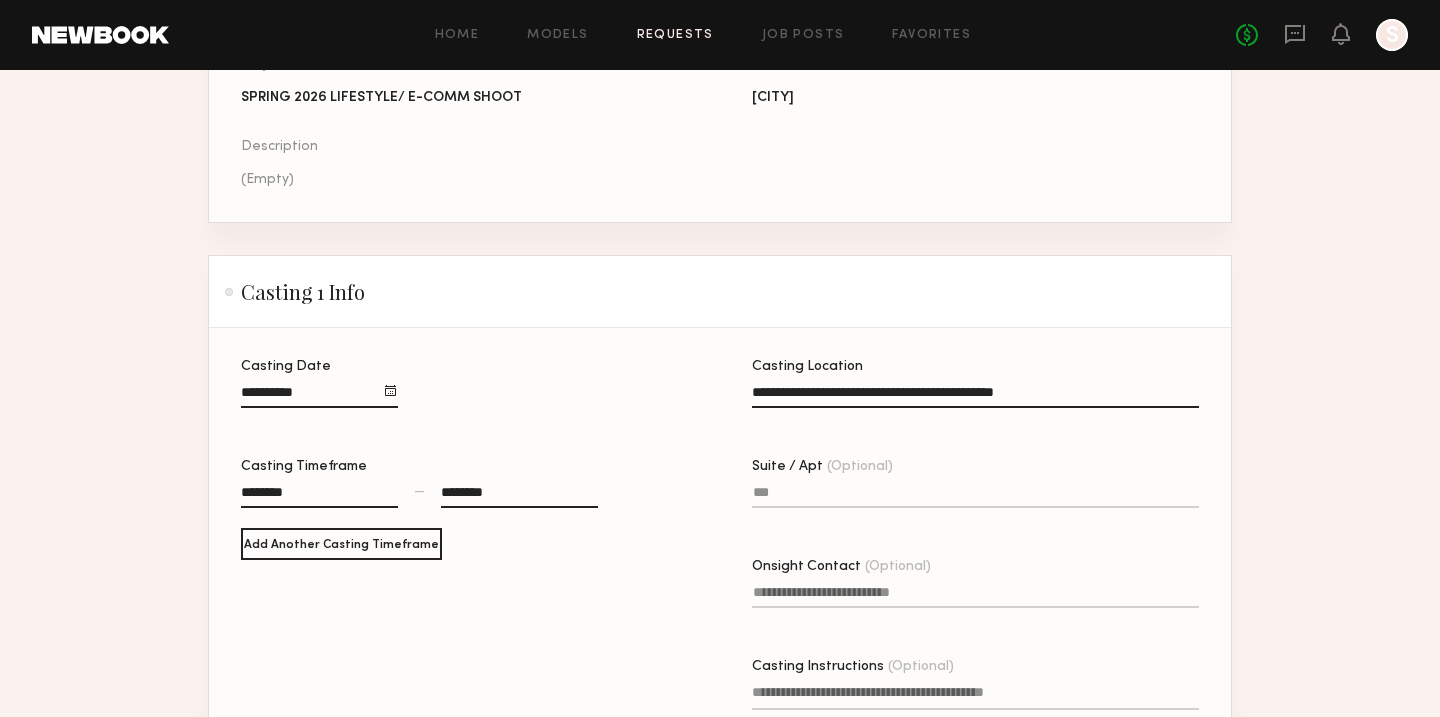 click on "Suite / Apt (Optional)" 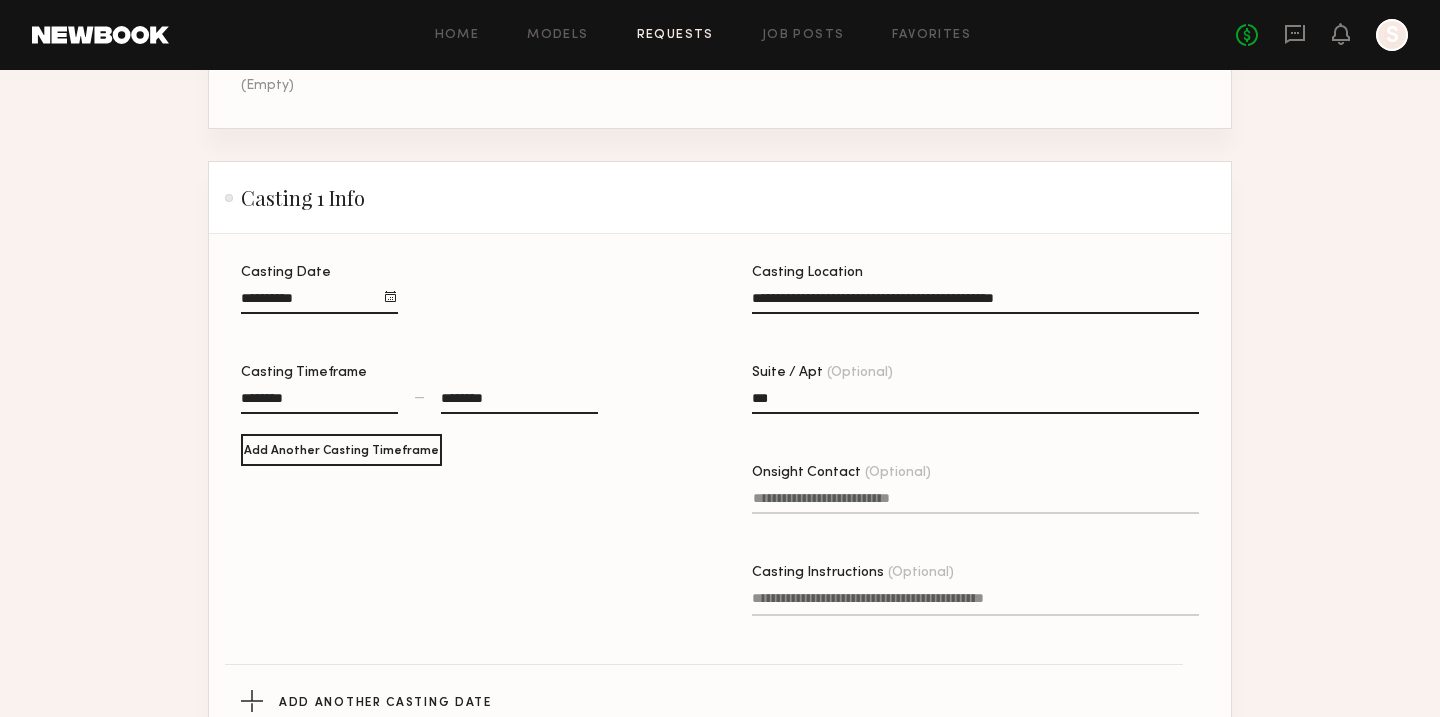 scroll, scrollTop: 395, scrollLeft: 0, axis: vertical 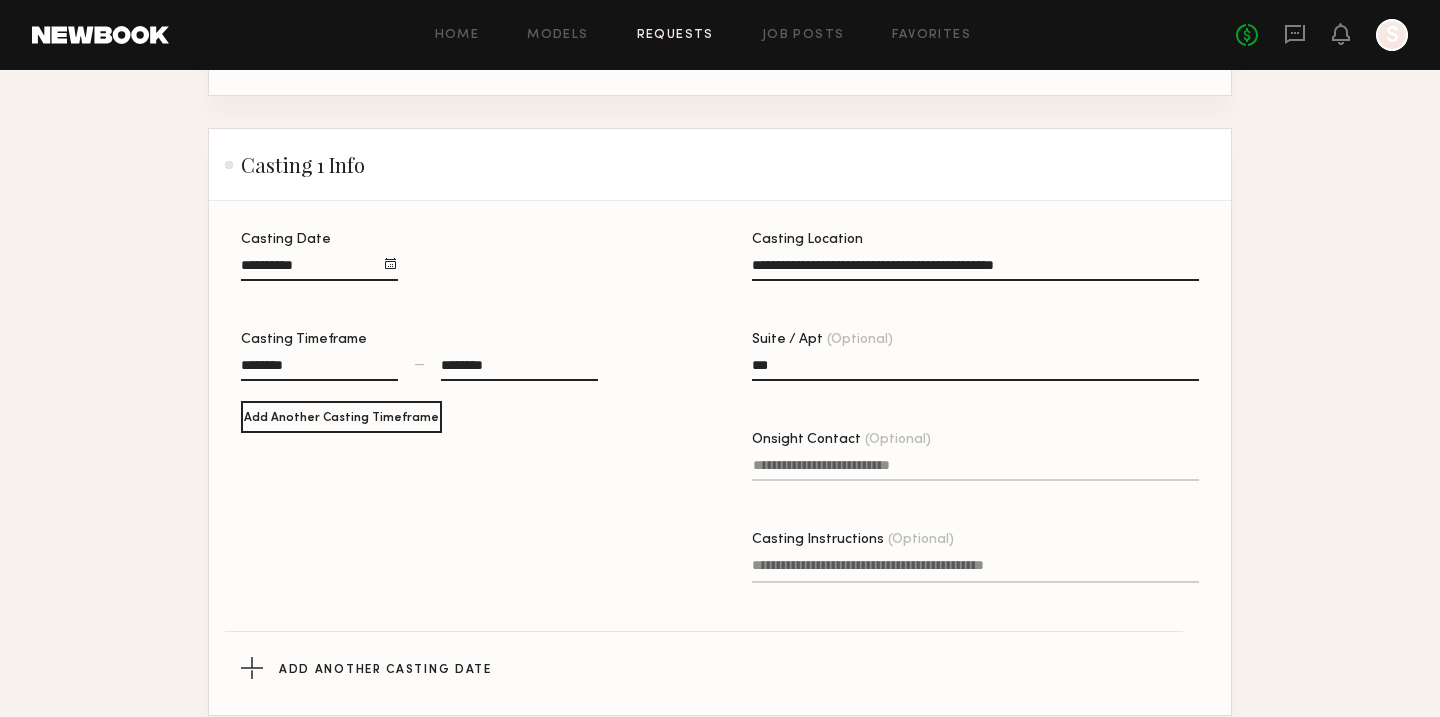type on "***" 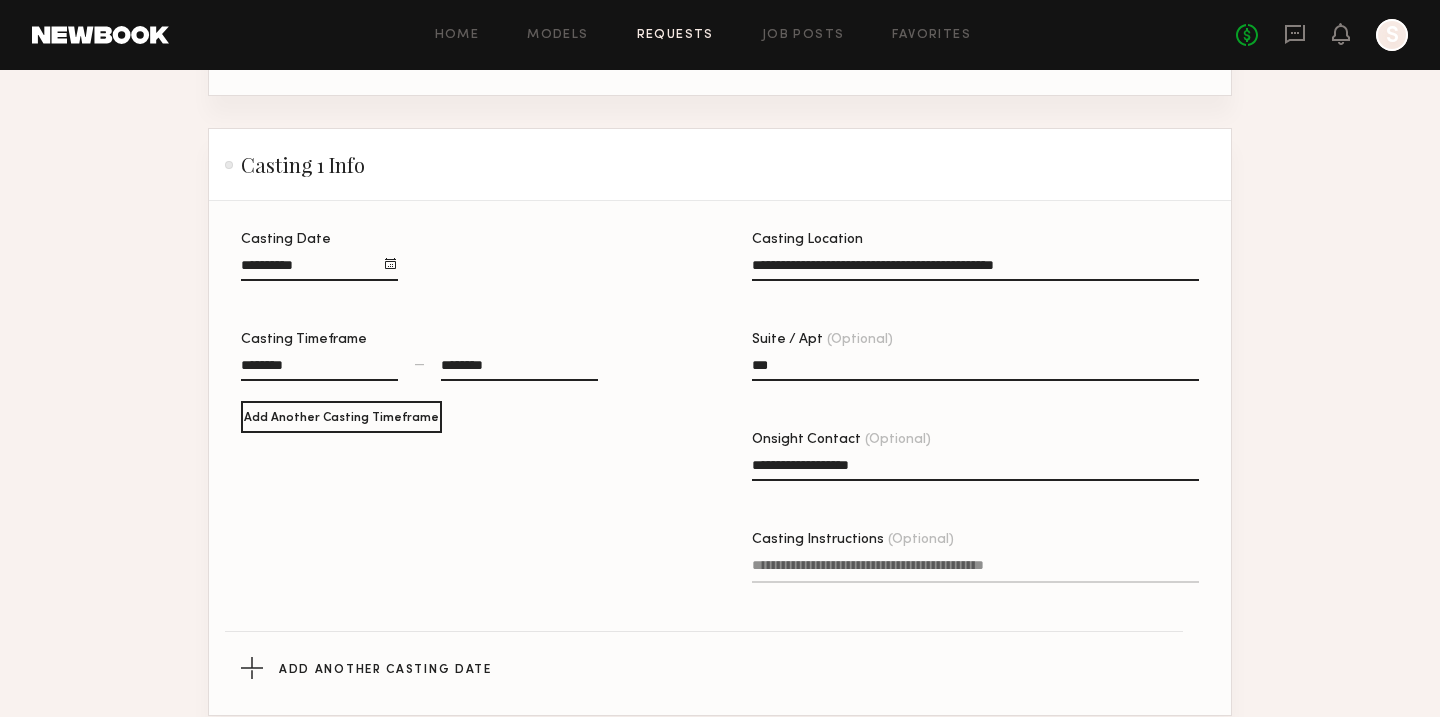 type on "**********" 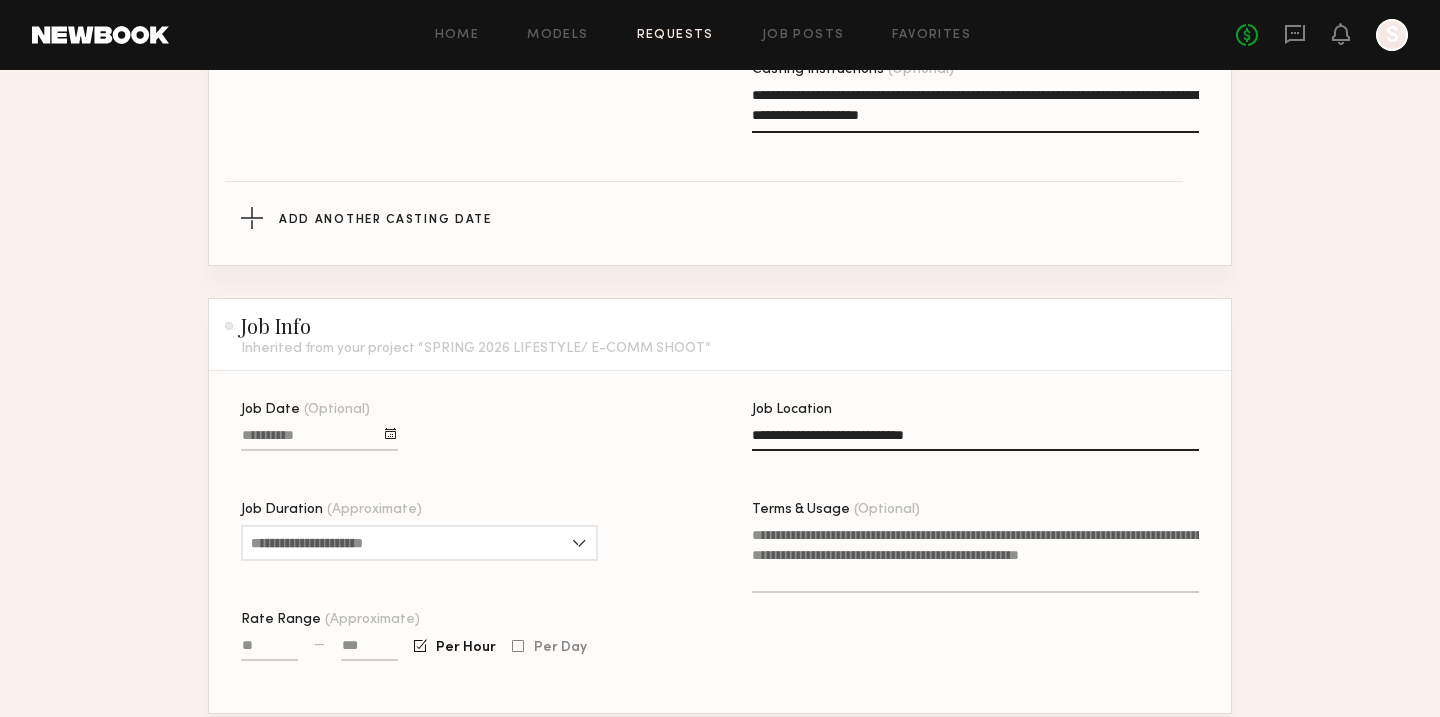 scroll, scrollTop: 1053, scrollLeft: 0, axis: vertical 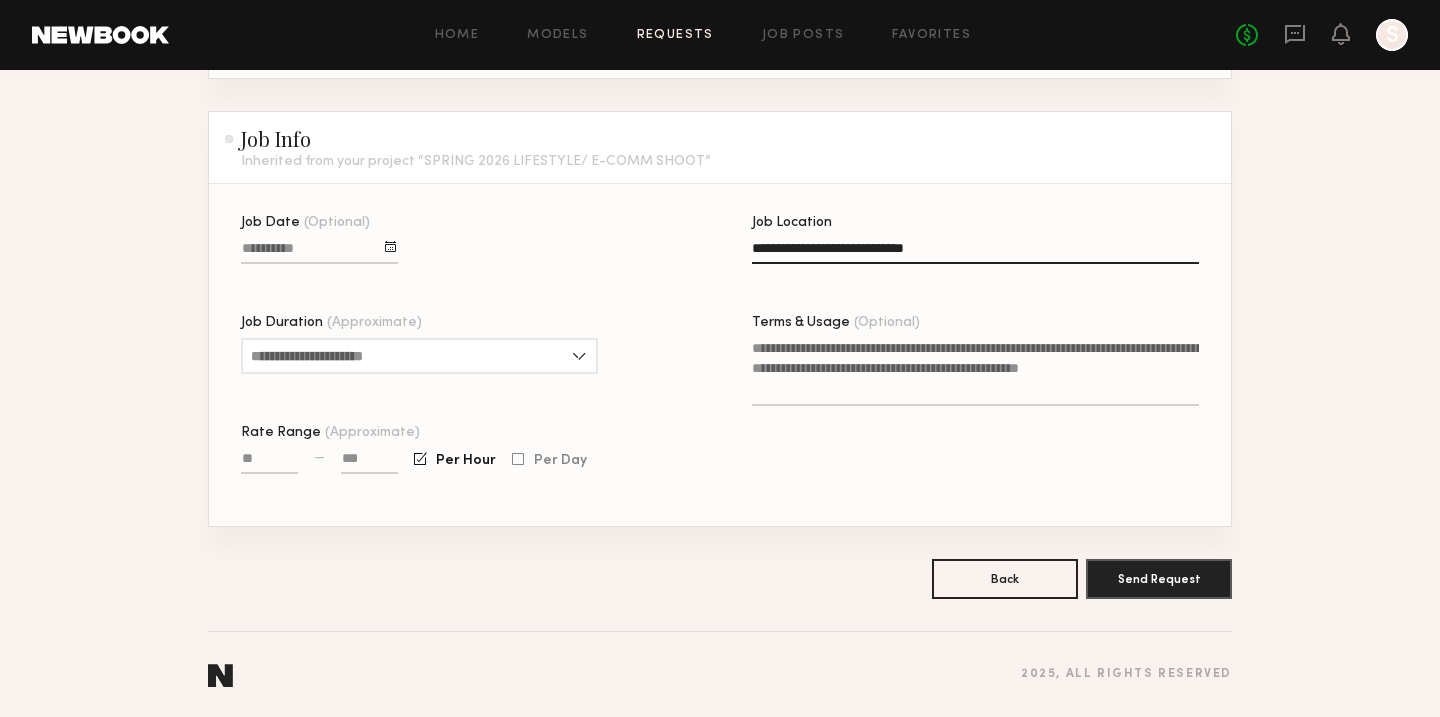 type on "**********" 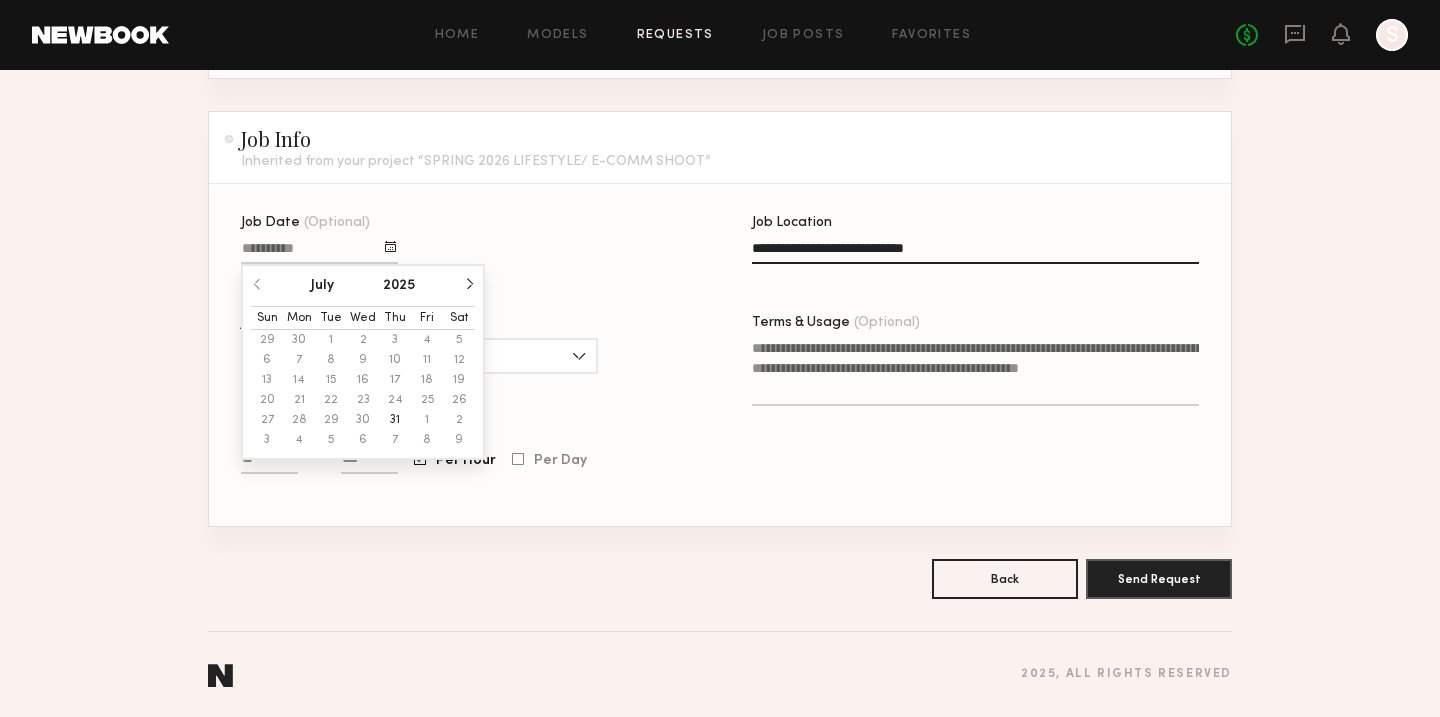 click 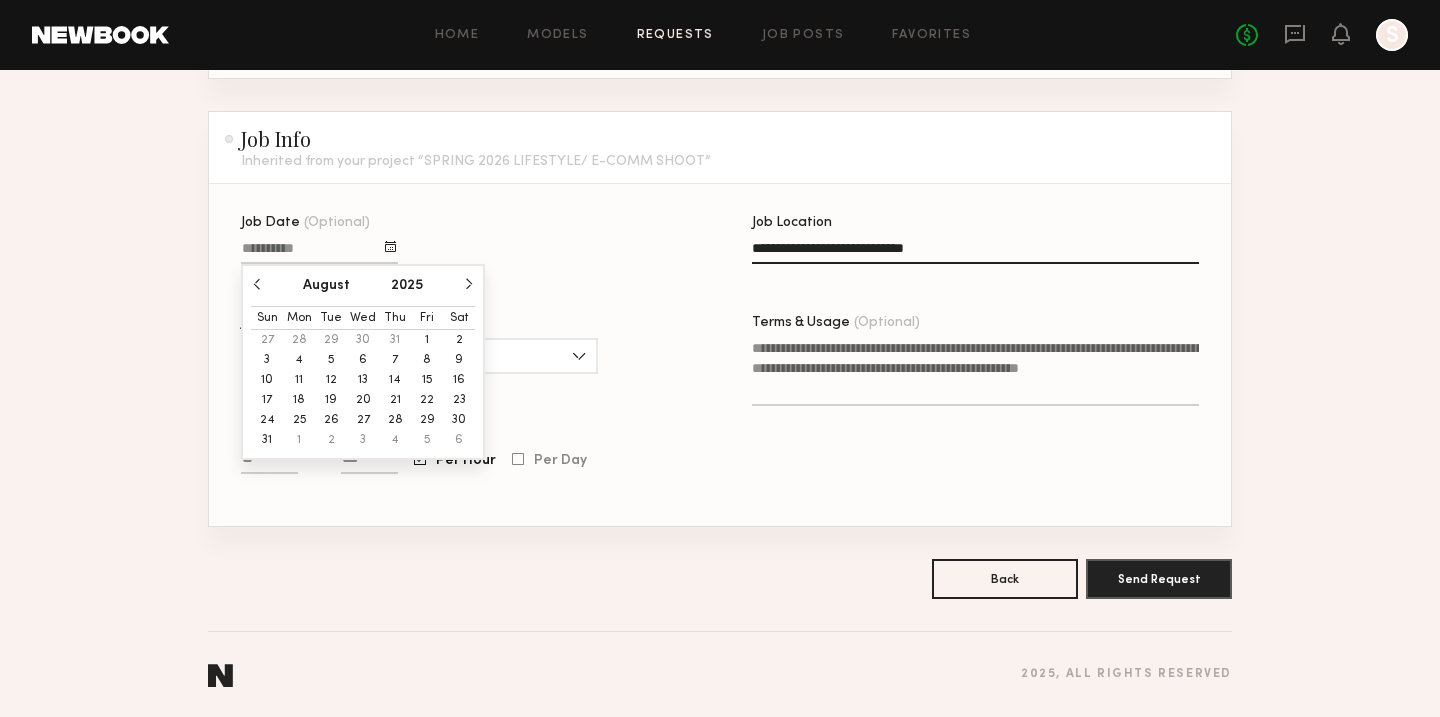 click on "25" 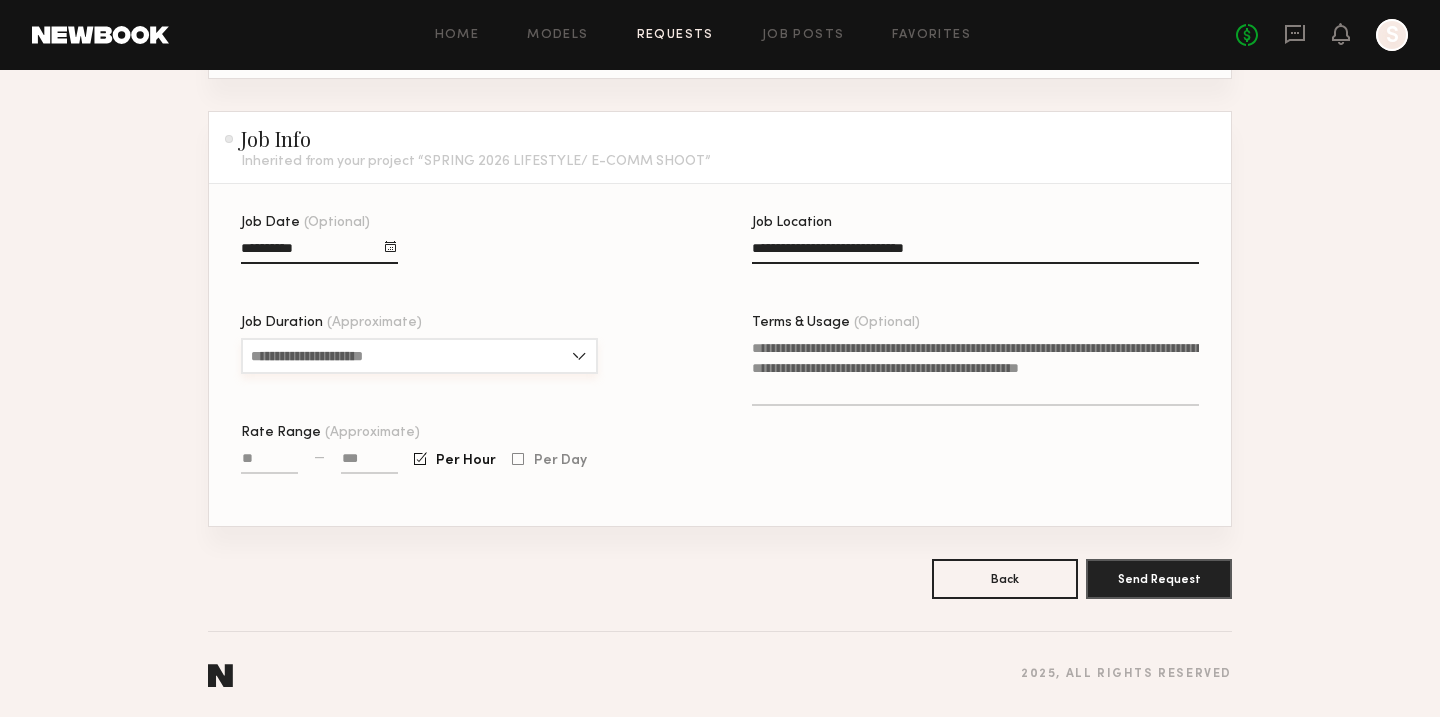 click on "Job Duration (Approximate)" at bounding box center [419, 356] 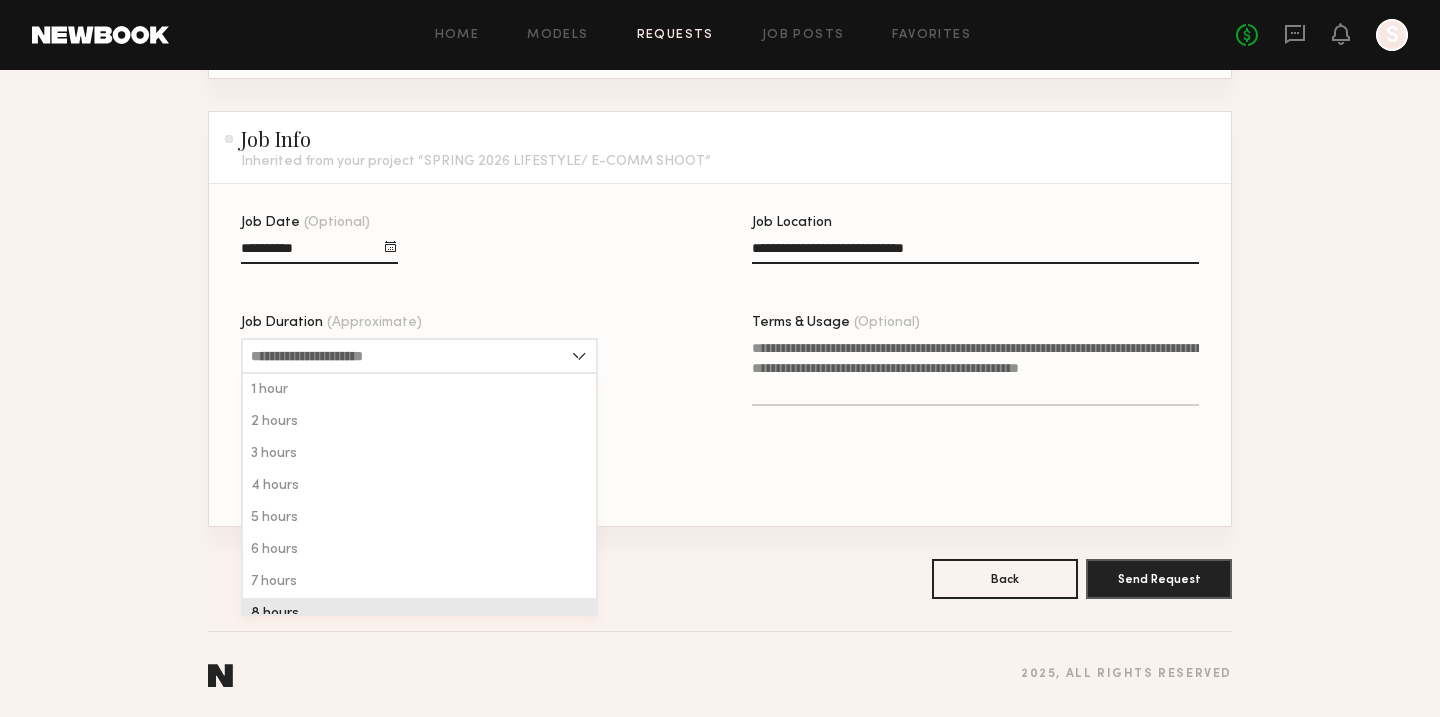 click on "8 hours" 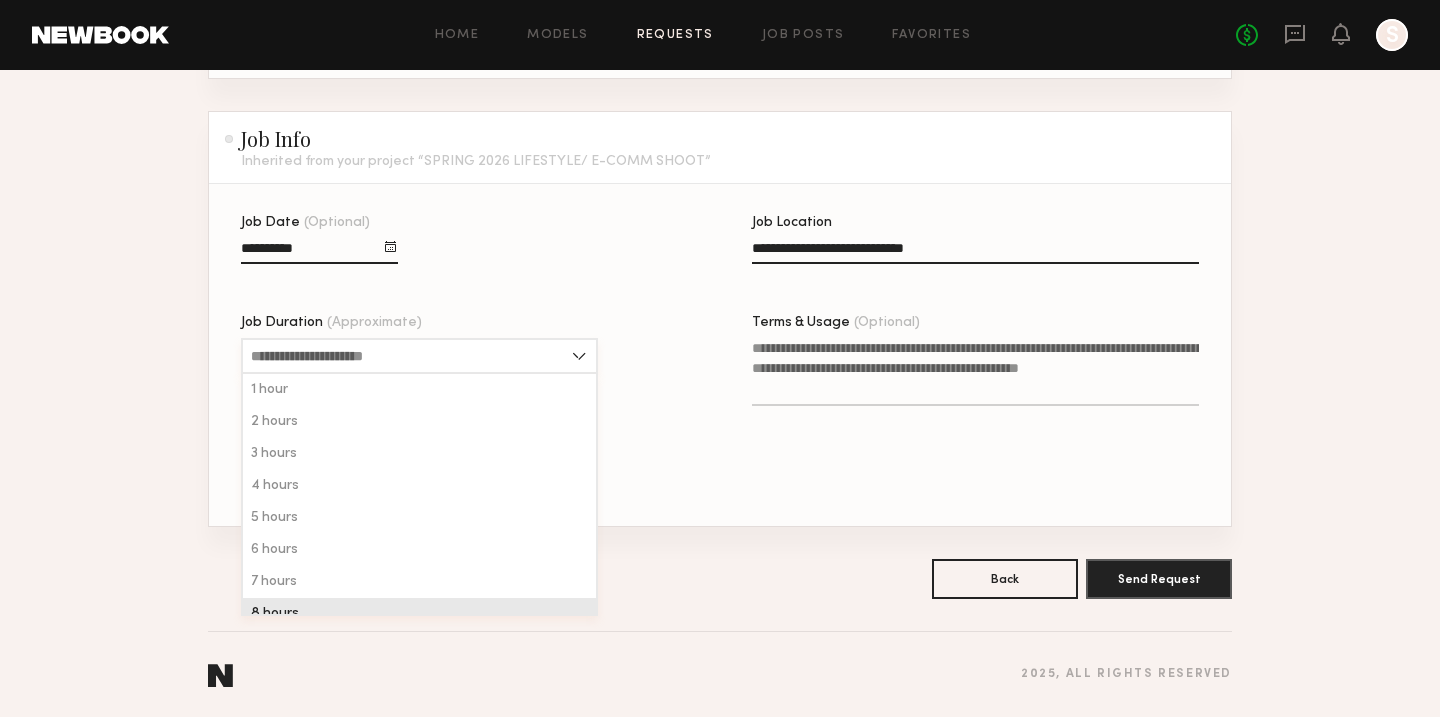 type on "*******" 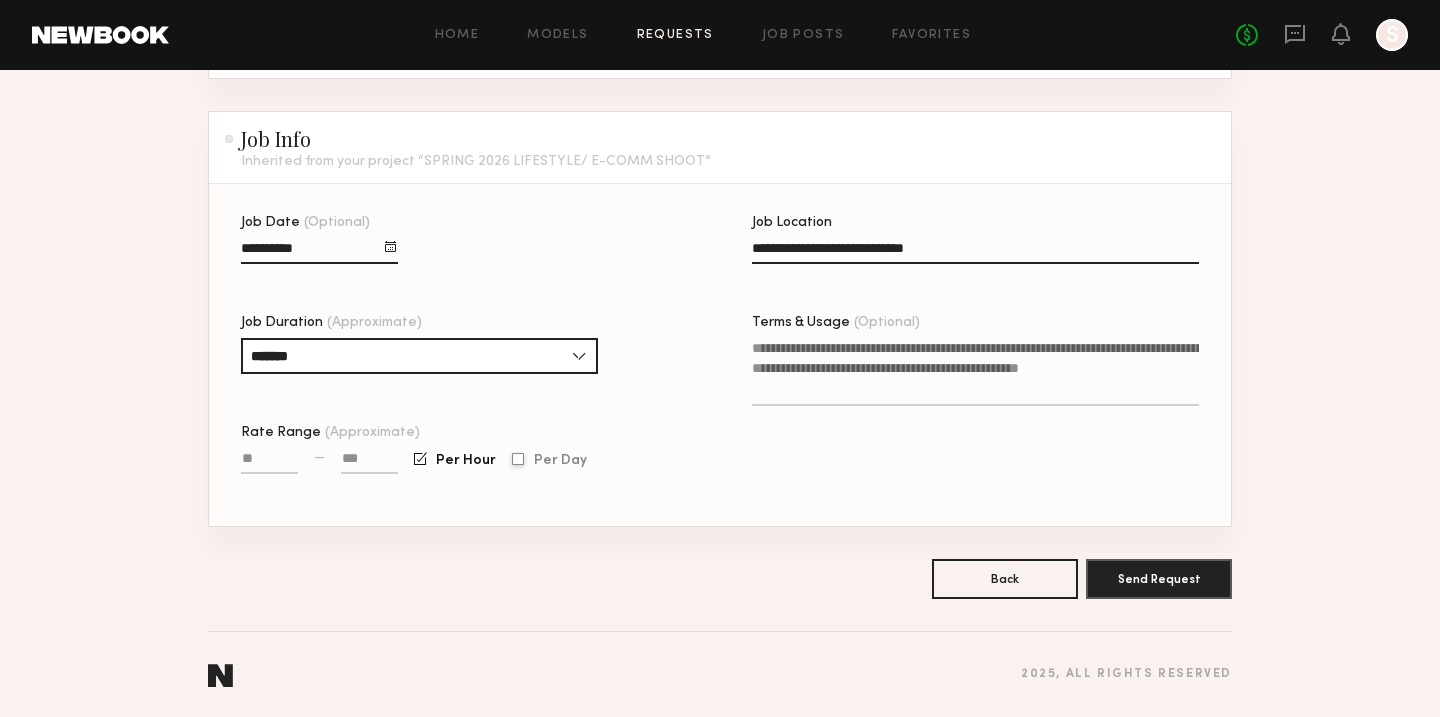 click 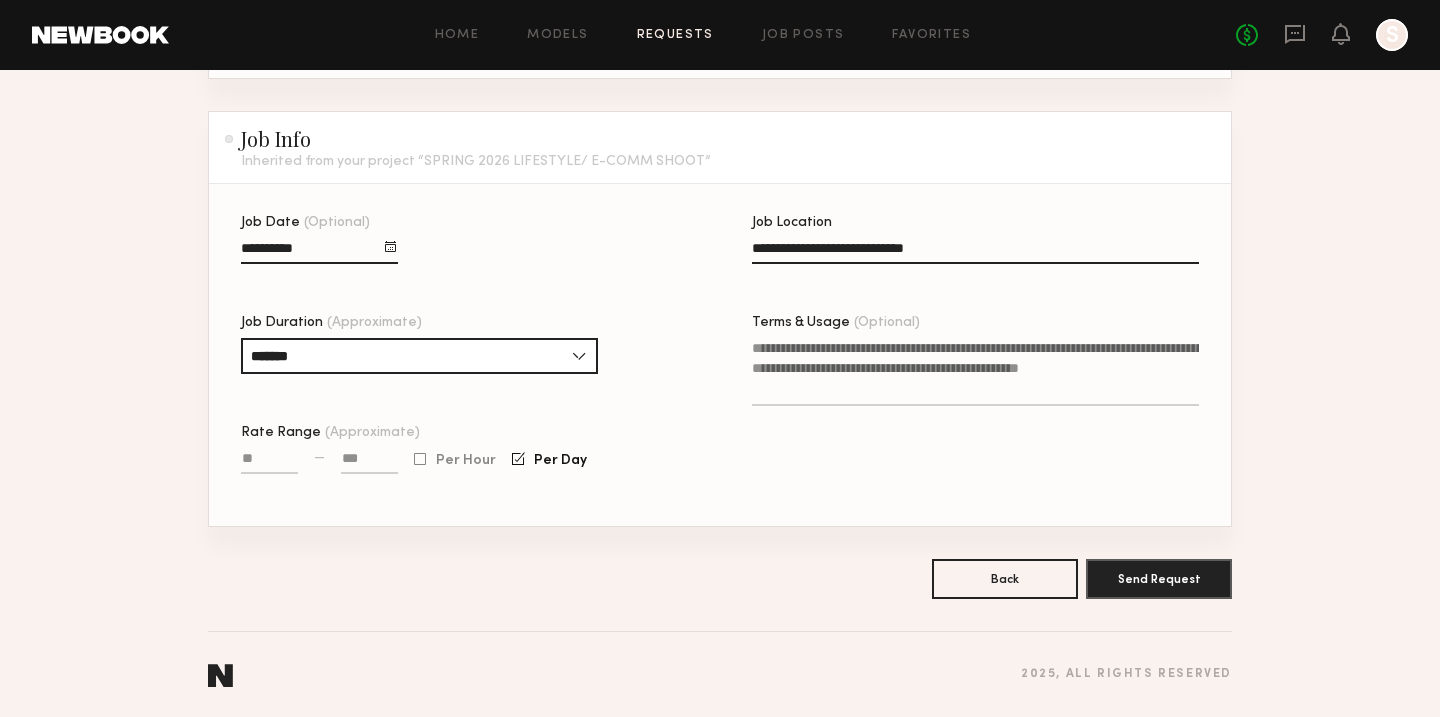 click on "Rate Range (Approximate)" at bounding box center (269, 462) 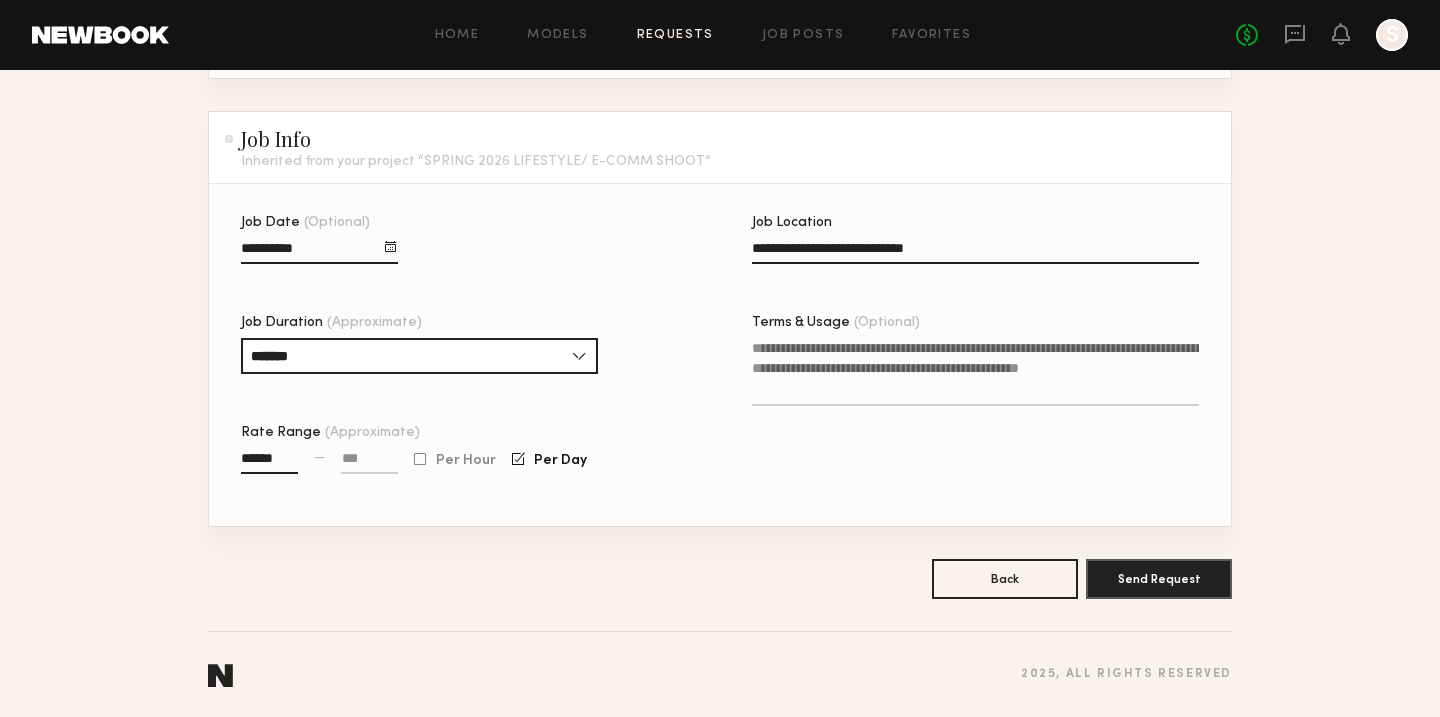 type on "******" 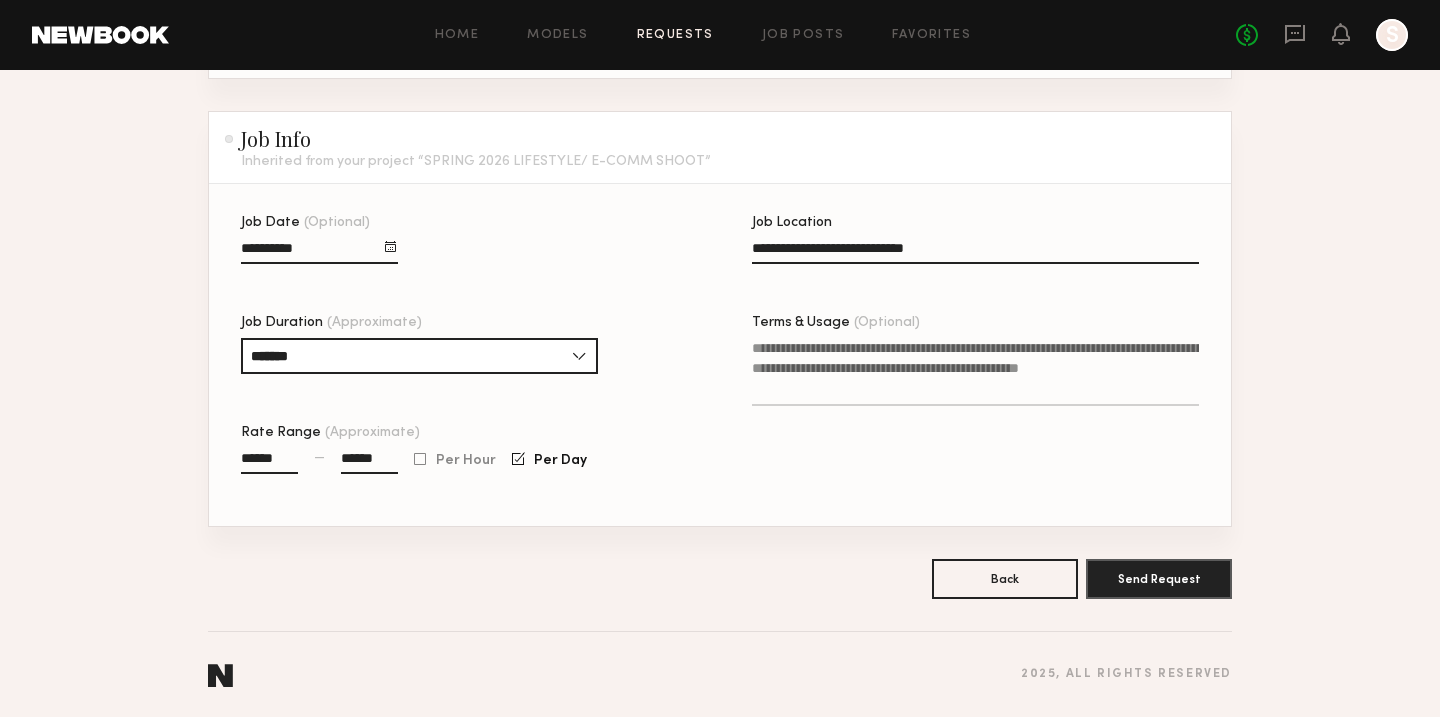 type on "******" 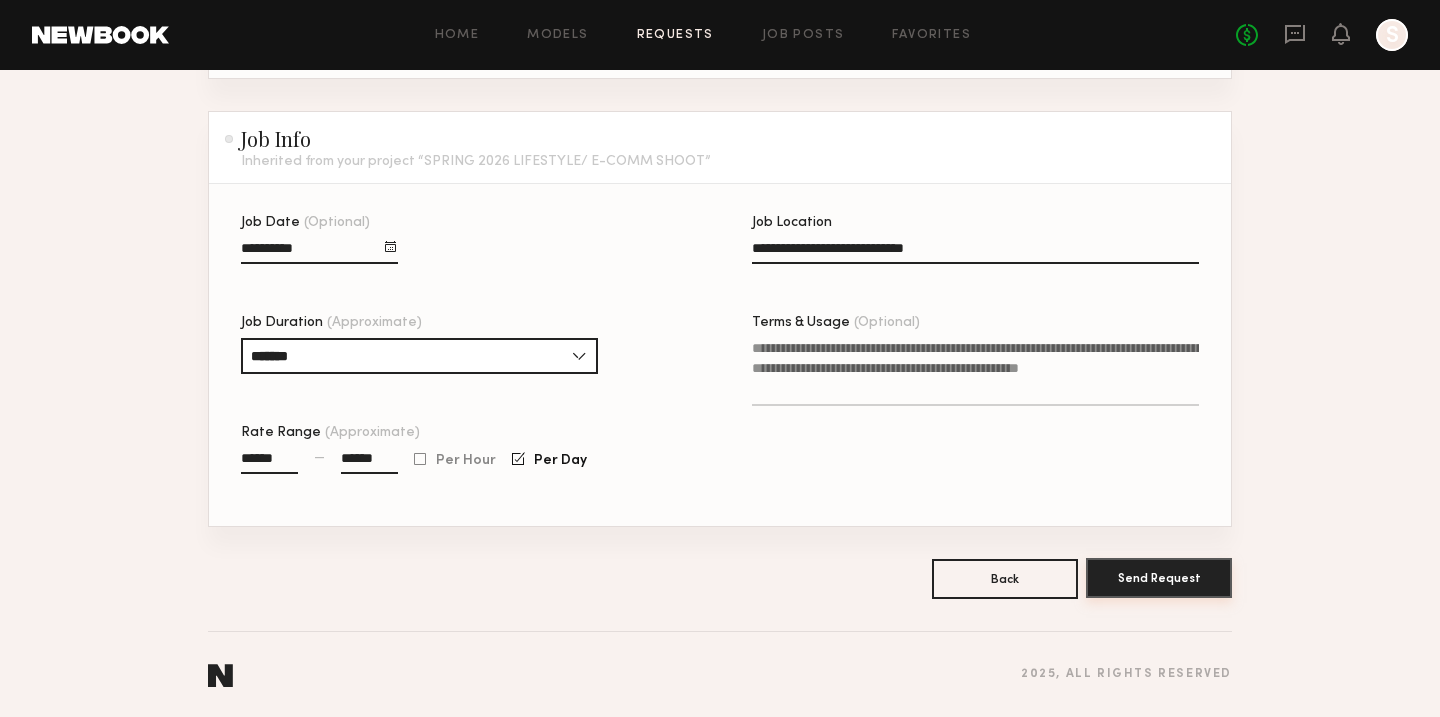 click on "Send Request" 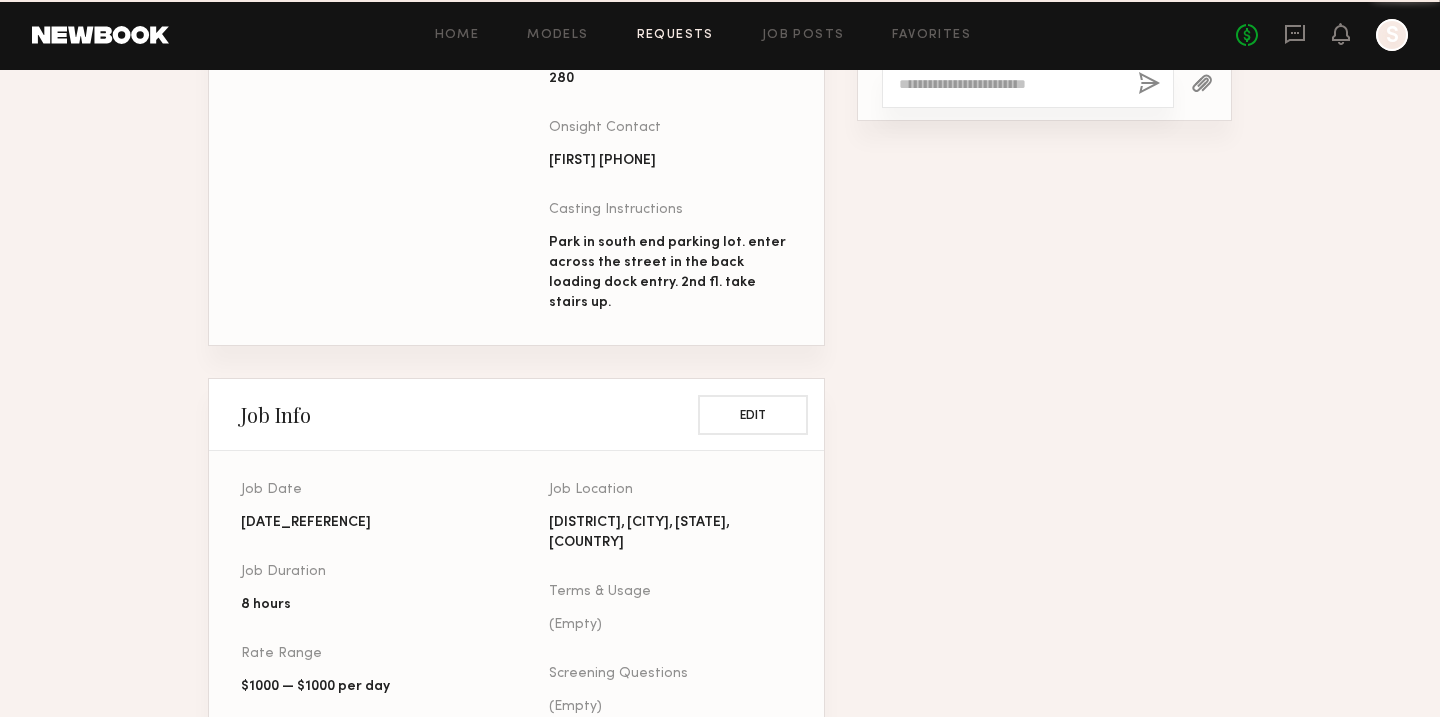 scroll, scrollTop: 0, scrollLeft: 0, axis: both 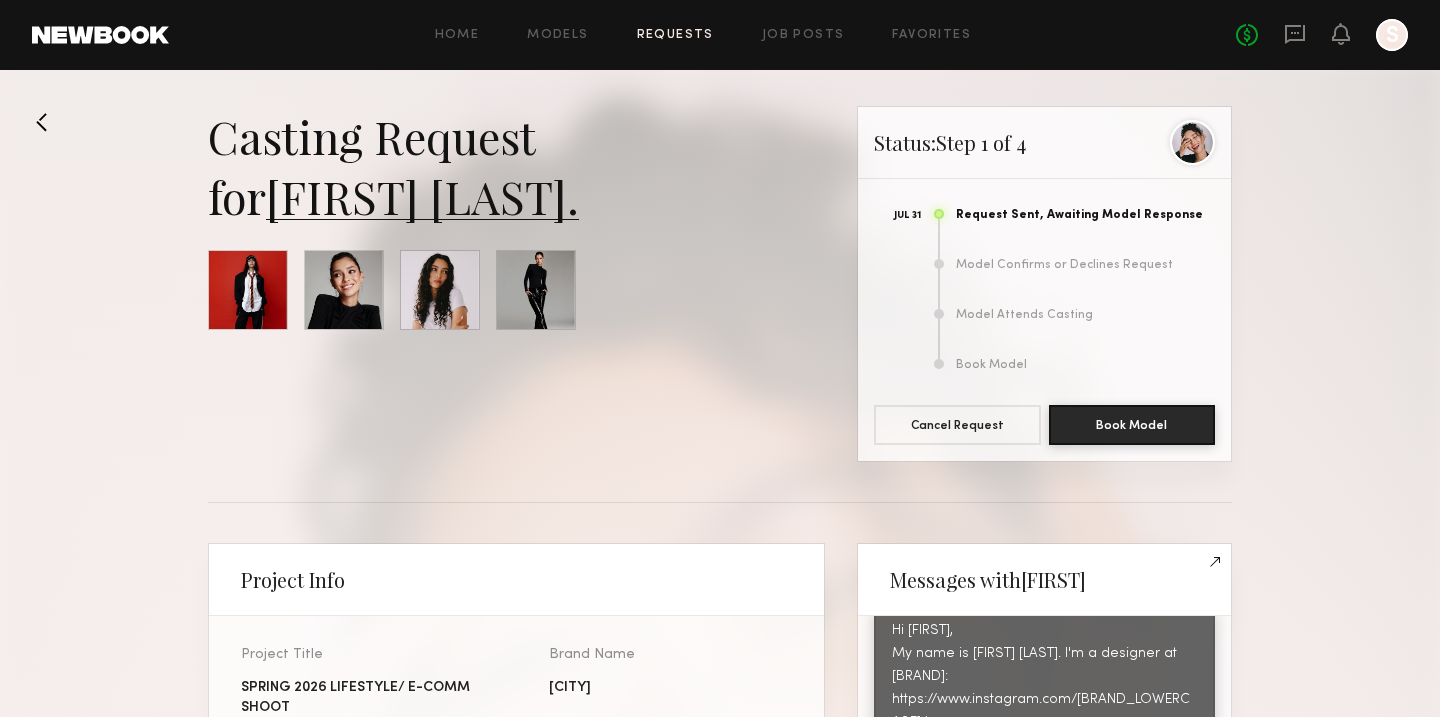 click on "[FIRST] [LAST]." 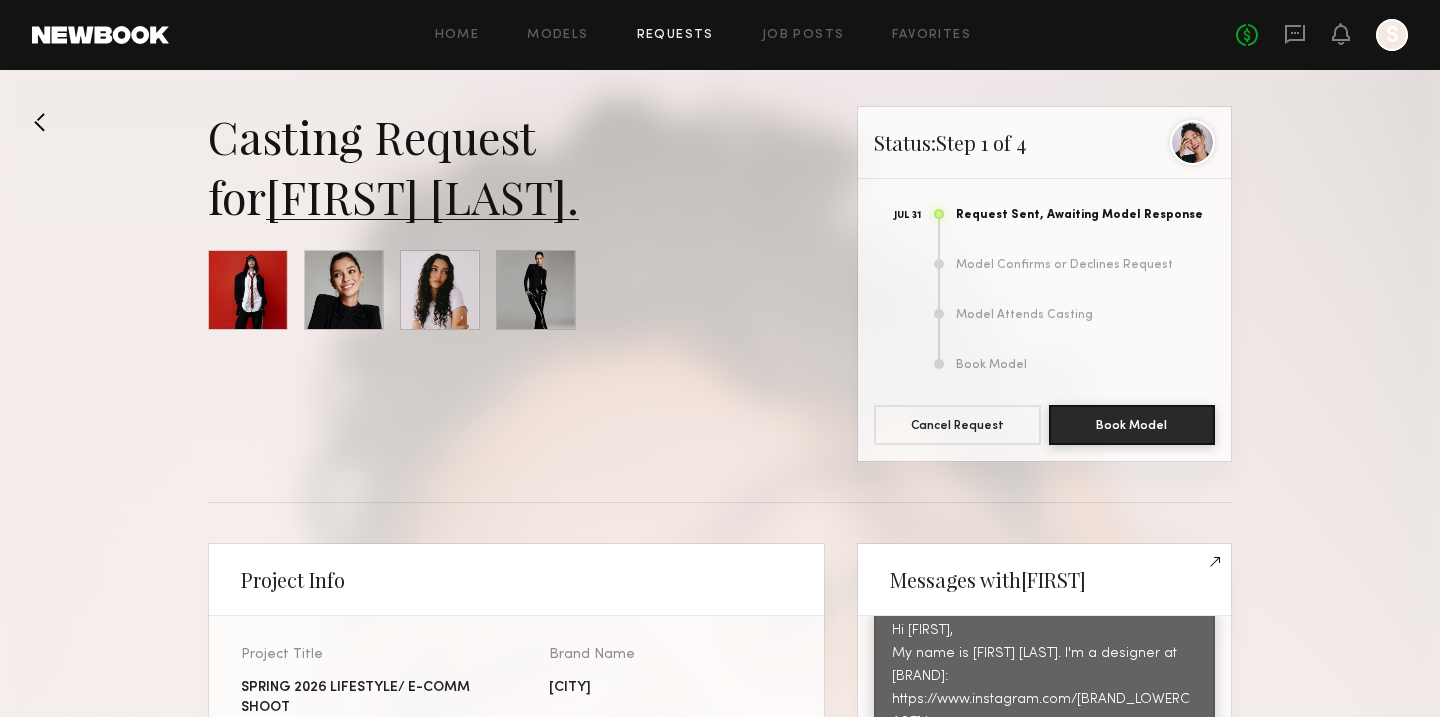 click 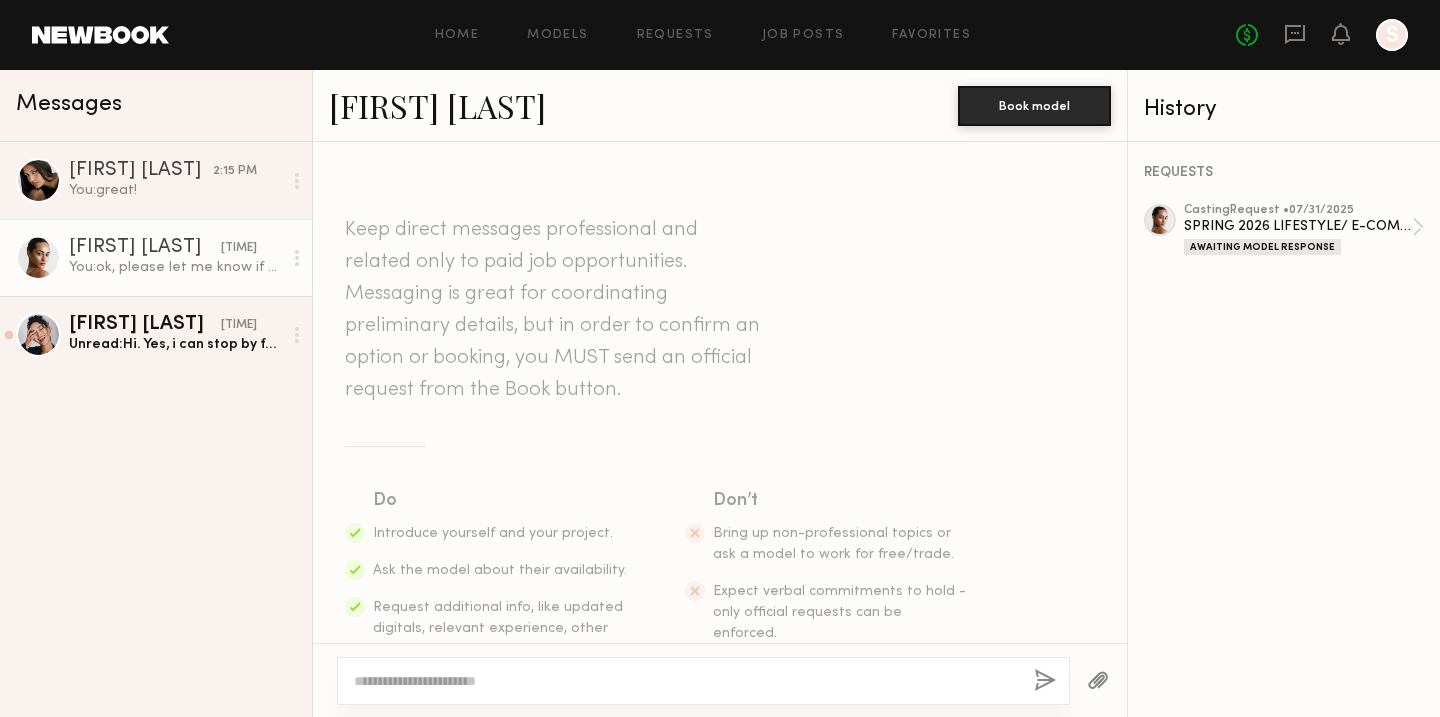 scroll, scrollTop: 0, scrollLeft: 0, axis: both 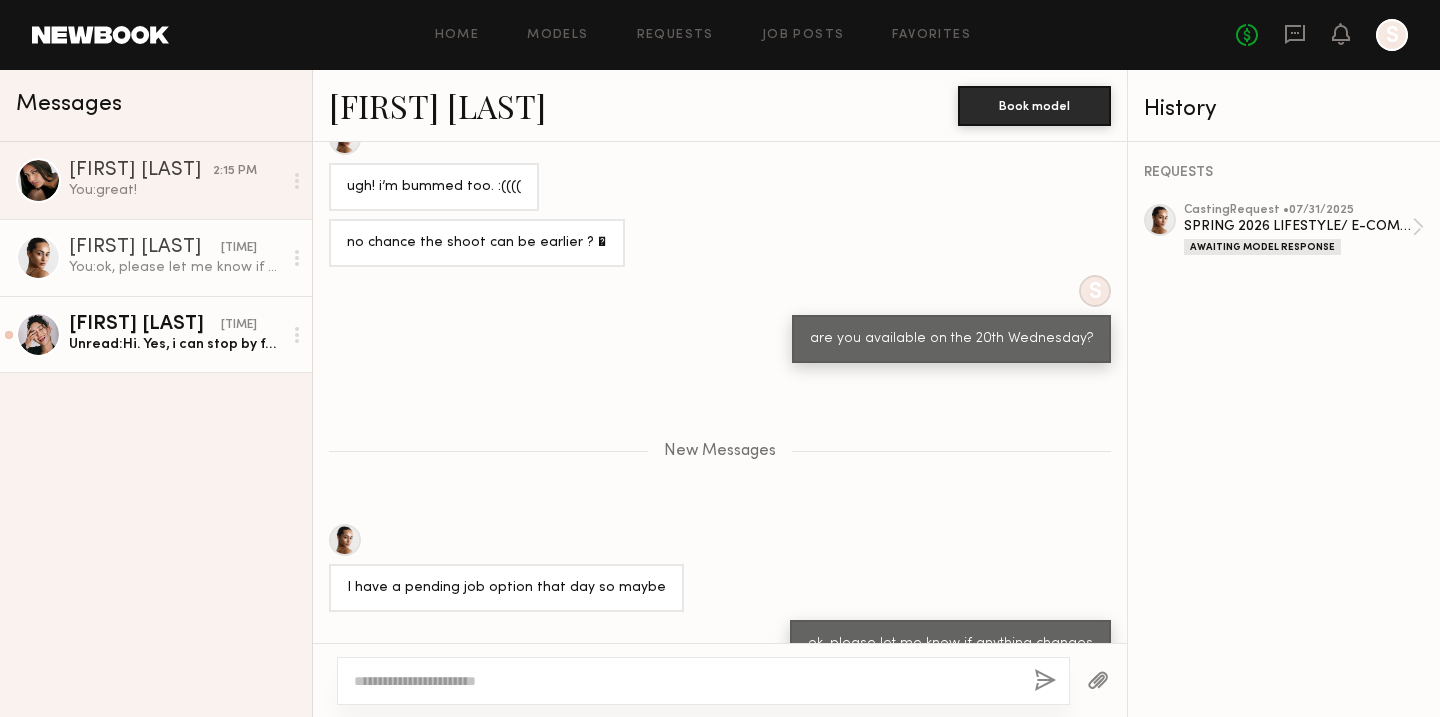 click on "Anisa N." 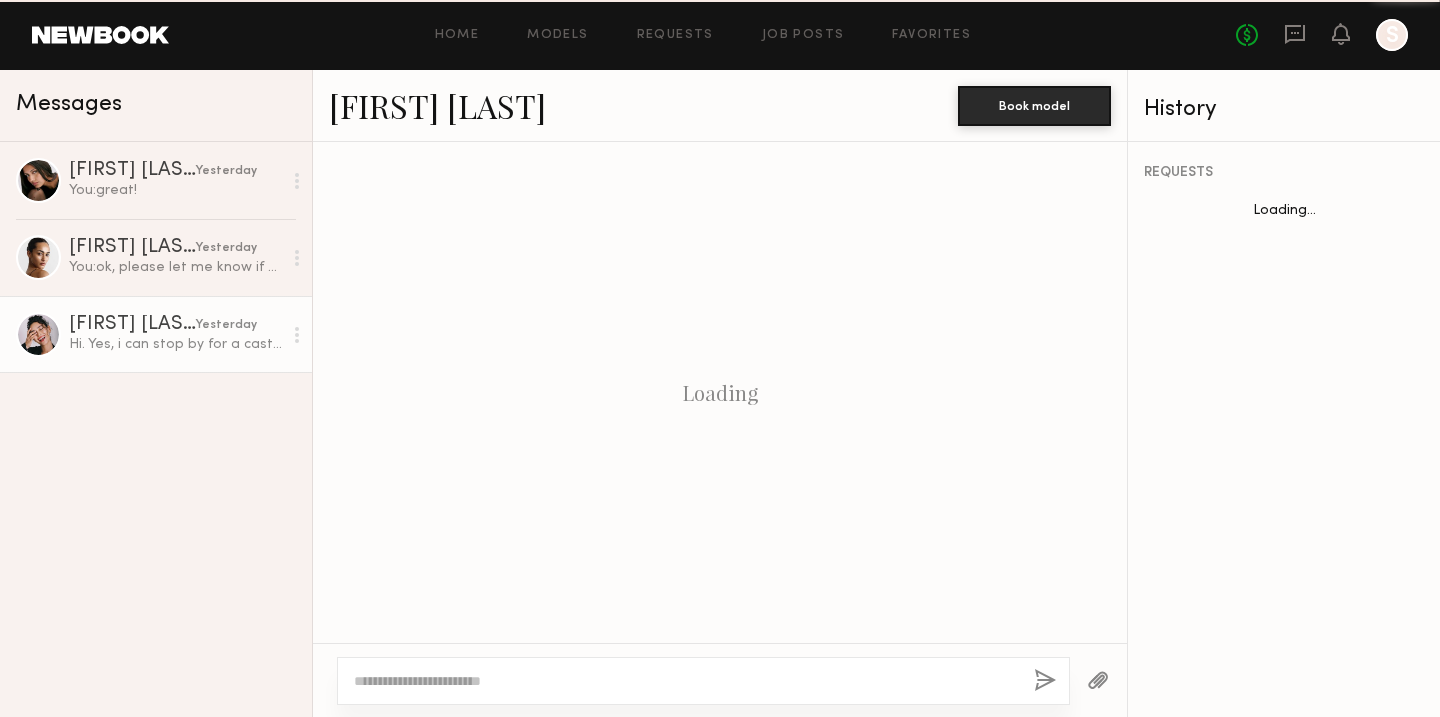 scroll, scrollTop: 704, scrollLeft: 0, axis: vertical 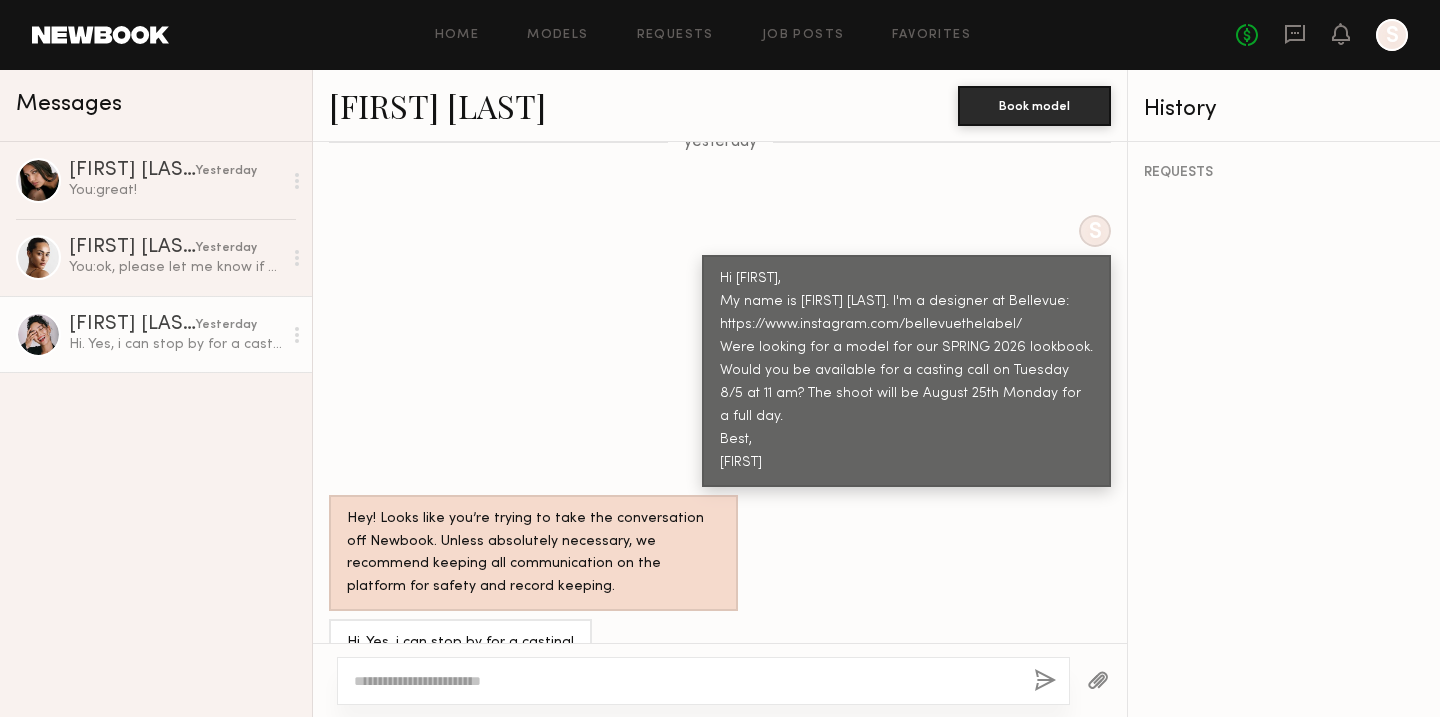 click on "Anisa N." 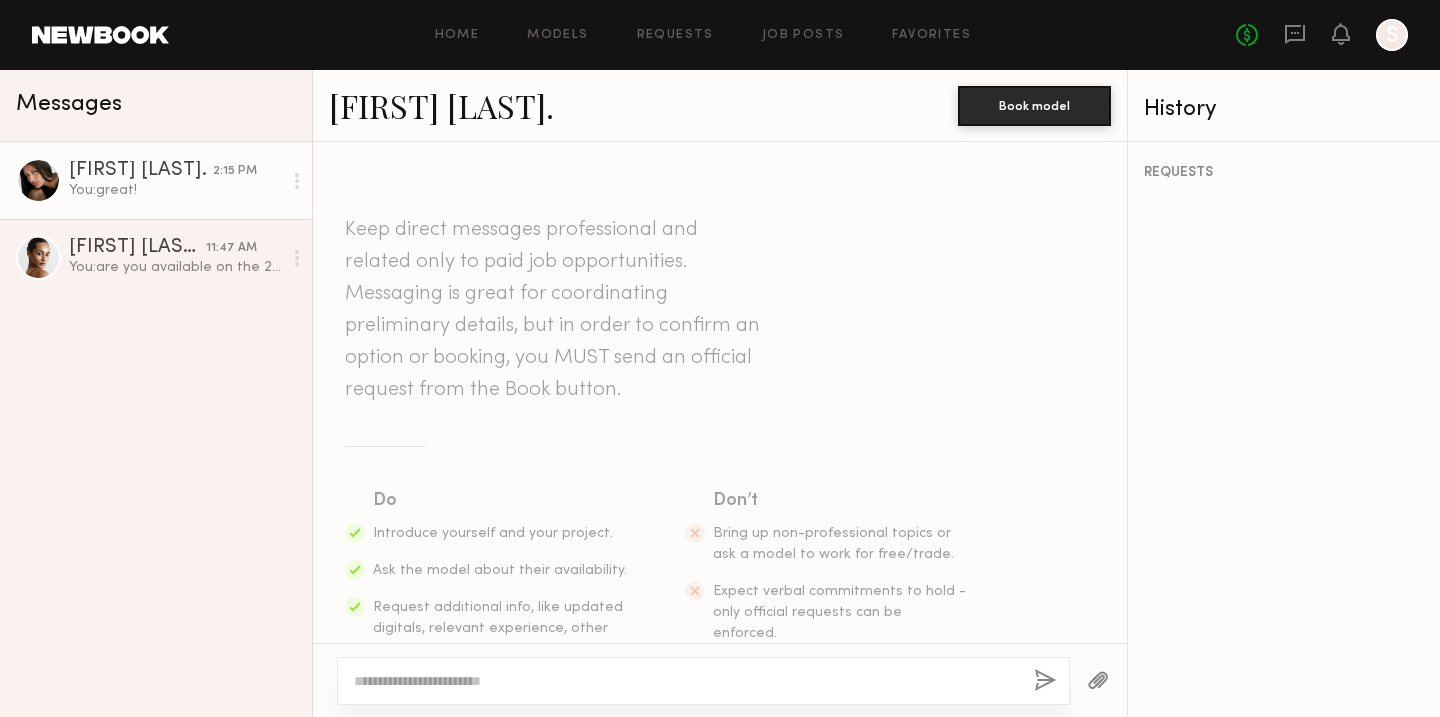 scroll, scrollTop: 0, scrollLeft: 0, axis: both 